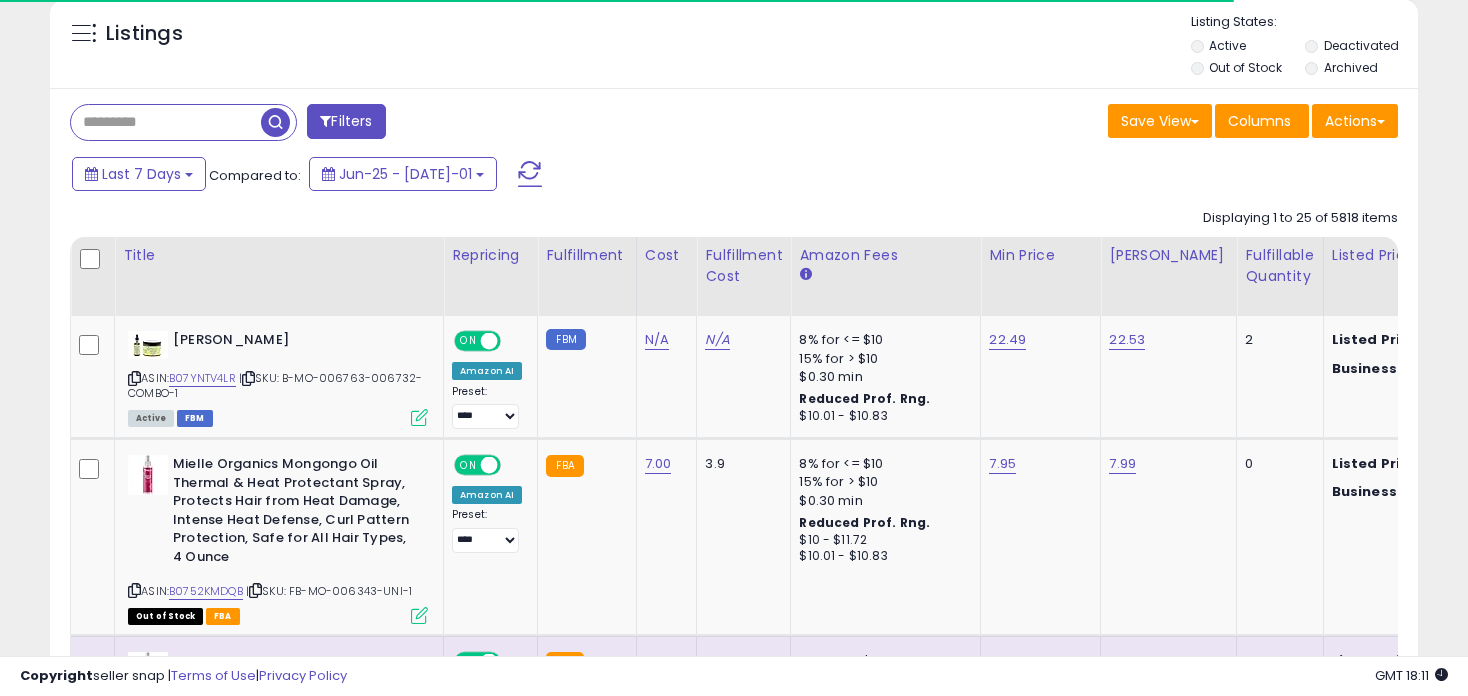 scroll, scrollTop: 199, scrollLeft: 0, axis: vertical 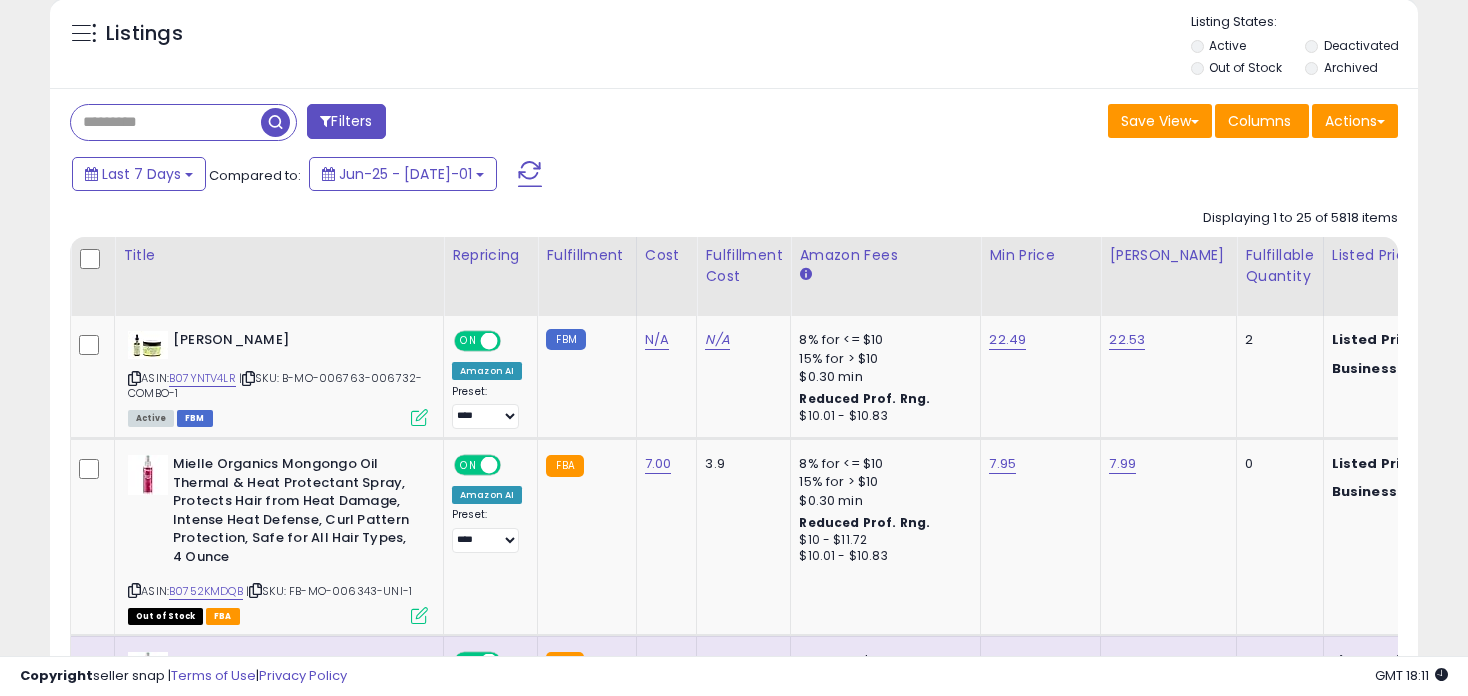 click at bounding box center (166, 122) 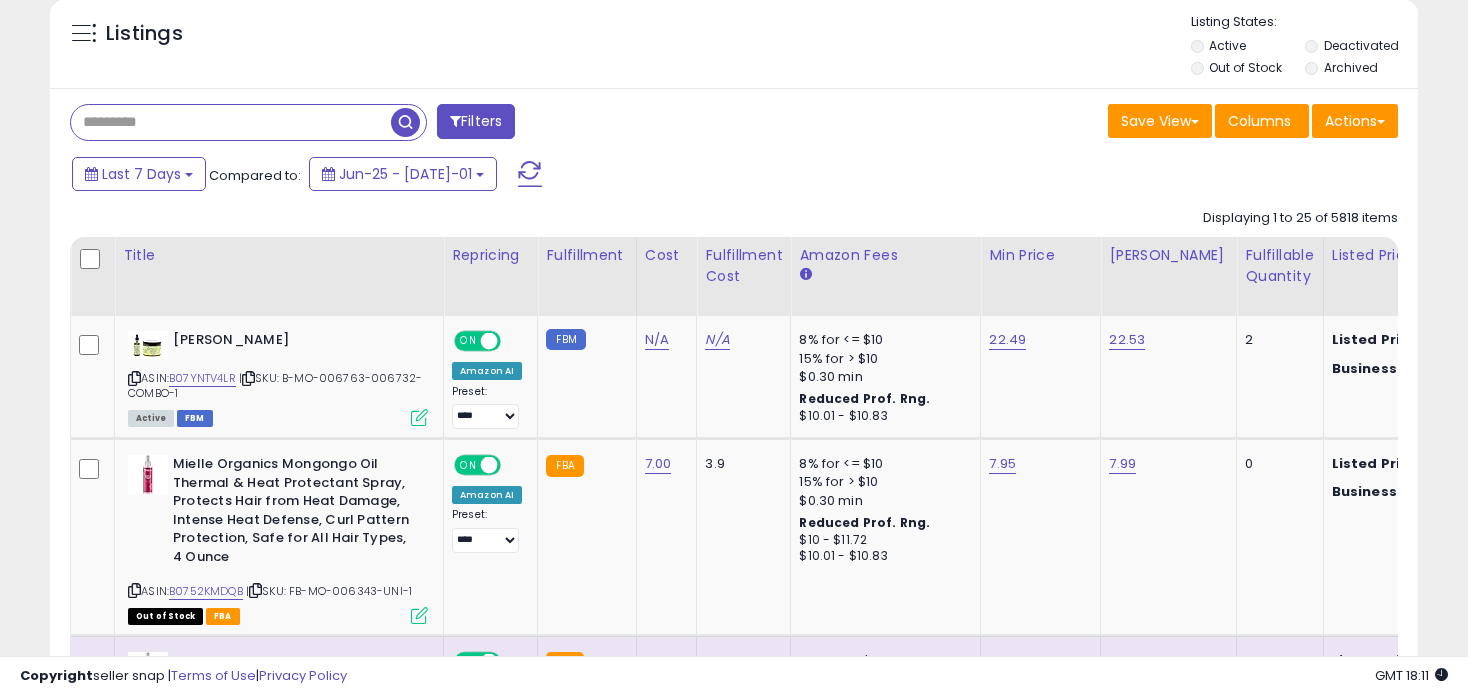 paste on "**********" 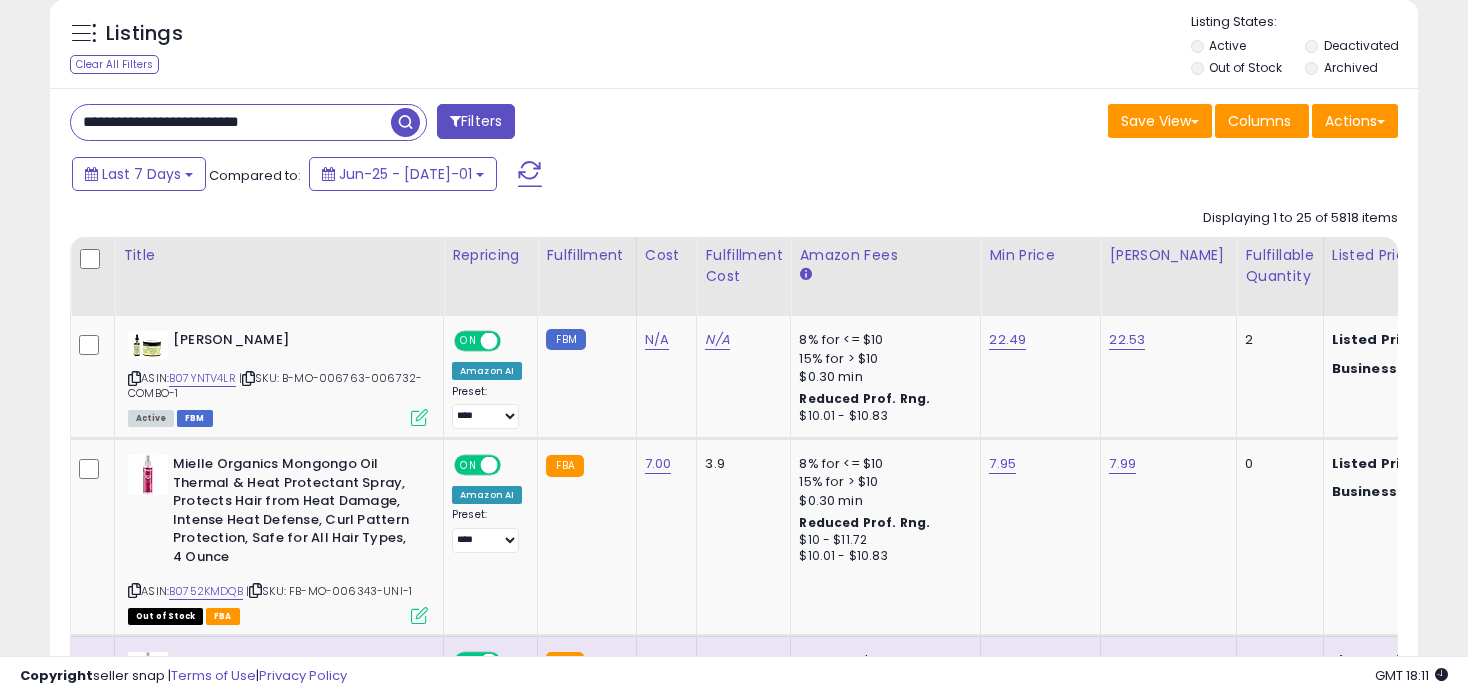 type on "**********" 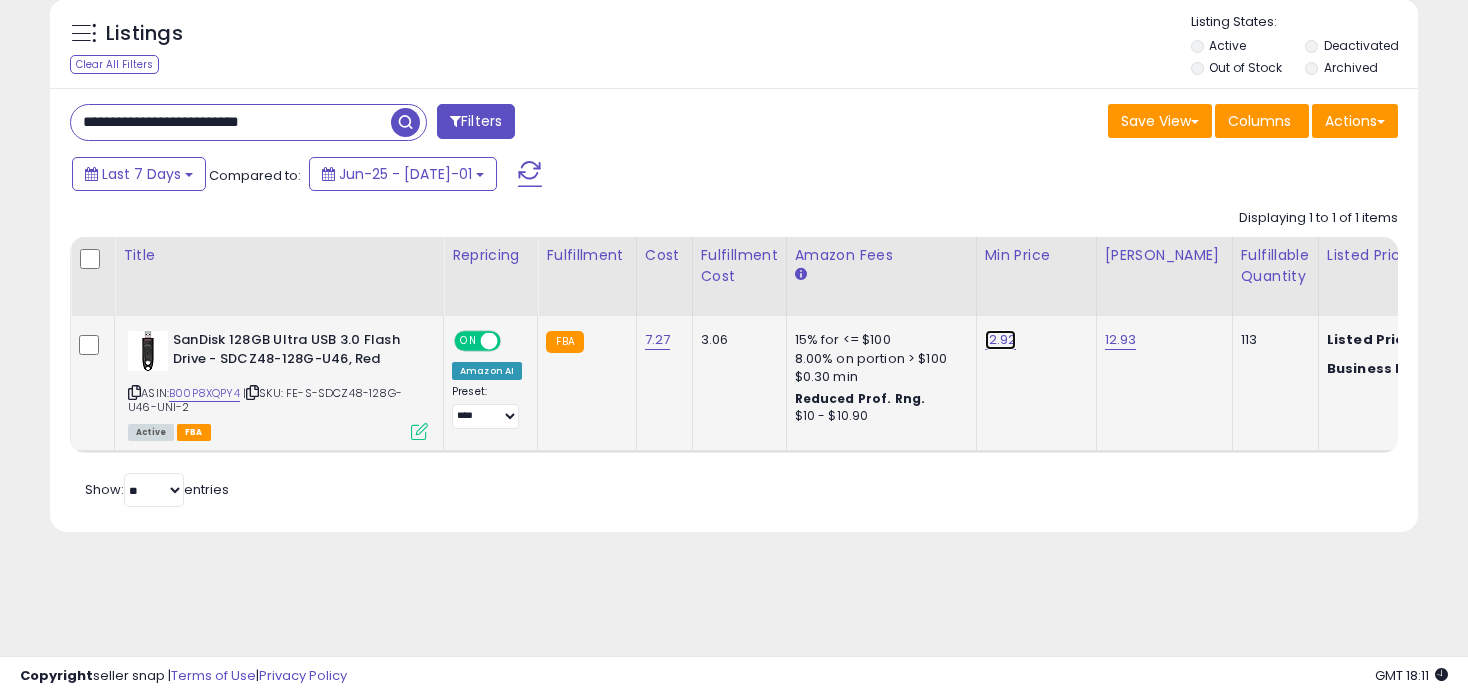 click on "12.92" at bounding box center [1001, 340] 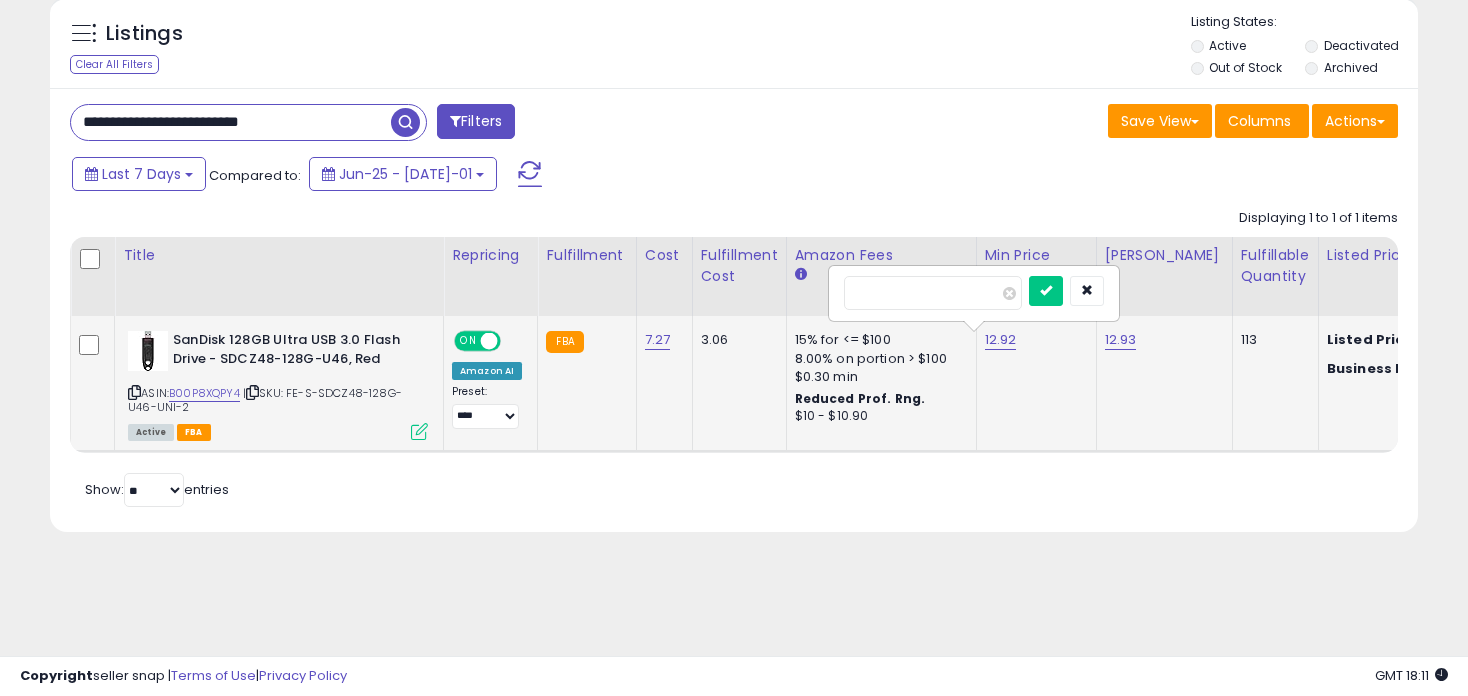 type on "*****" 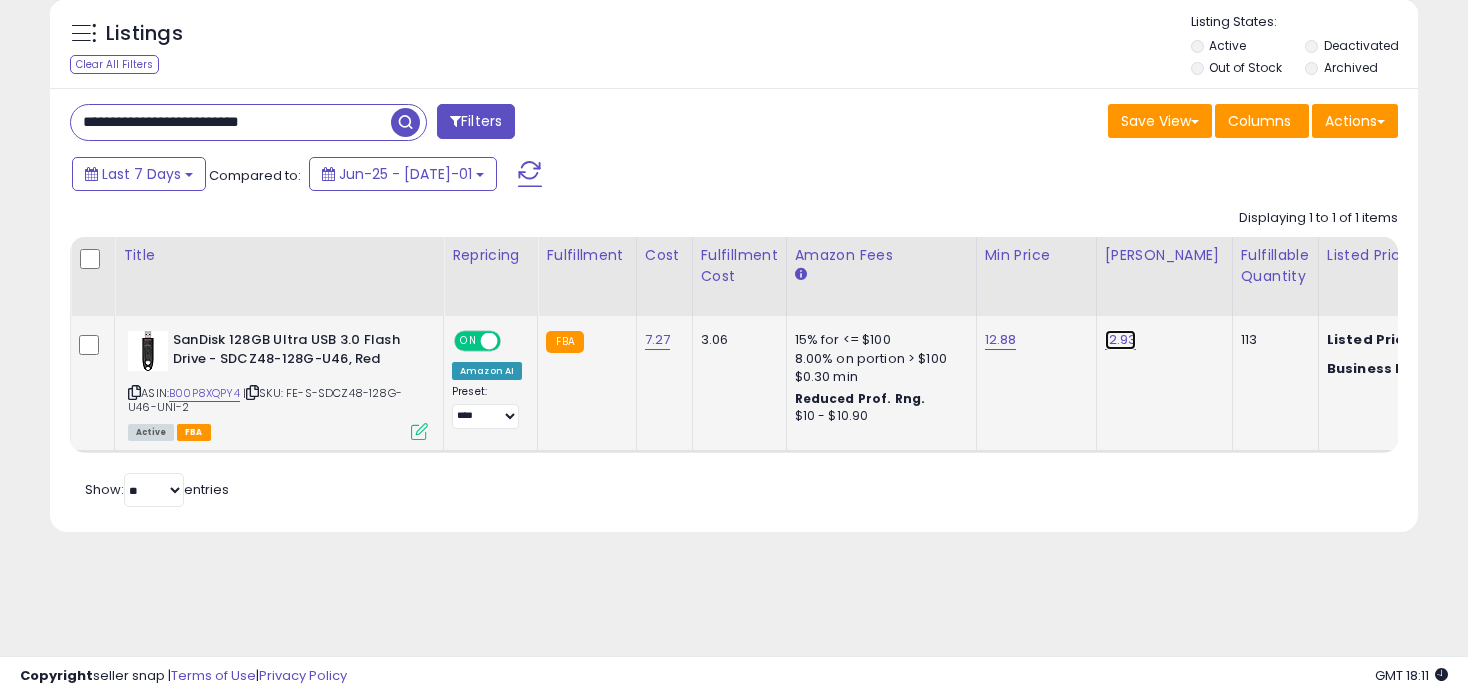 click on "12.93" at bounding box center (1121, 340) 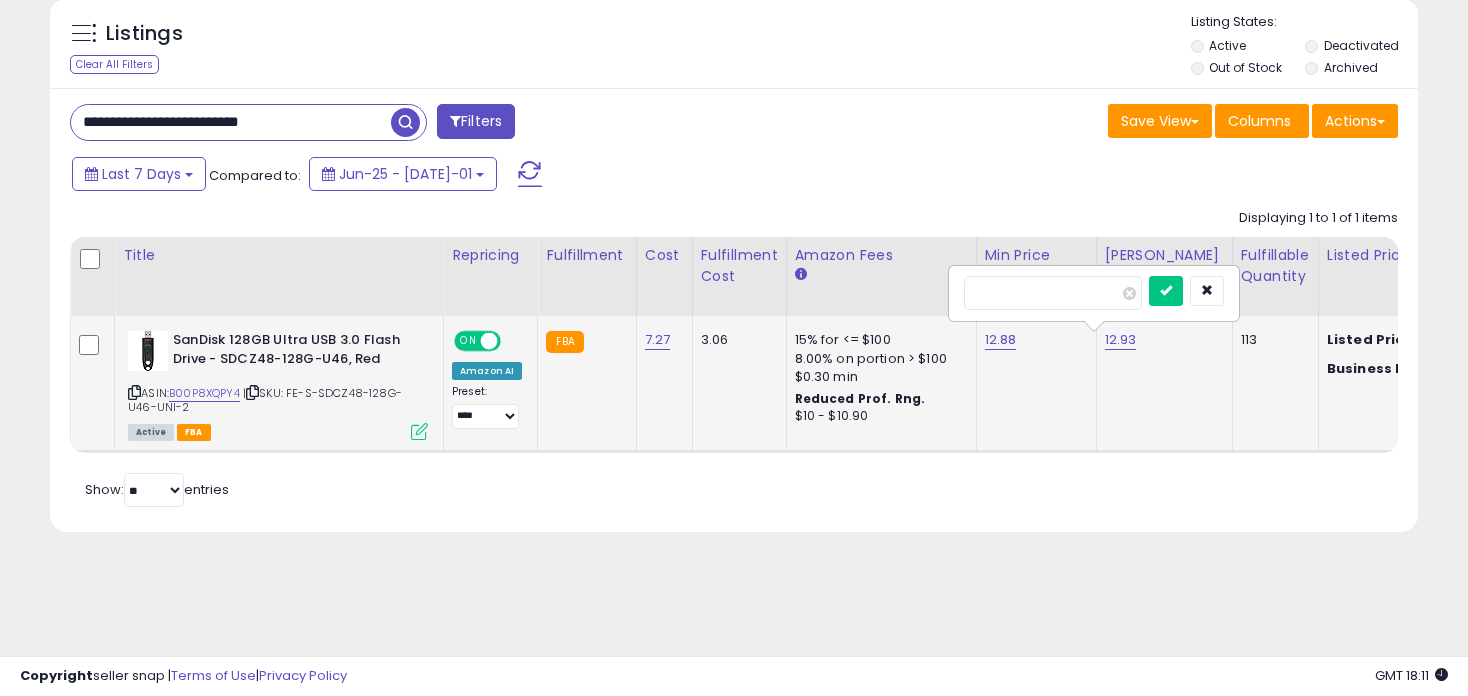 type on "*****" 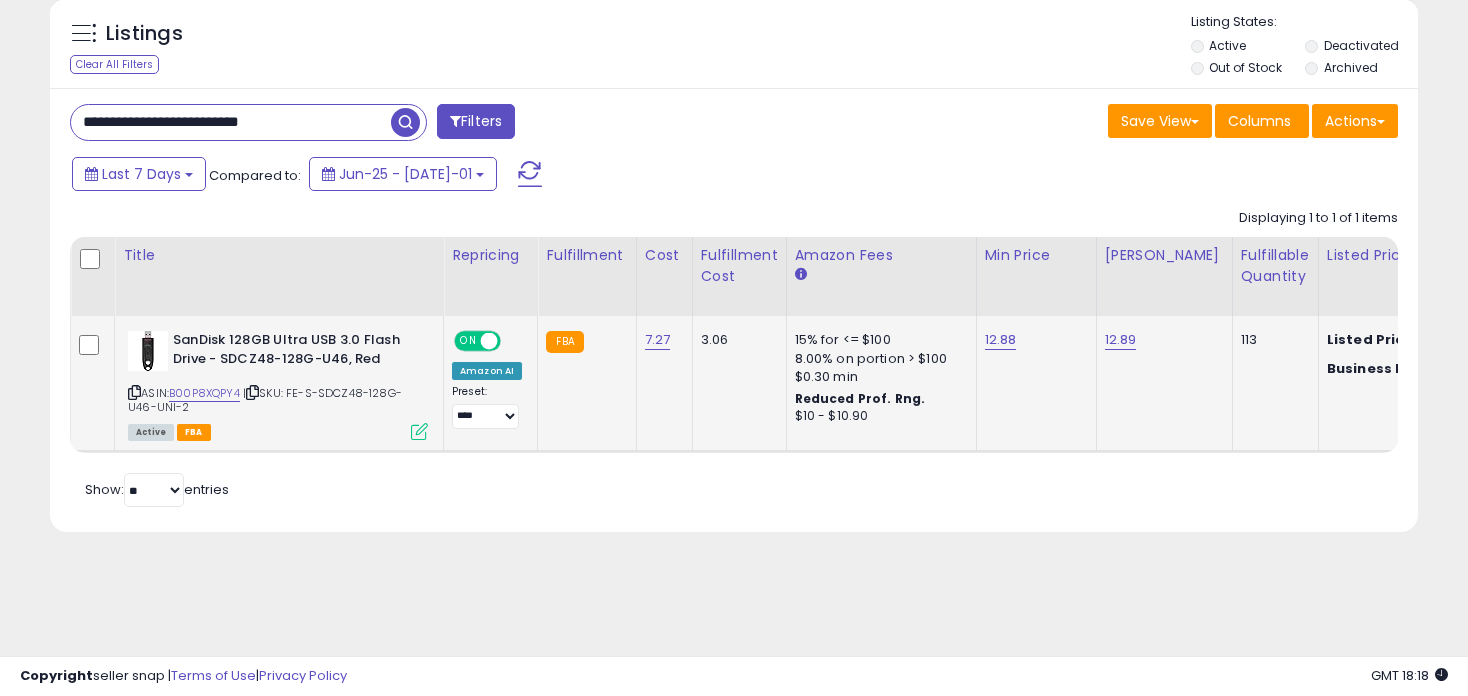 drag, startPoint x: 332, startPoint y: 123, endPoint x: -53, endPoint y: 105, distance: 385.42056 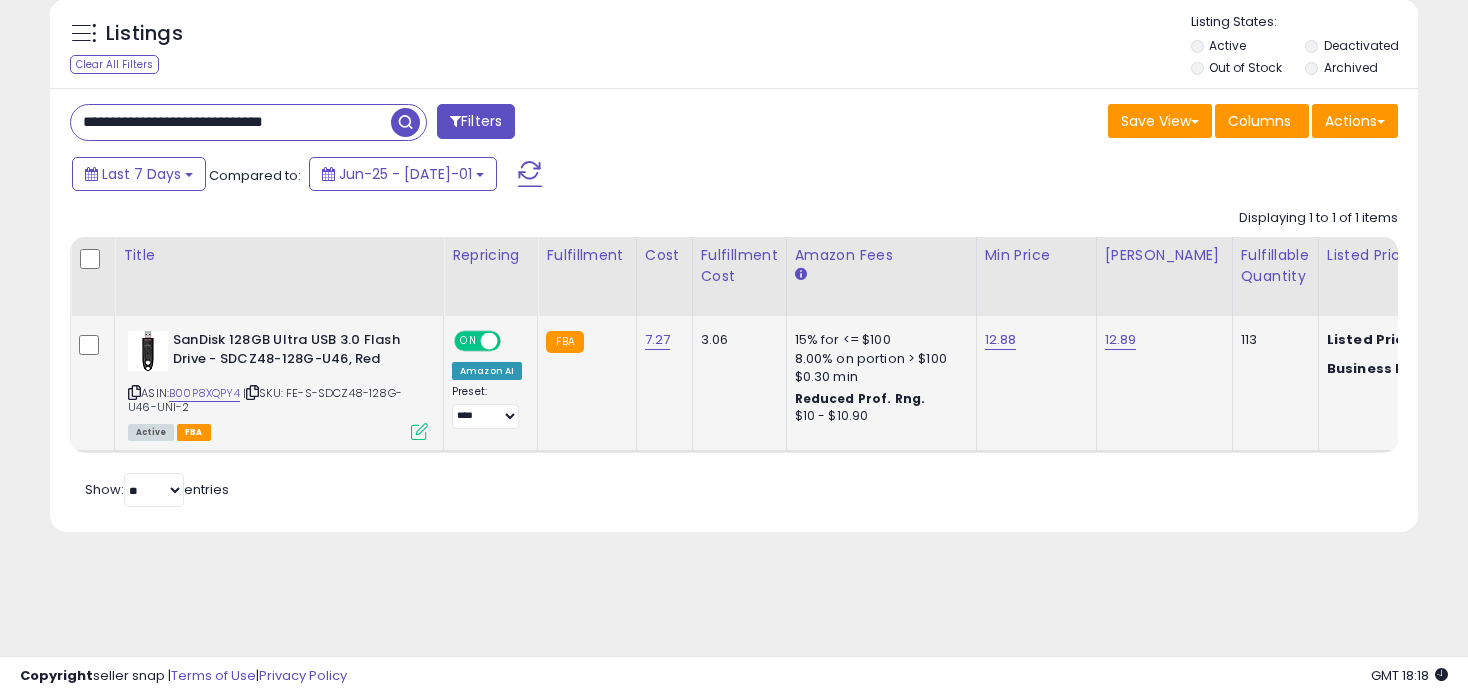 type on "**********" 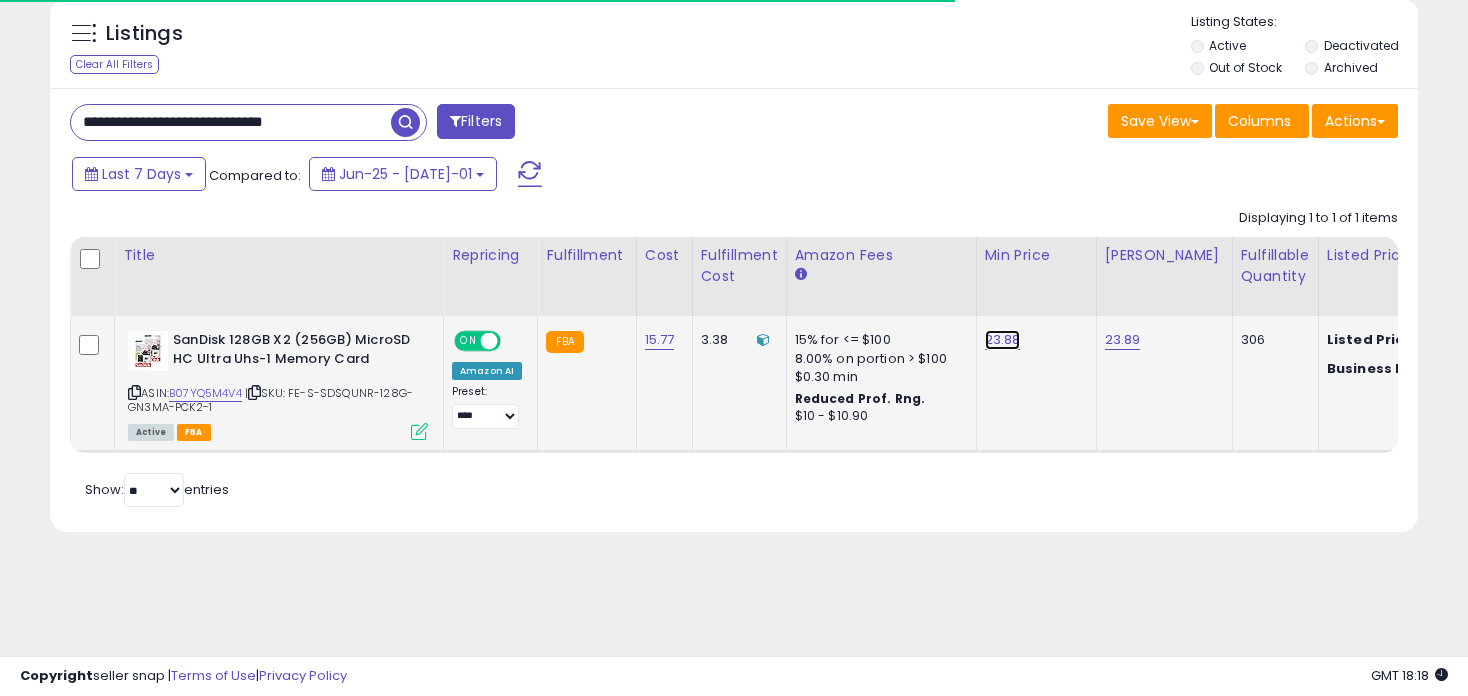 click on "23.88" at bounding box center (1003, 340) 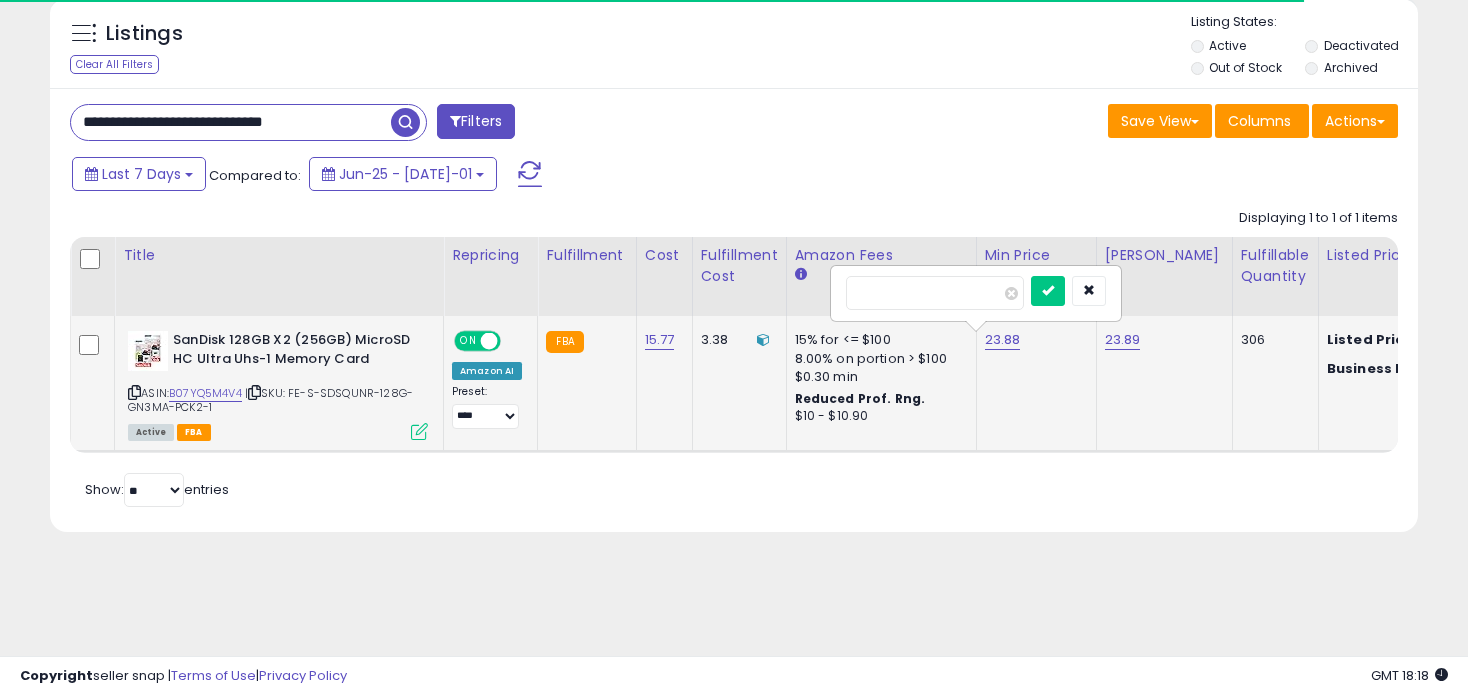 type on "*****" 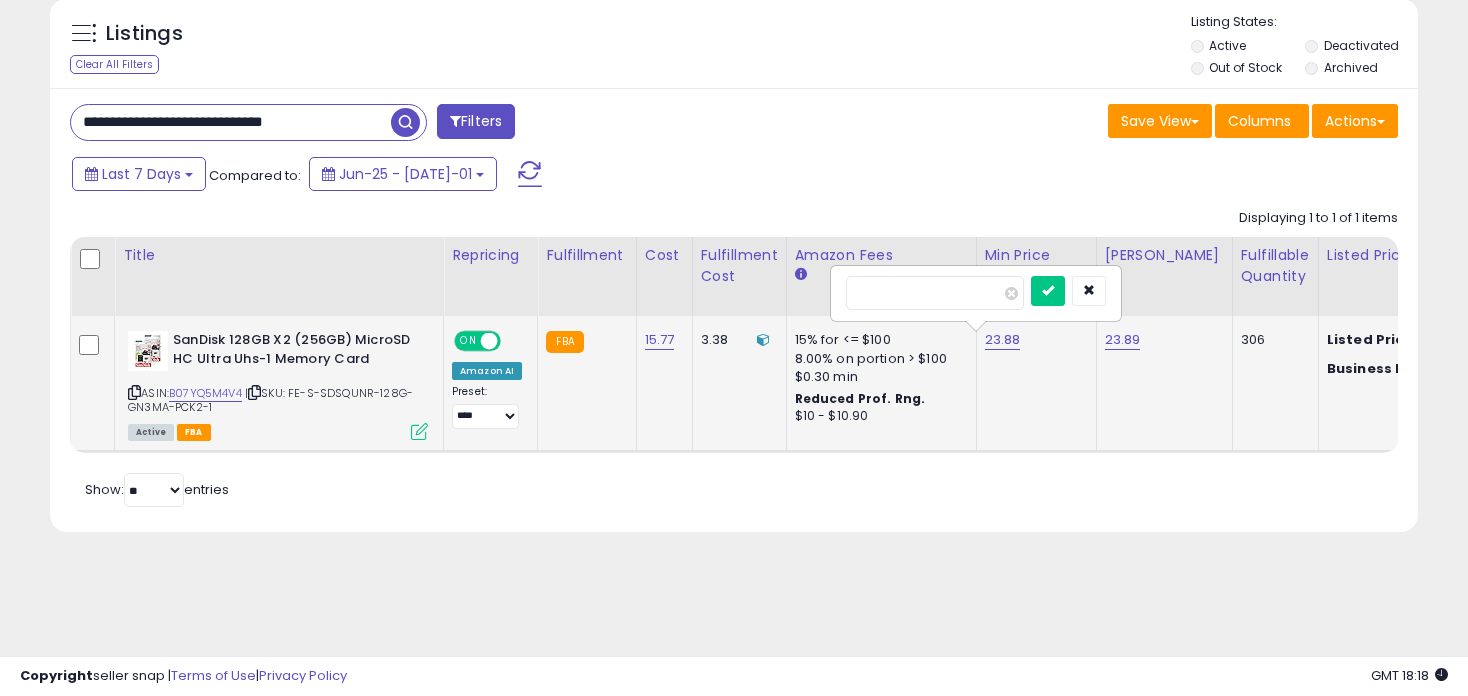 click at bounding box center [1048, 291] 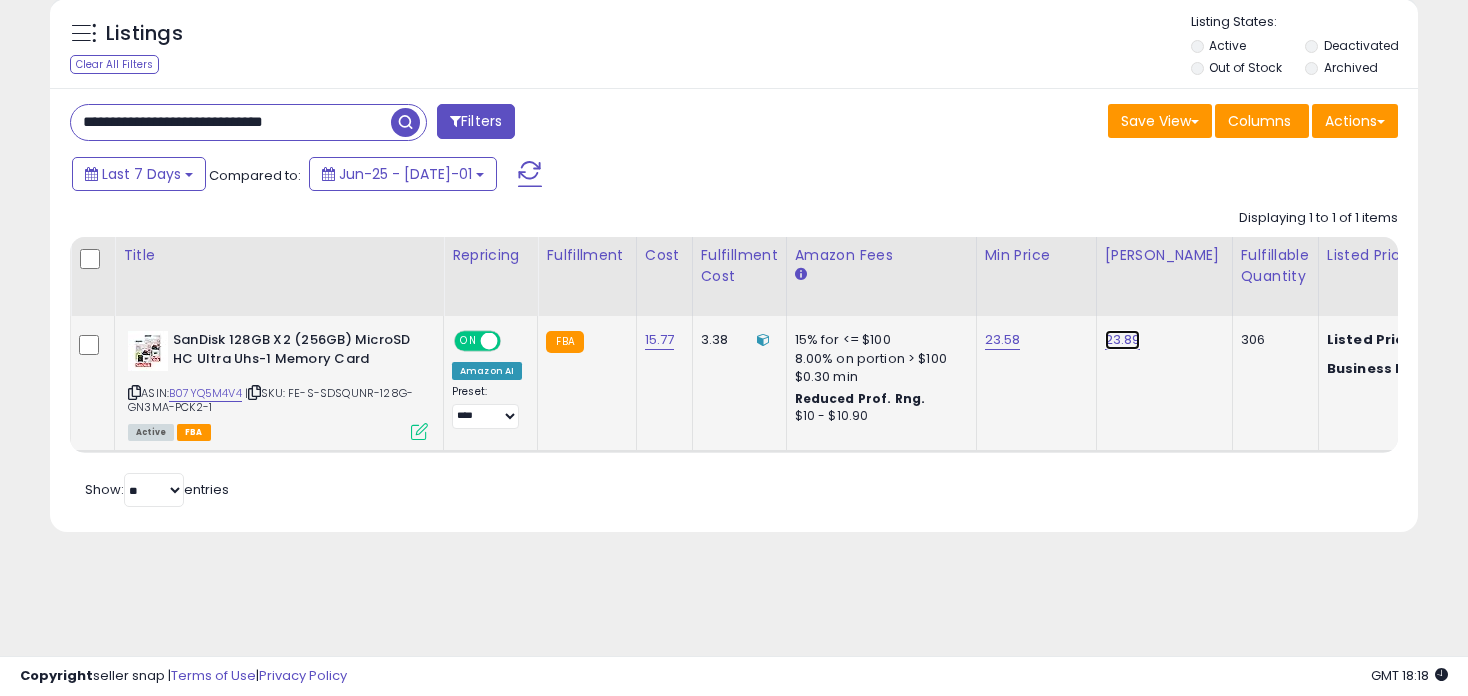 click on "23.89" at bounding box center (1123, 340) 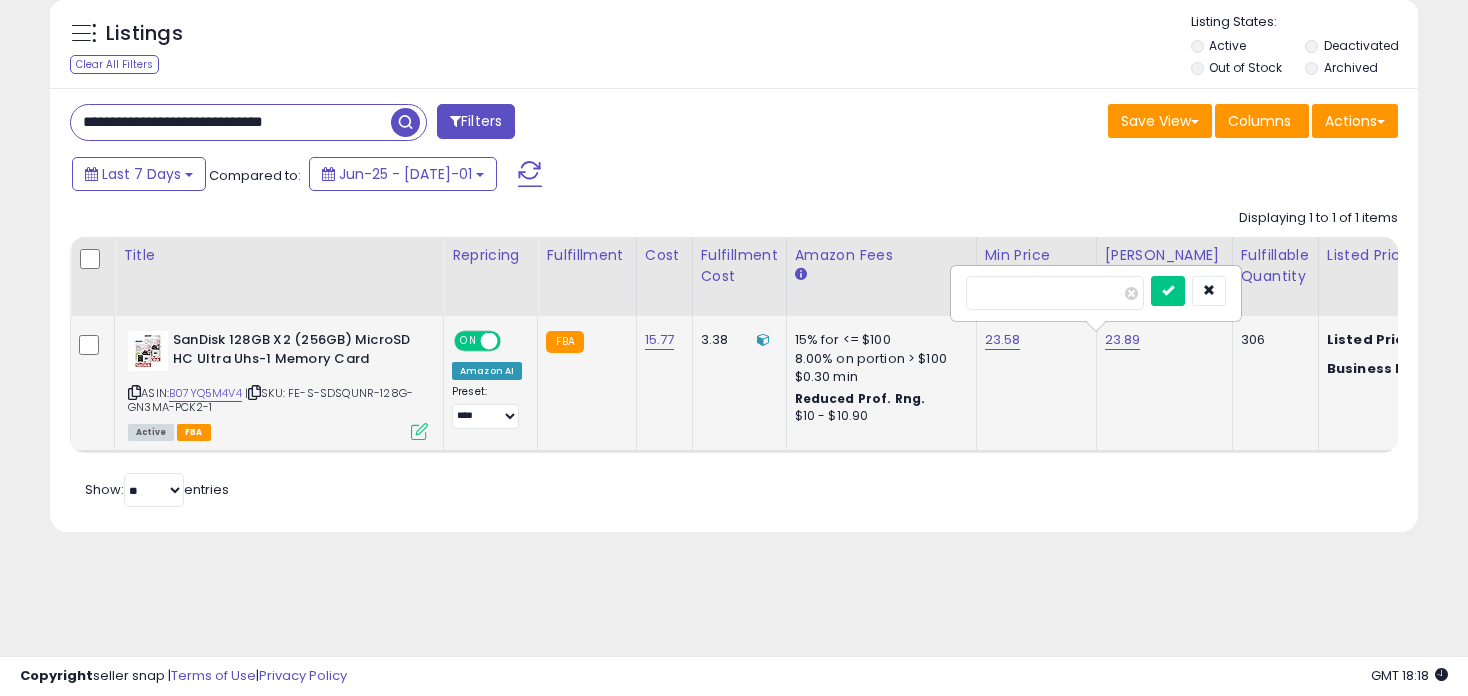 type on "*****" 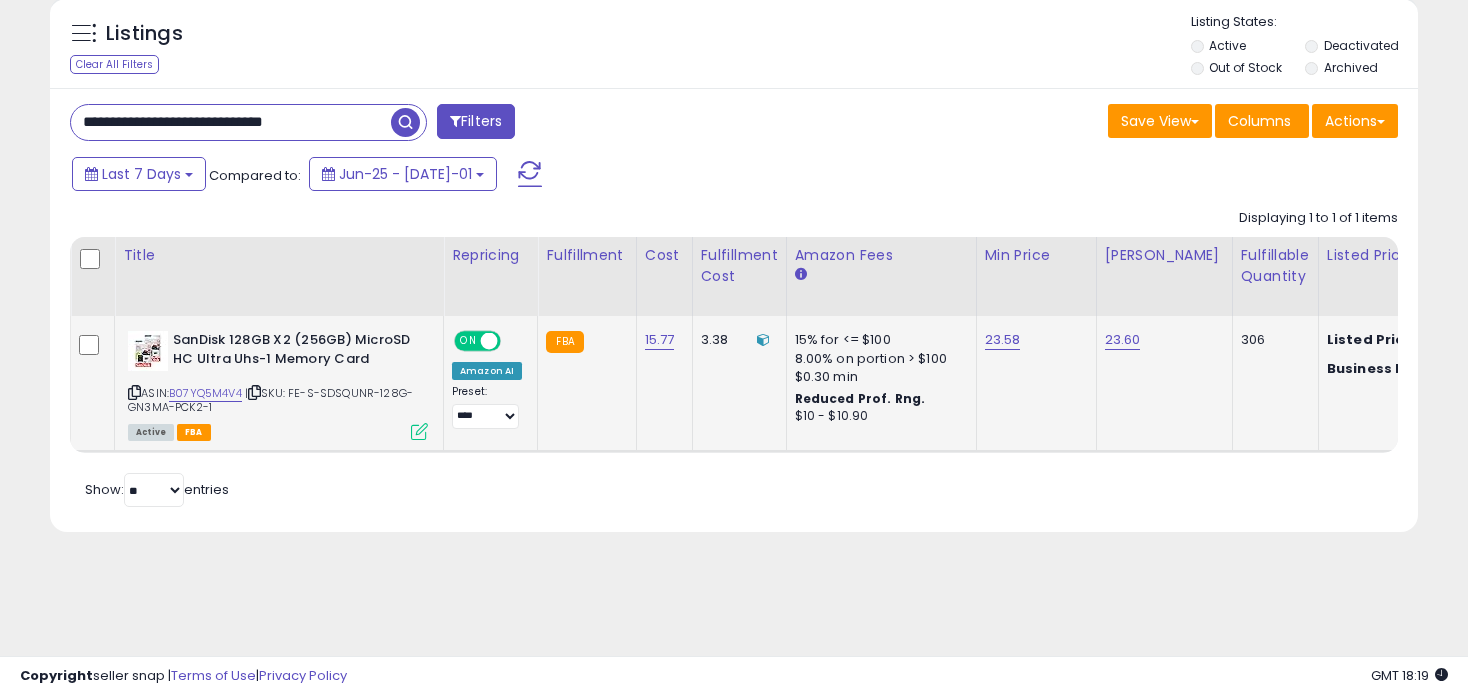 drag, startPoint x: 367, startPoint y: 130, endPoint x: -53, endPoint y: 112, distance: 420.38553 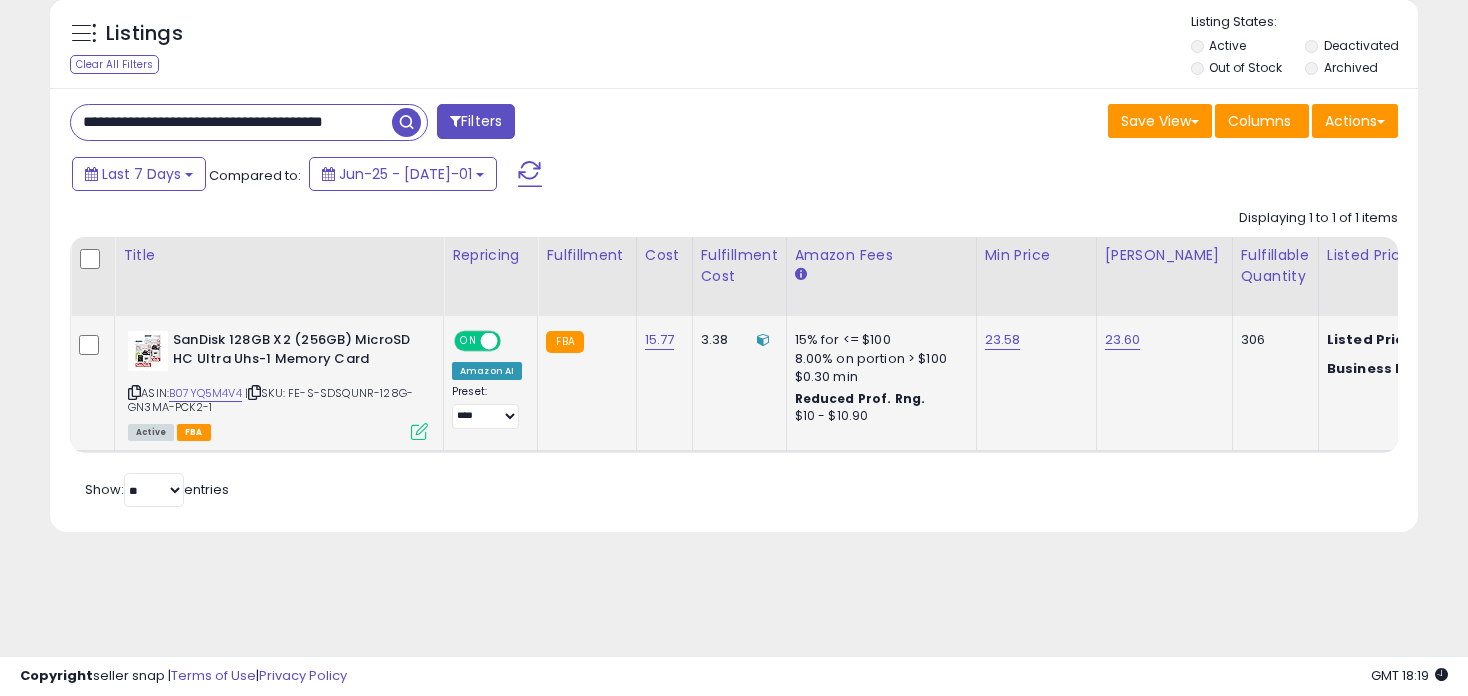 type on "**********" 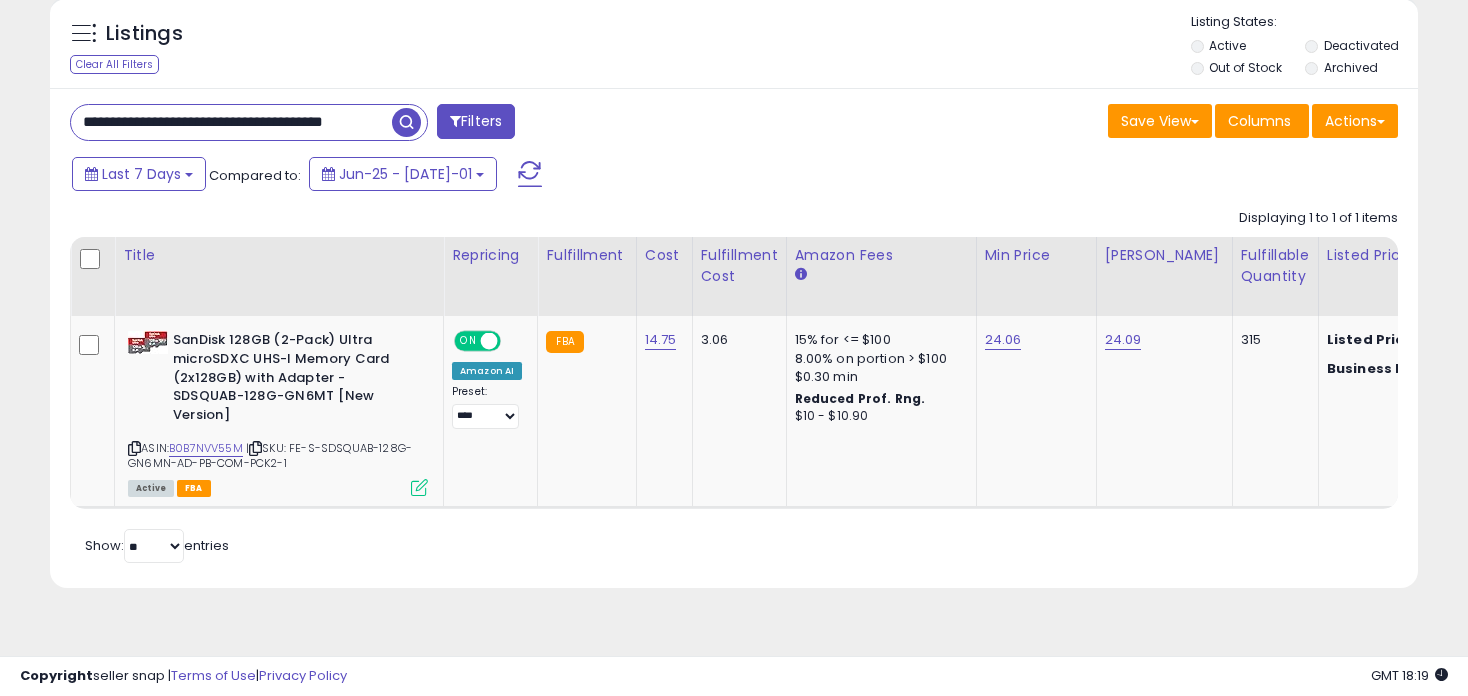 scroll, scrollTop: 0, scrollLeft: 0, axis: both 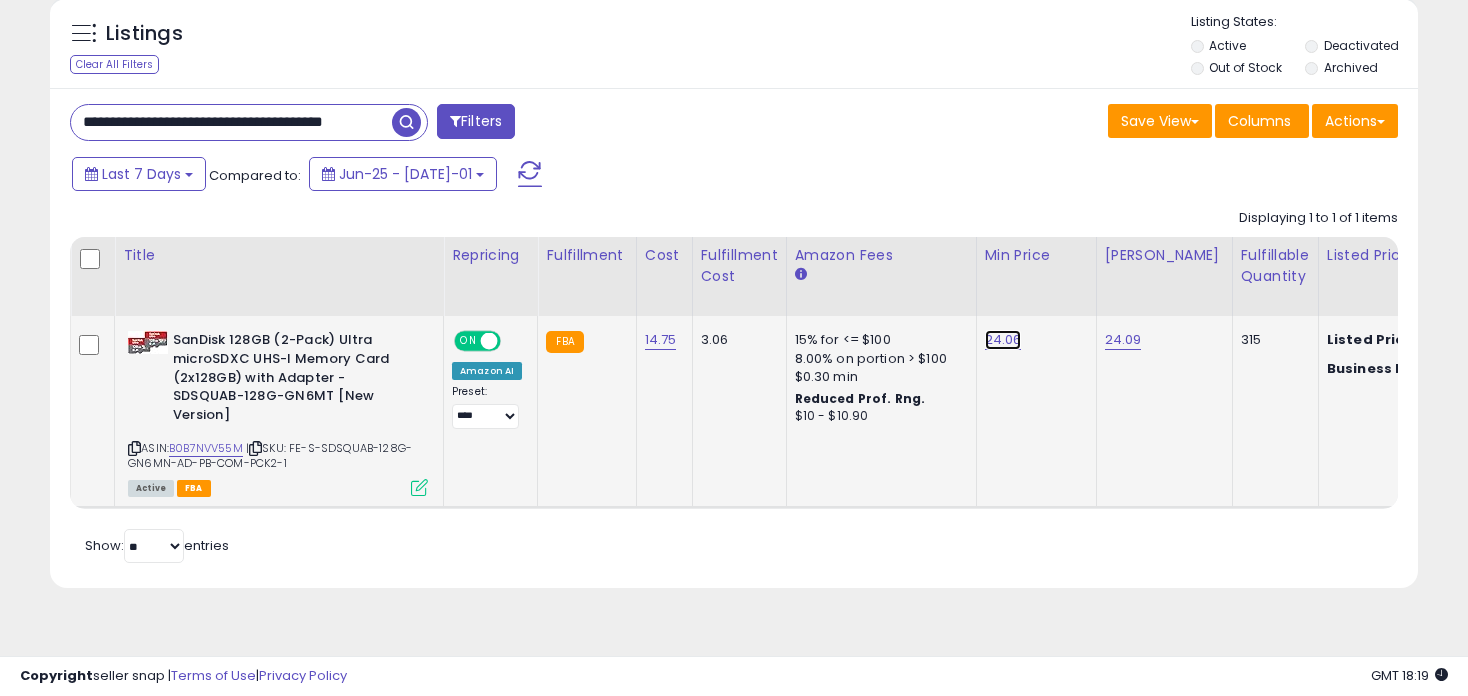 click on "24.06" at bounding box center (1003, 340) 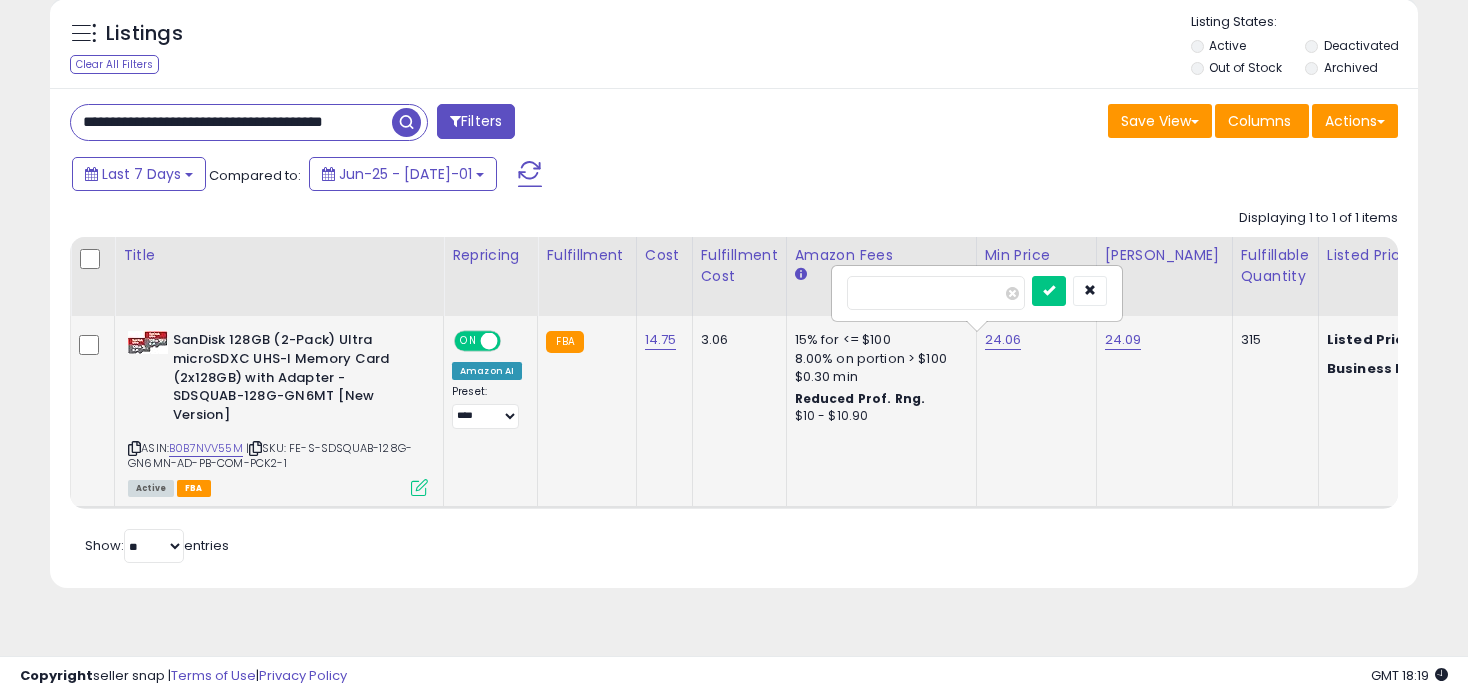 type on "*****" 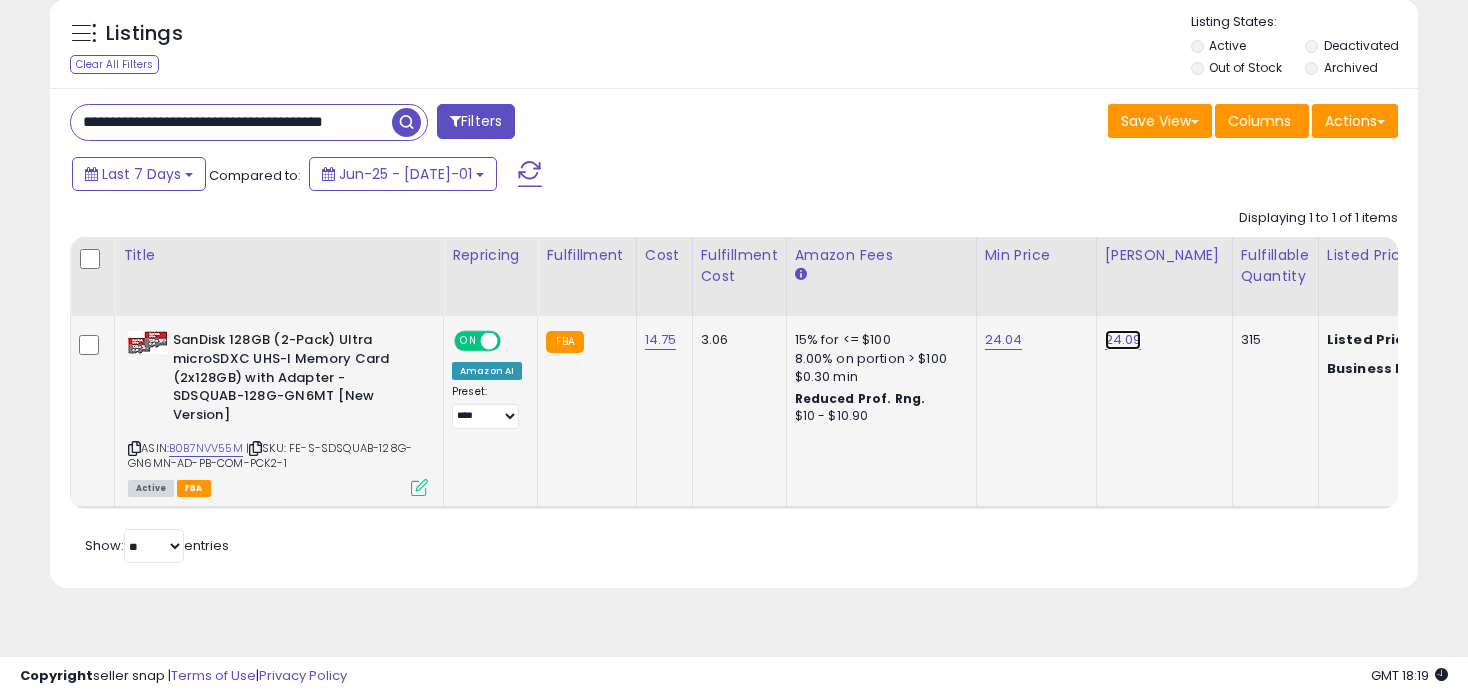 click on "24.09" at bounding box center [1123, 340] 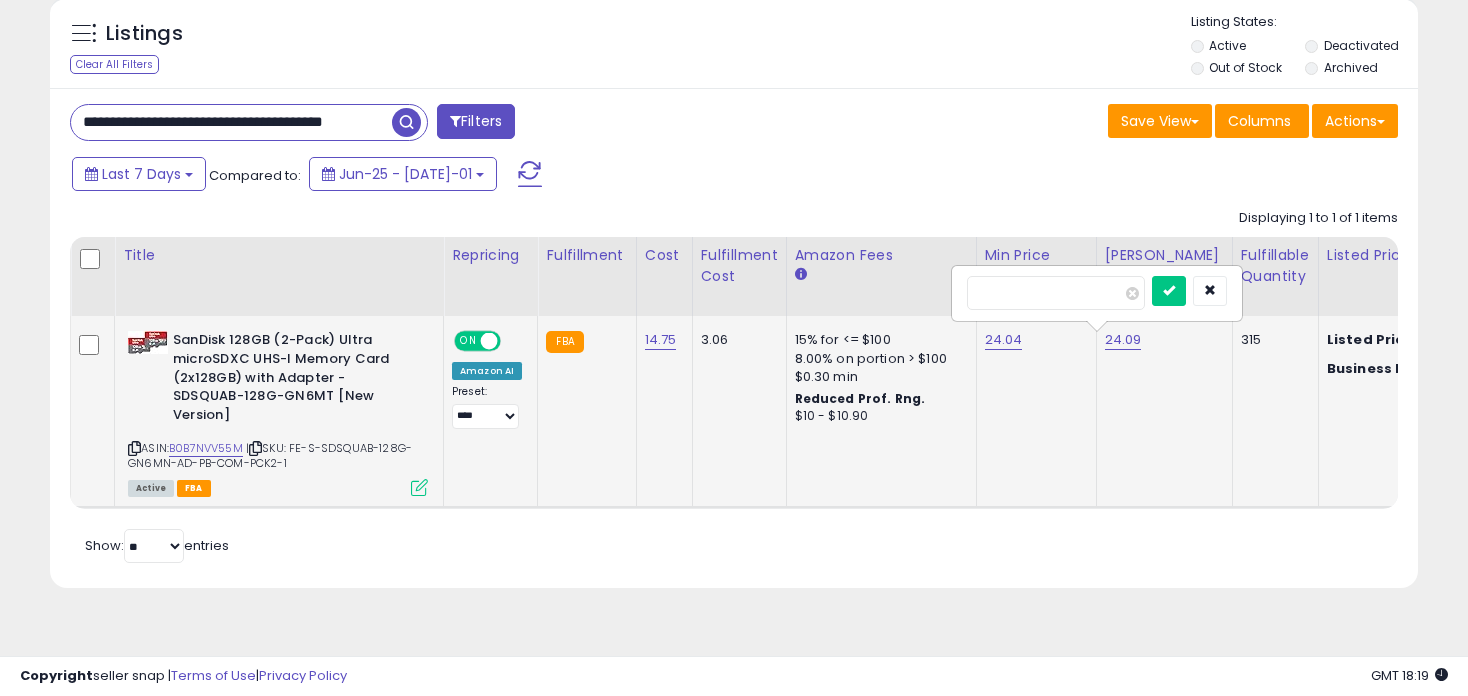 type on "*****" 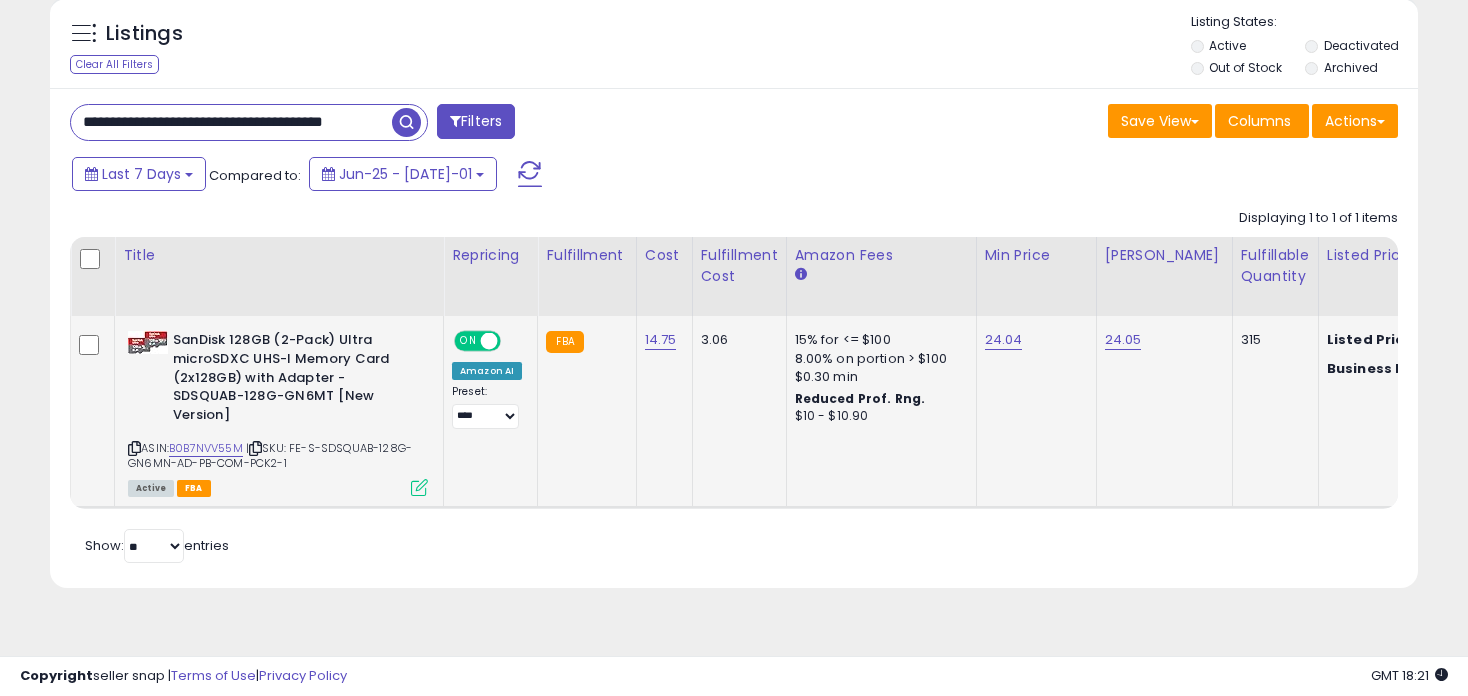 scroll, scrollTop: 0, scrollLeft: 88, axis: horizontal 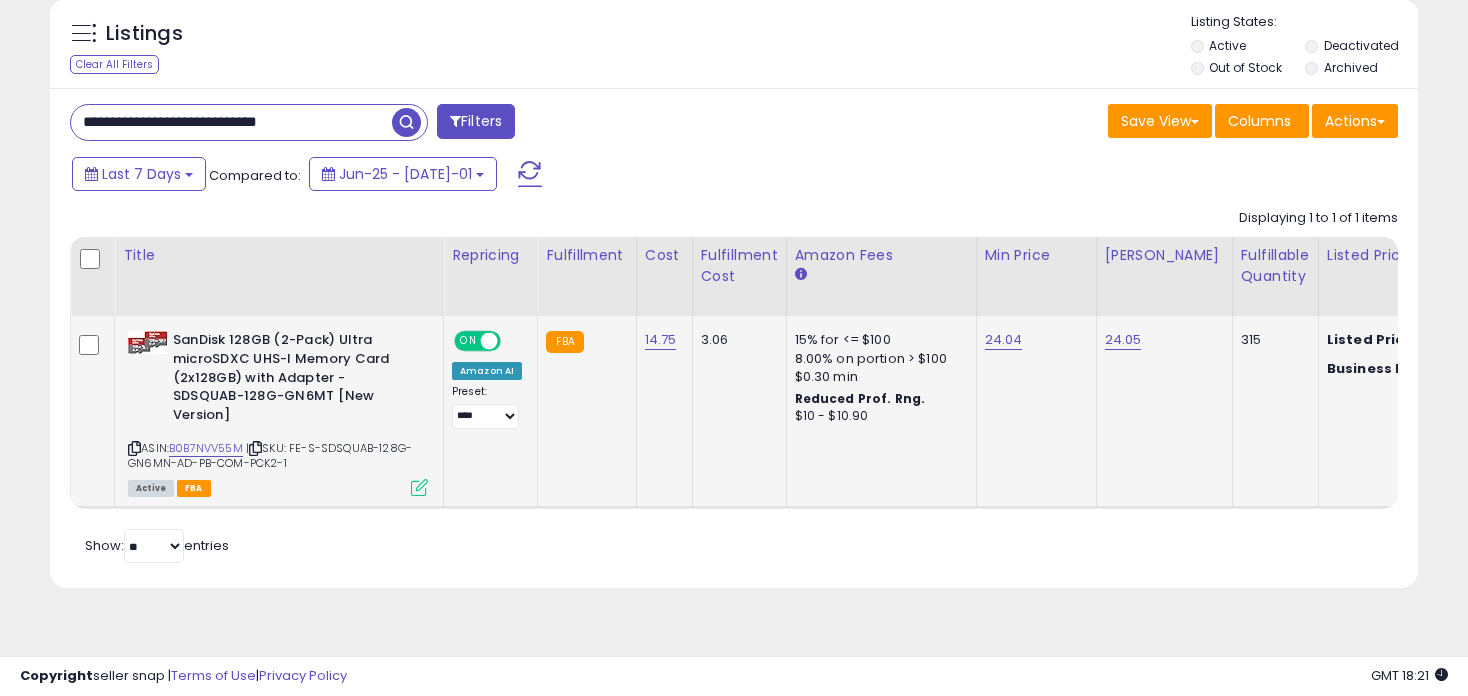 type on "**********" 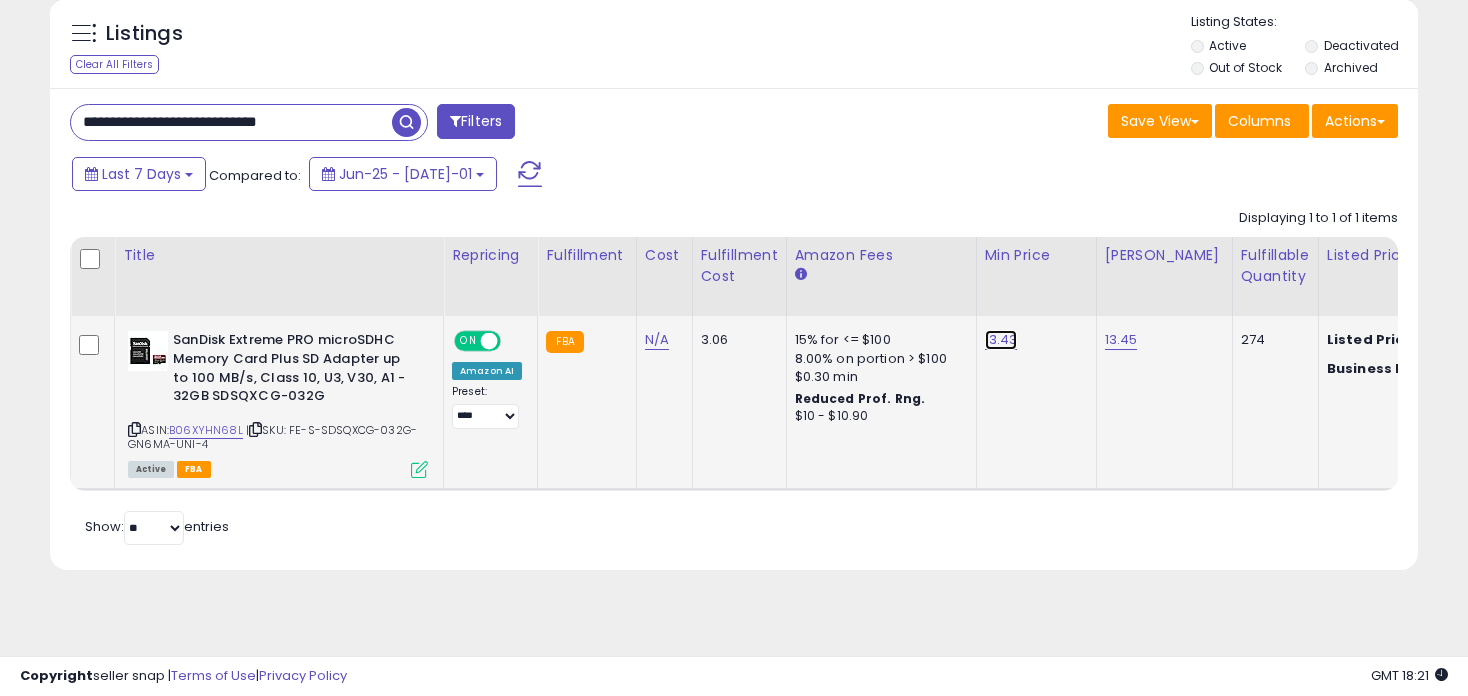 click on "13.43" at bounding box center [1001, 340] 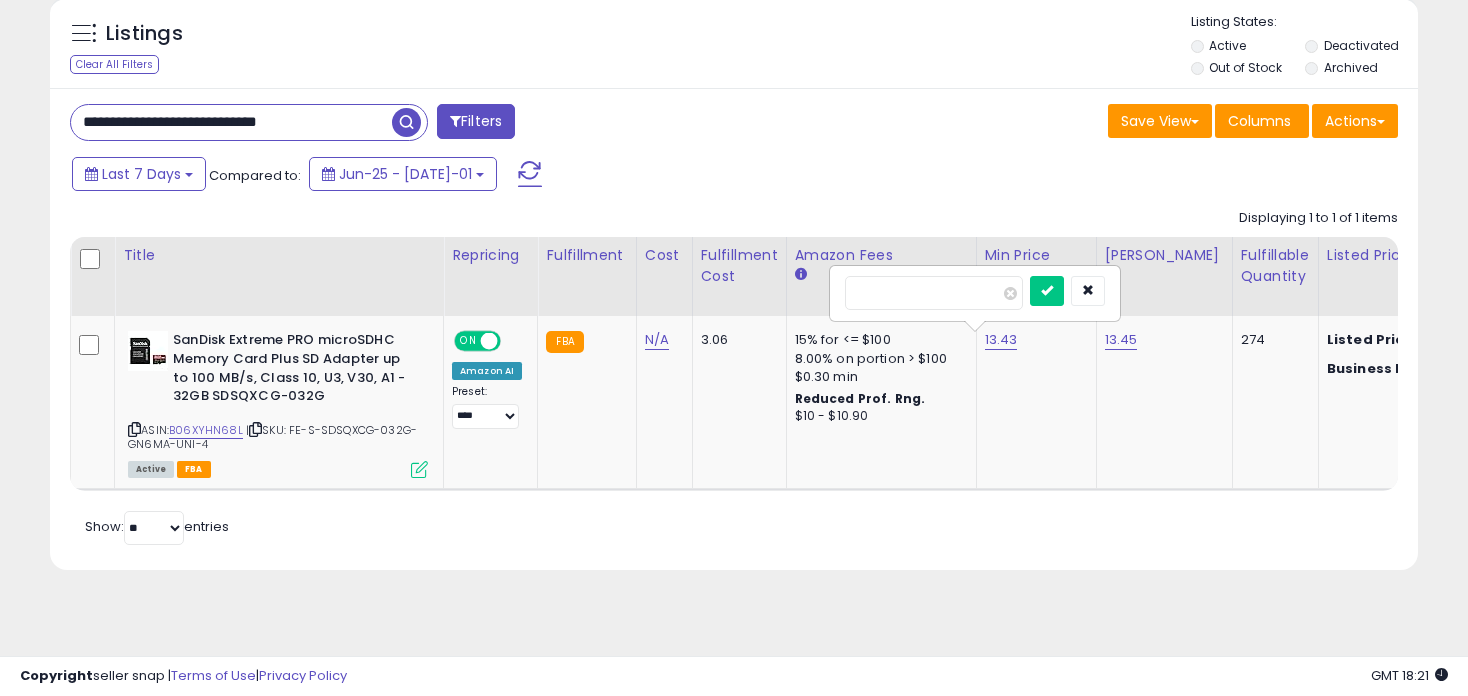 drag, startPoint x: 944, startPoint y: 299, endPoint x: 777, endPoint y: 287, distance: 167.43059 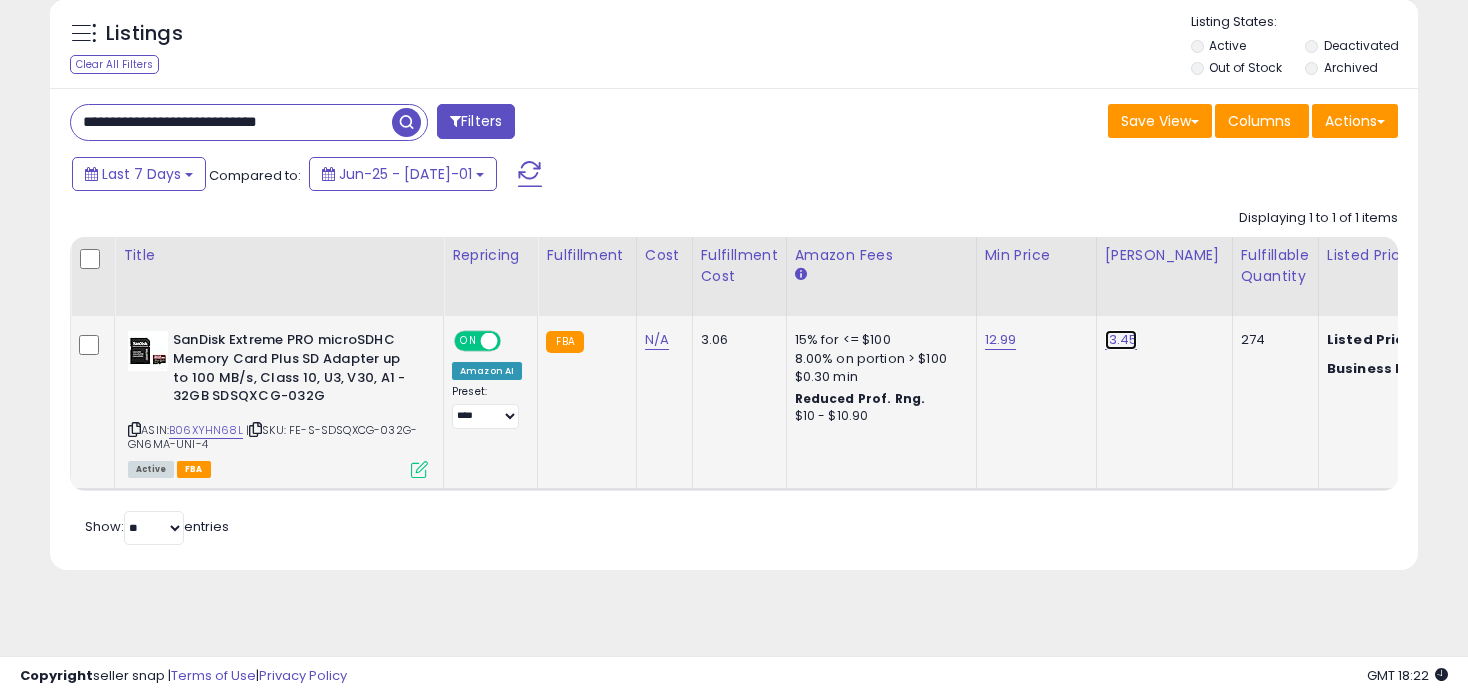 click on "13.45" at bounding box center (1121, 340) 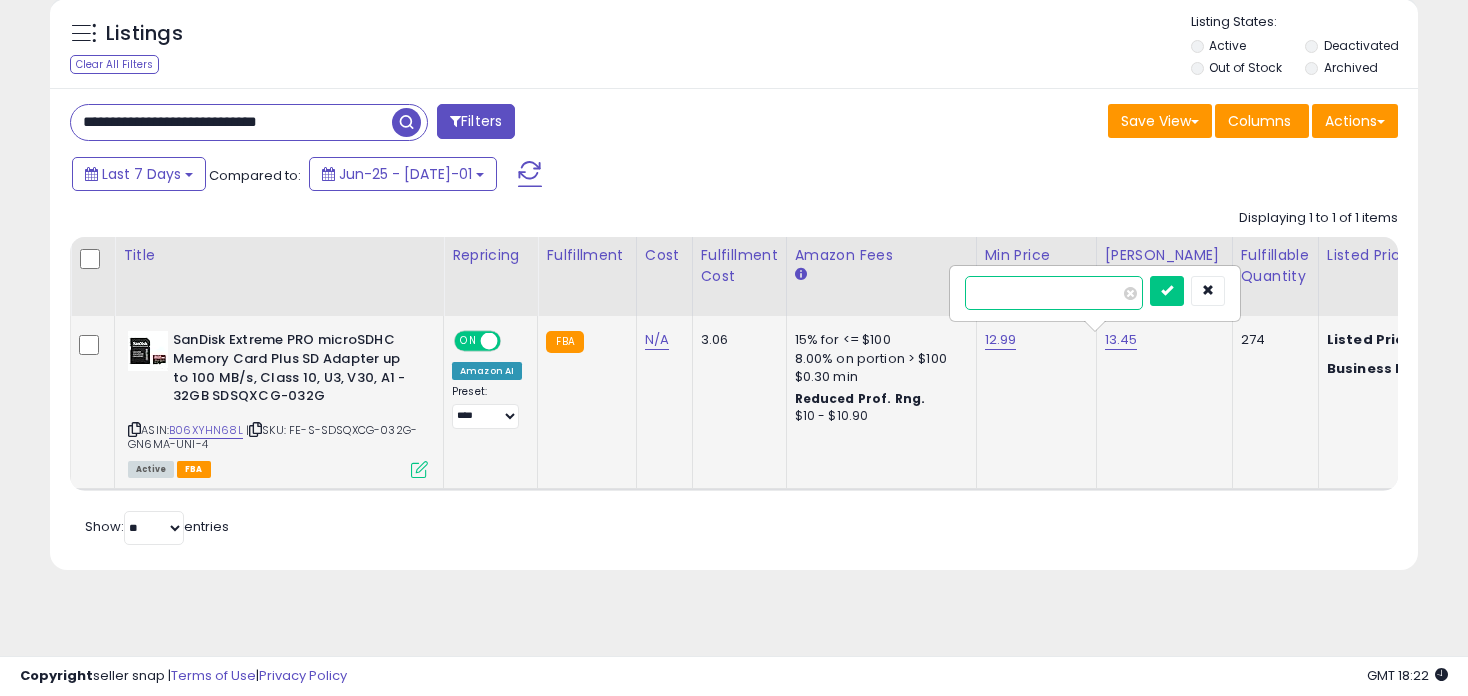type on "*****" 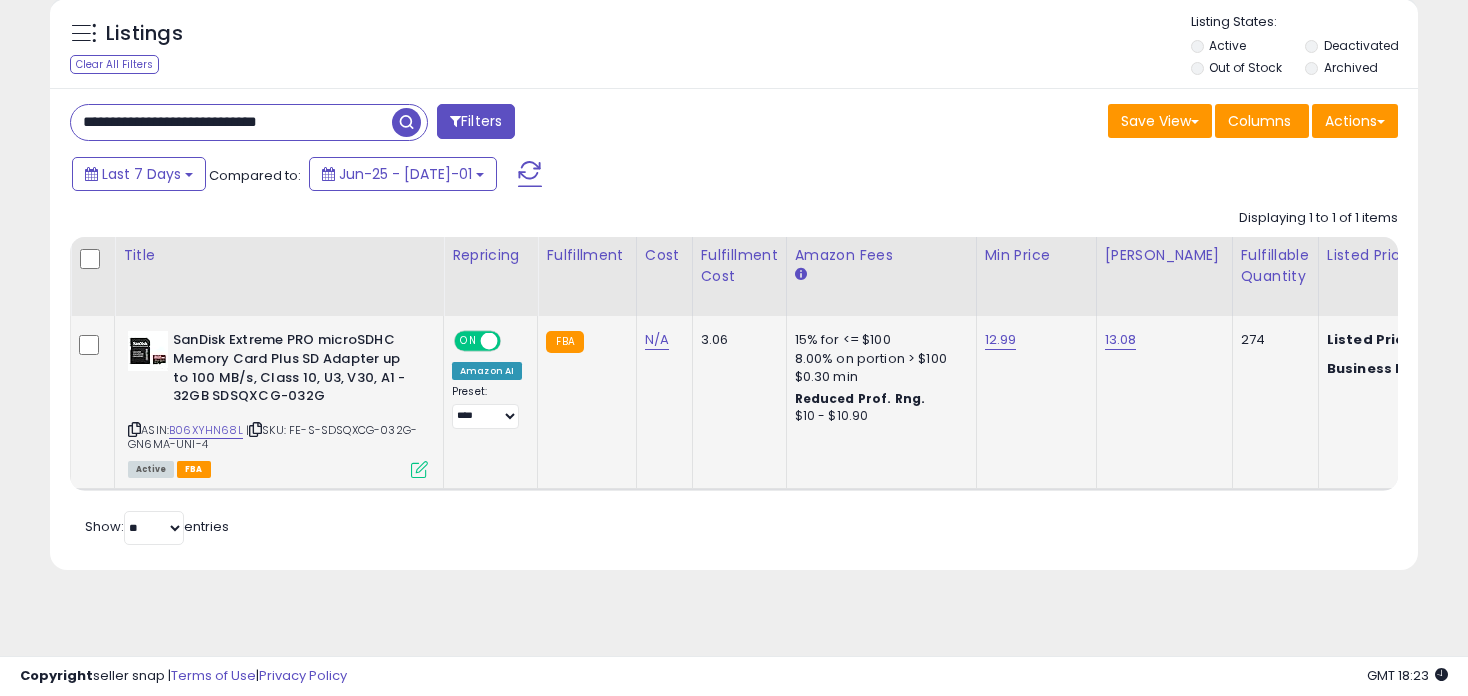 click on "Listings
Clear All Filters
Listing States:" at bounding box center (734, 47) 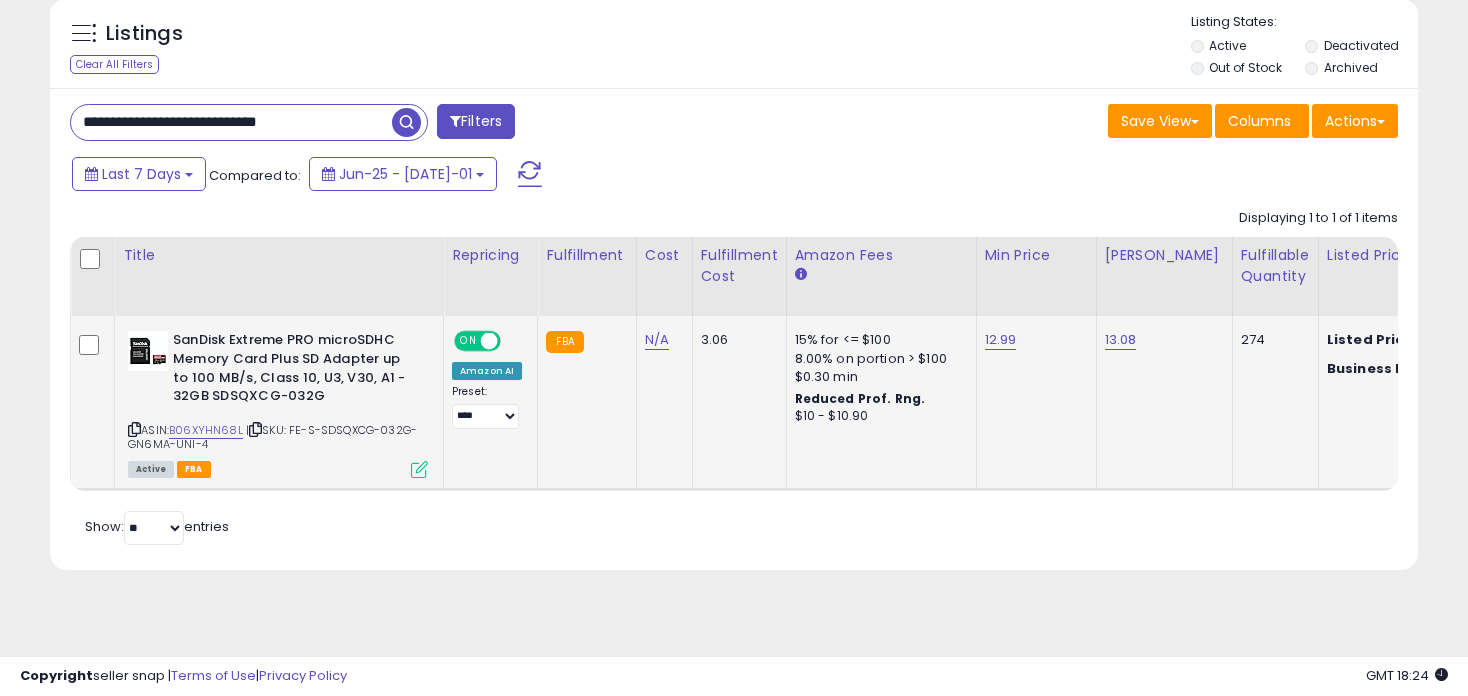 drag, startPoint x: 380, startPoint y: 130, endPoint x: 70, endPoint y: 111, distance: 310.58173 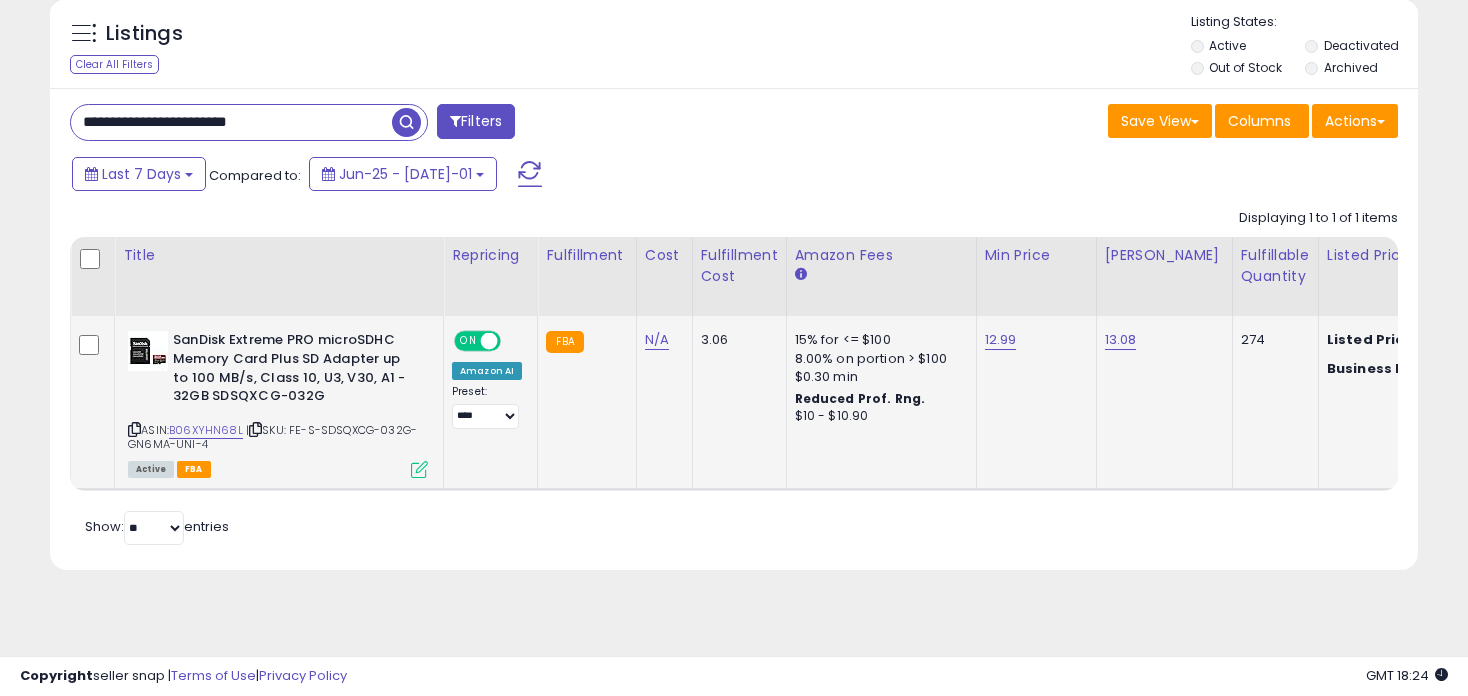 type on "**********" 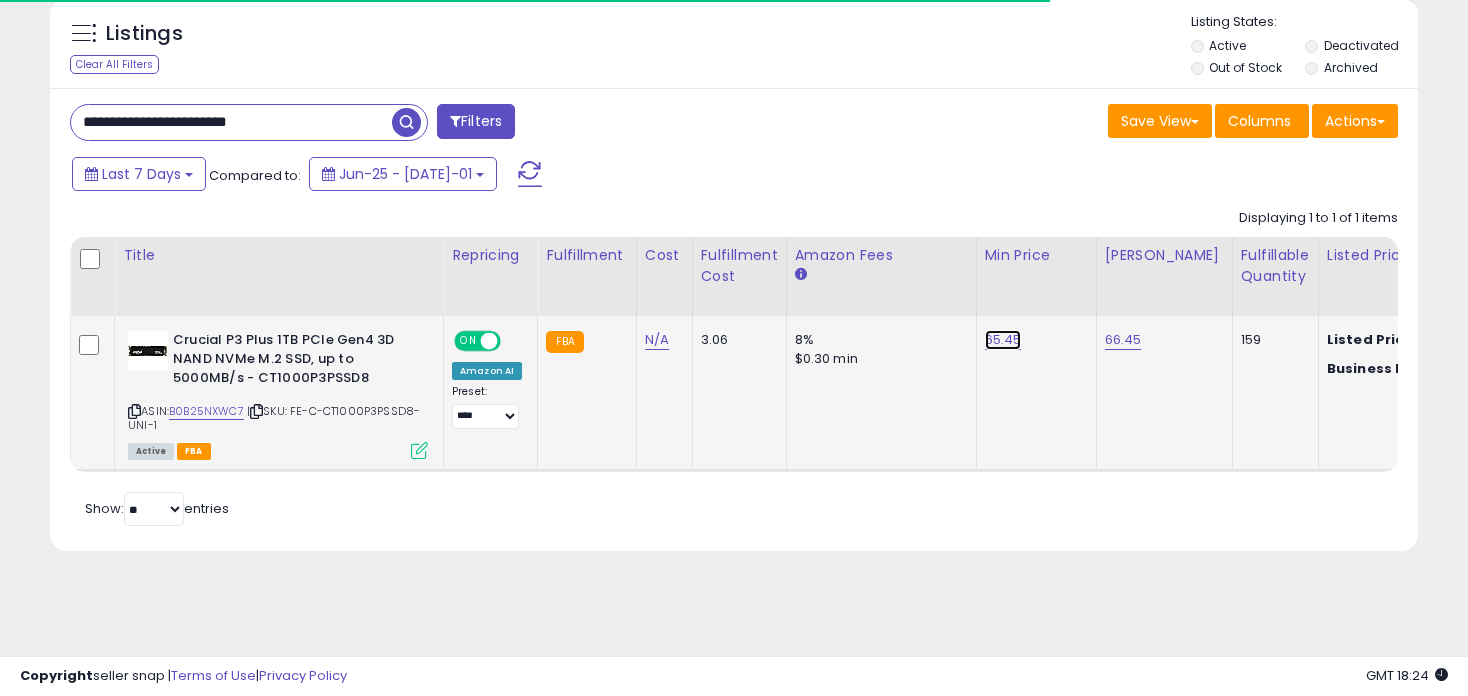 click on "65.45" at bounding box center [1003, 340] 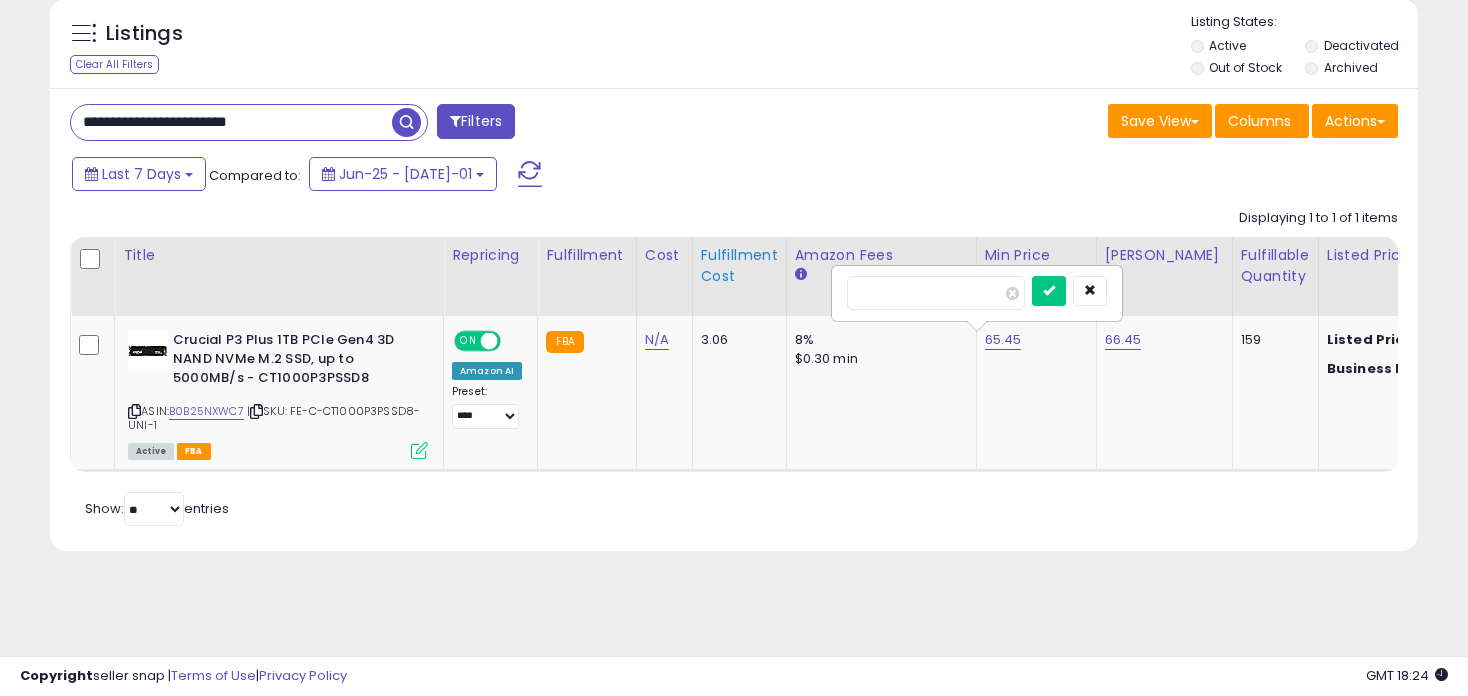drag, startPoint x: 921, startPoint y: 291, endPoint x: 728, endPoint y: 282, distance: 193.20973 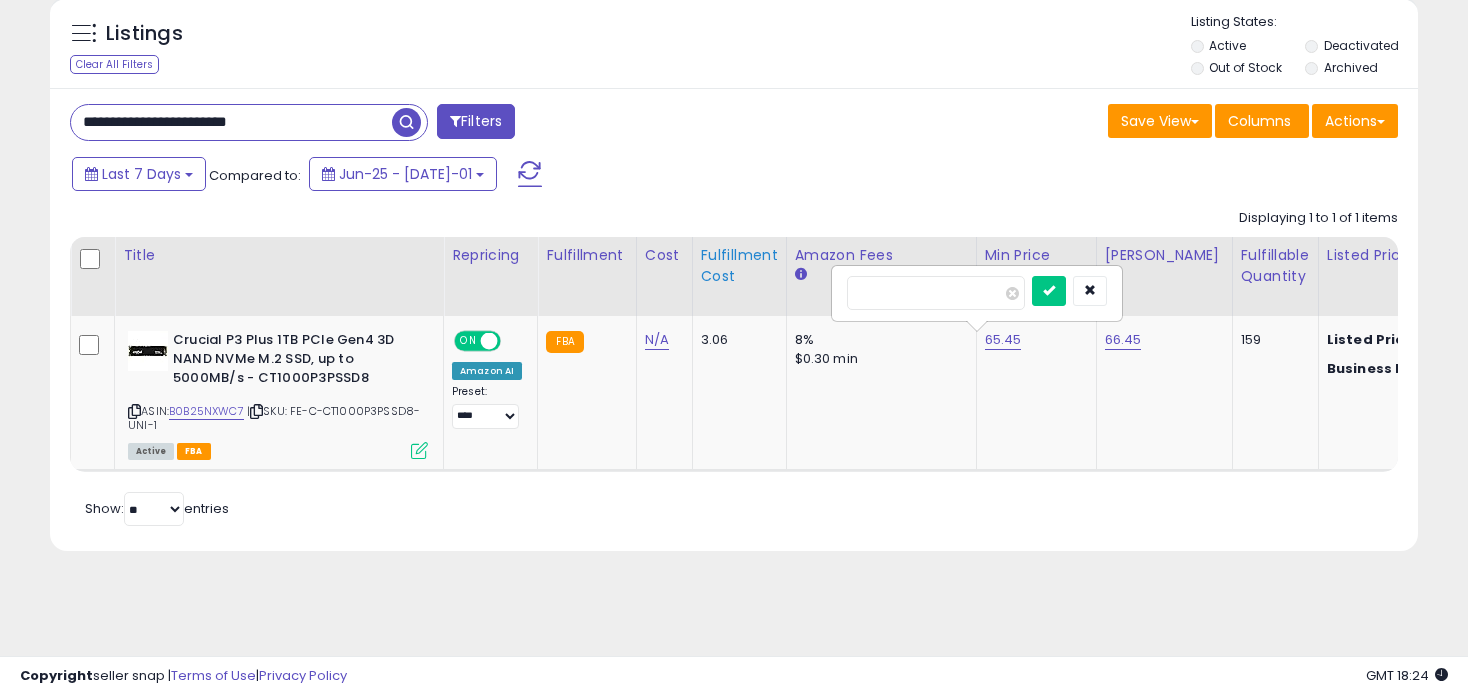 type on "*****" 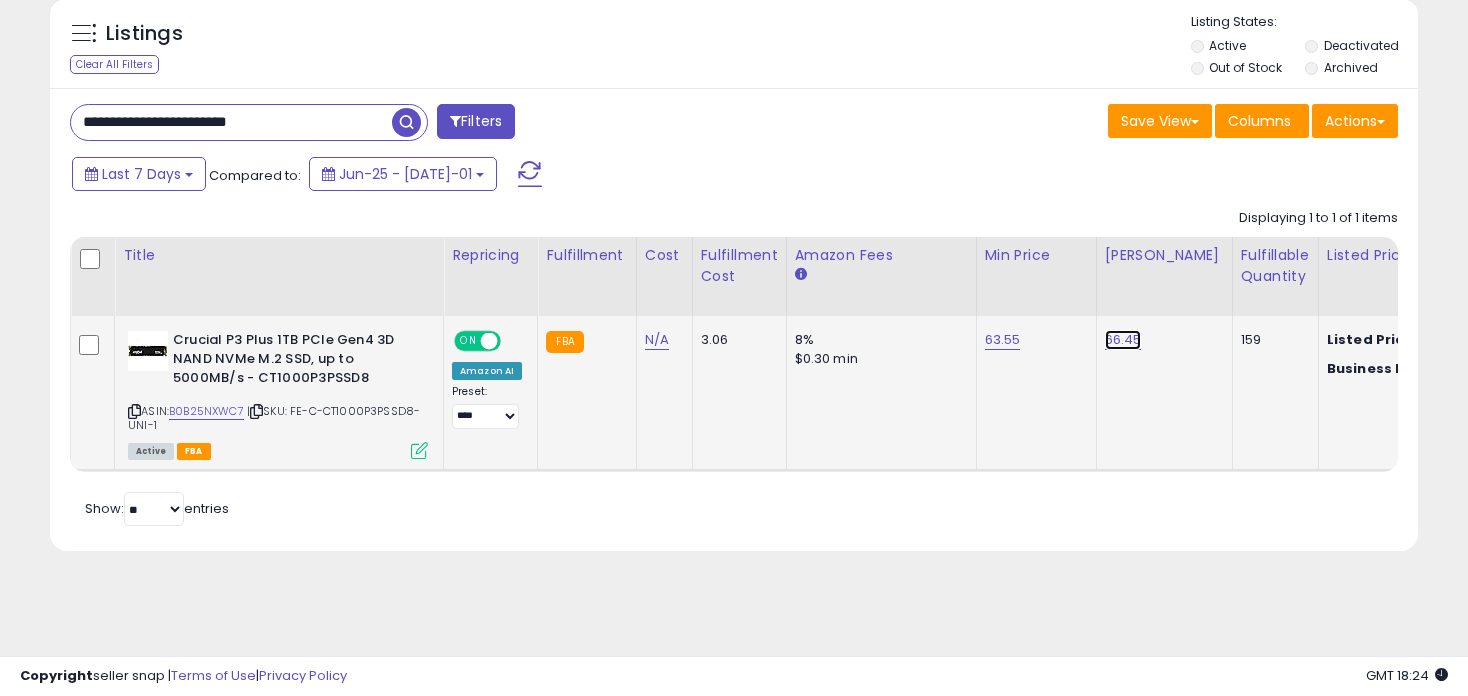 click on "66.45" at bounding box center (1123, 340) 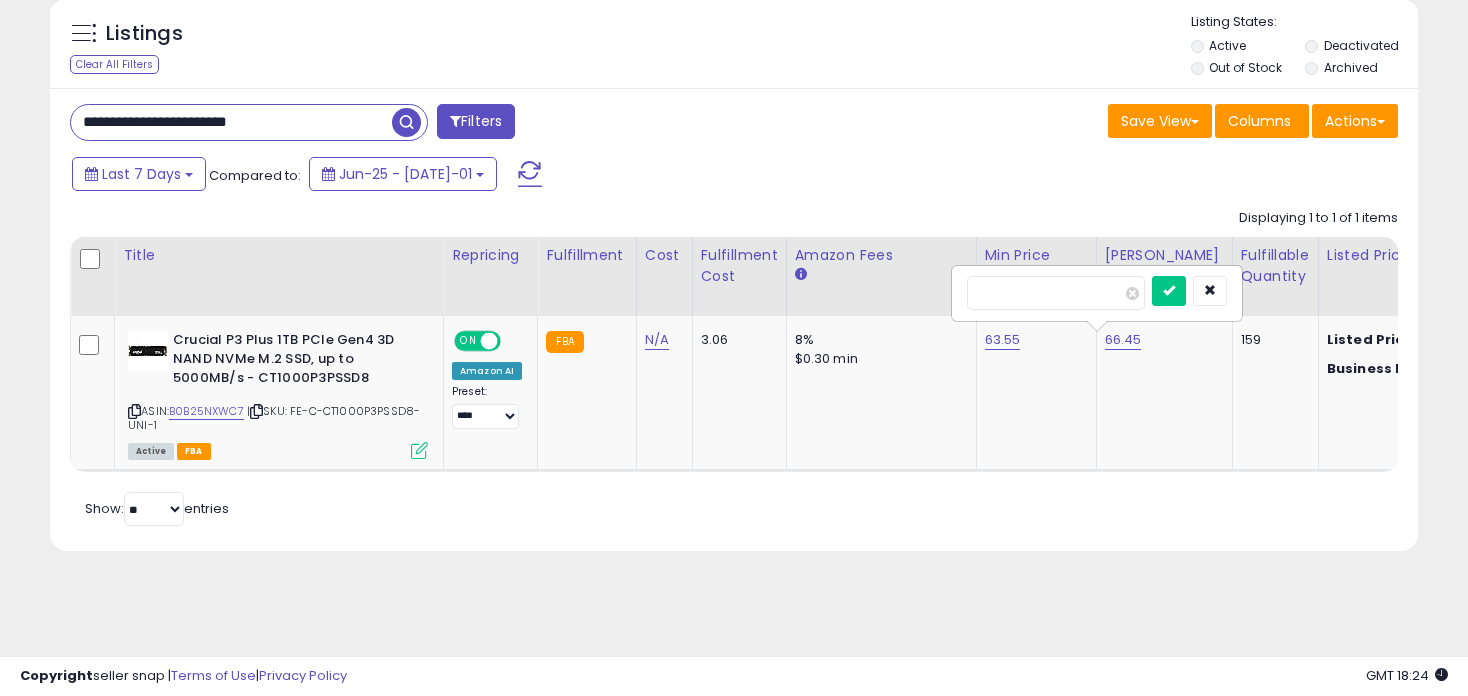 drag, startPoint x: 1039, startPoint y: 285, endPoint x: 867, endPoint y: 294, distance: 172.2353 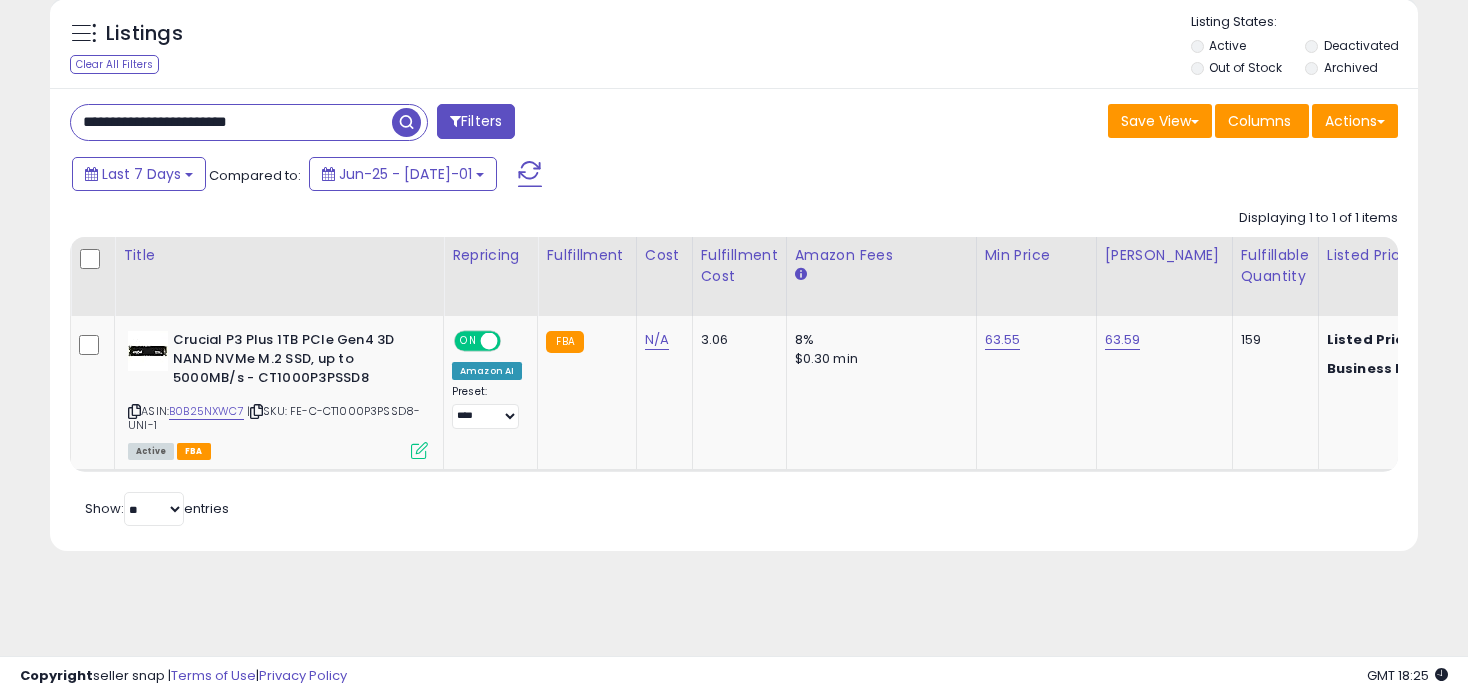 drag, startPoint x: 311, startPoint y: 126, endPoint x: -53, endPoint y: 128, distance: 364.0055 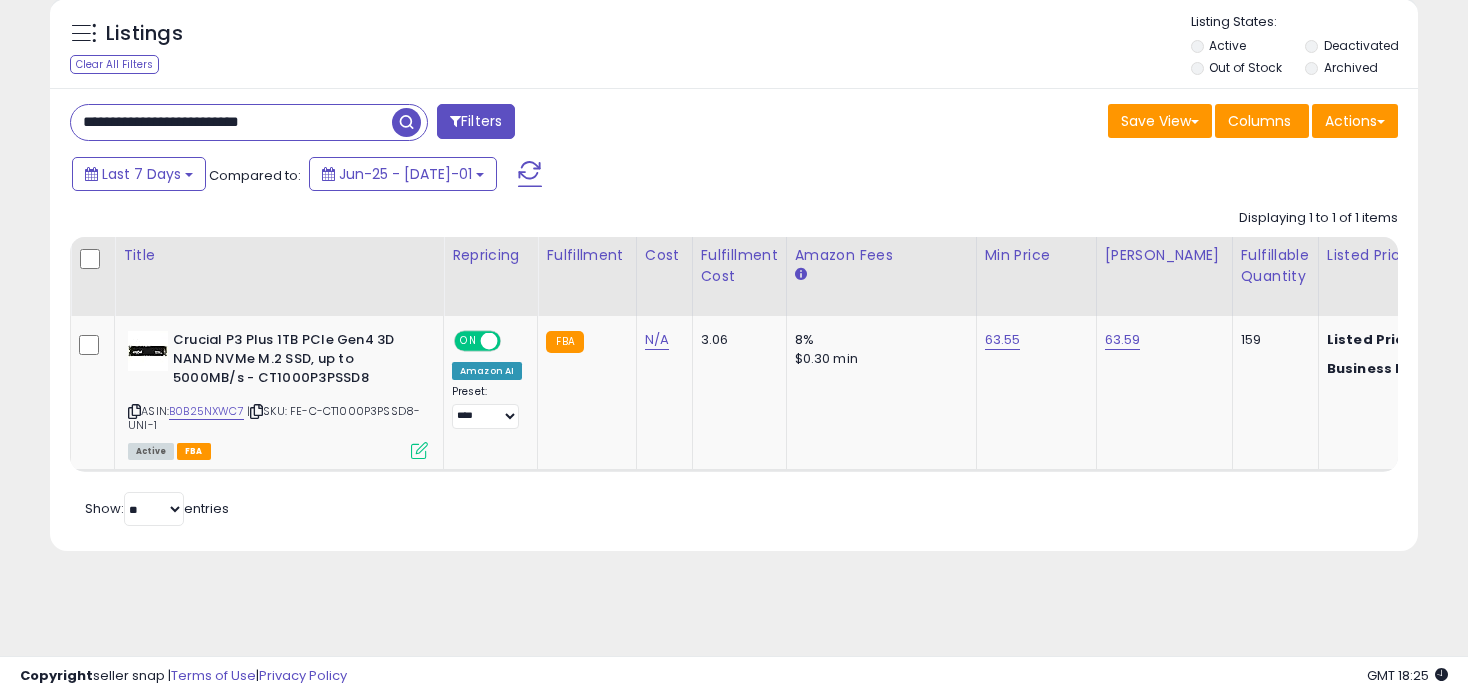 type on "**********" 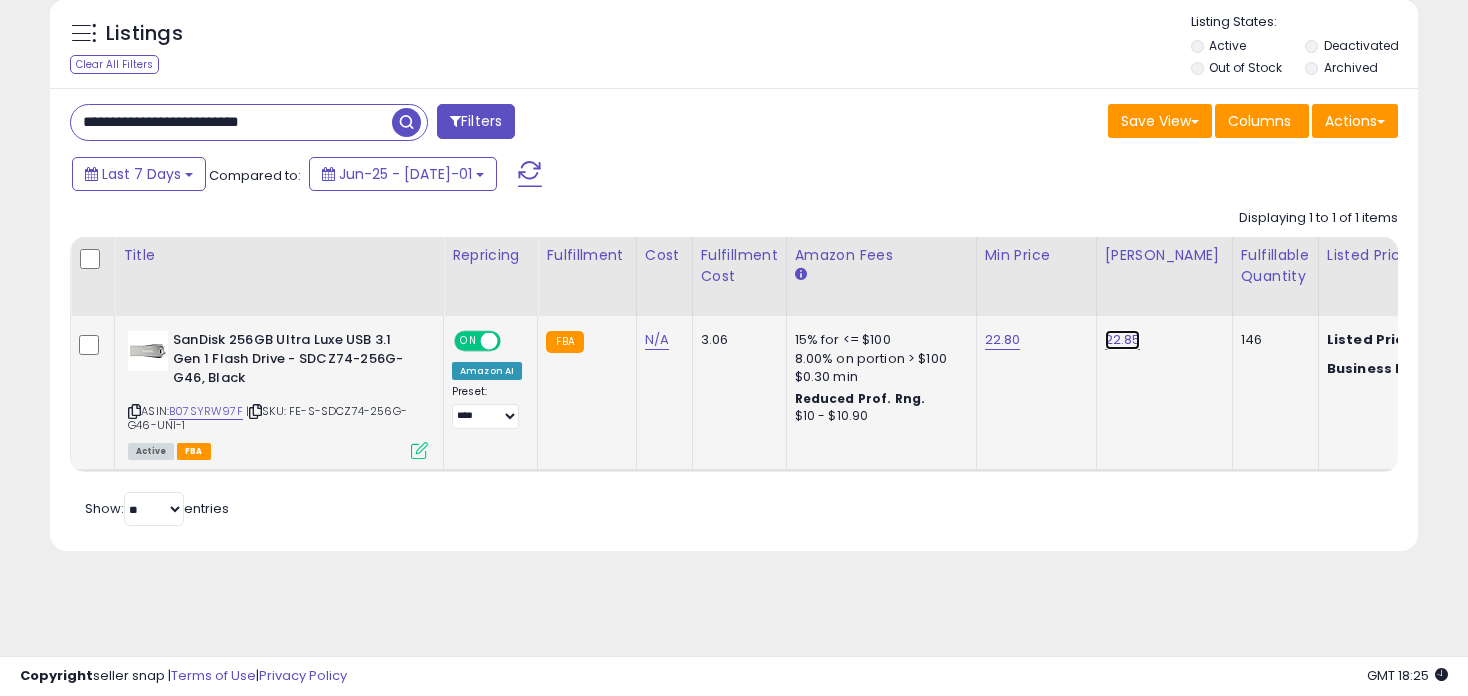 click on "22.85" at bounding box center (1123, 340) 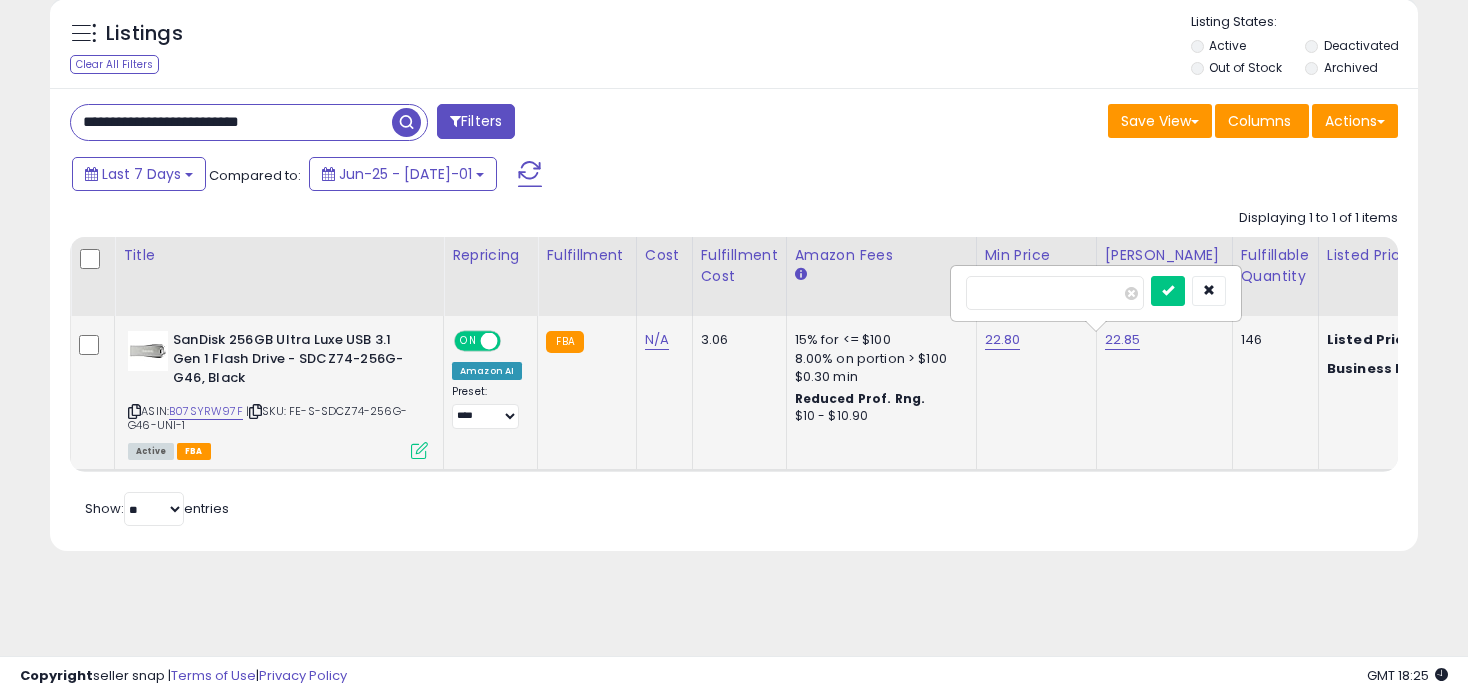 type on "*****" 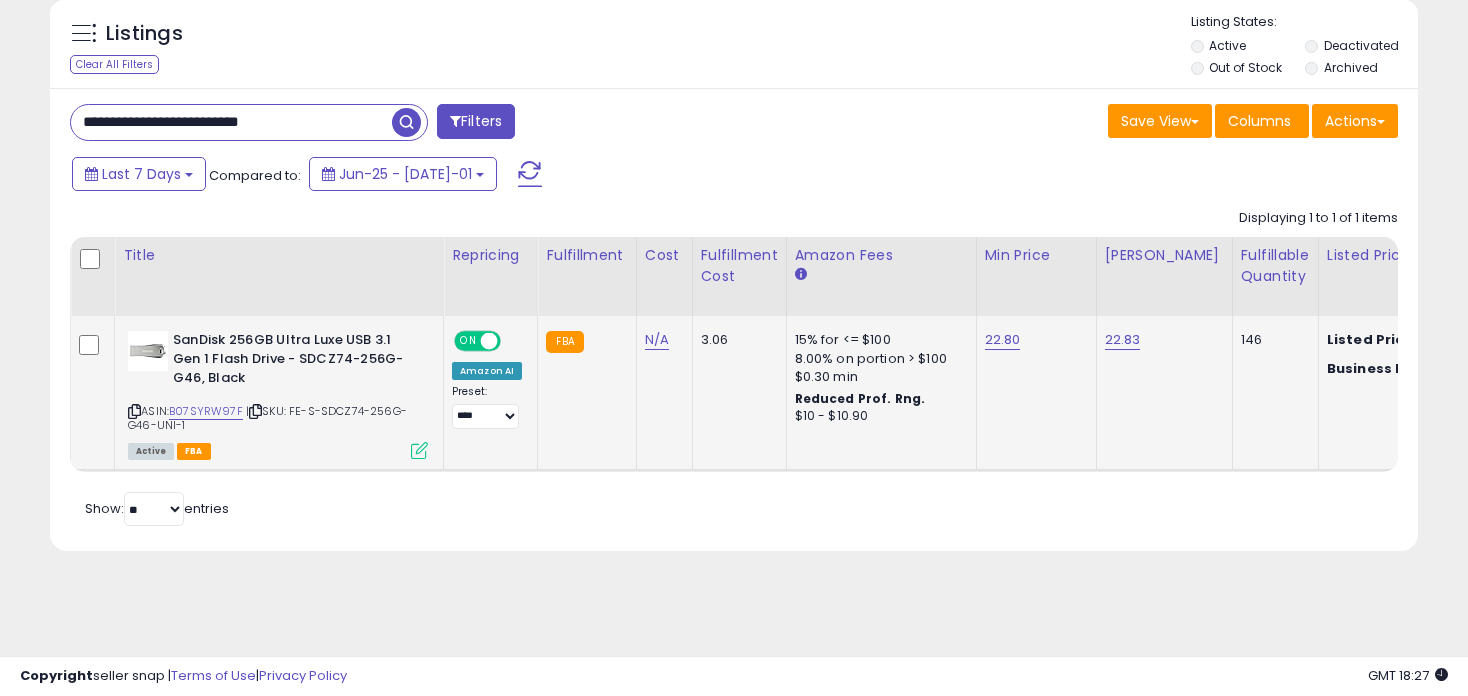 drag, startPoint x: 338, startPoint y: 117, endPoint x: -53, endPoint y: 126, distance: 391.10358 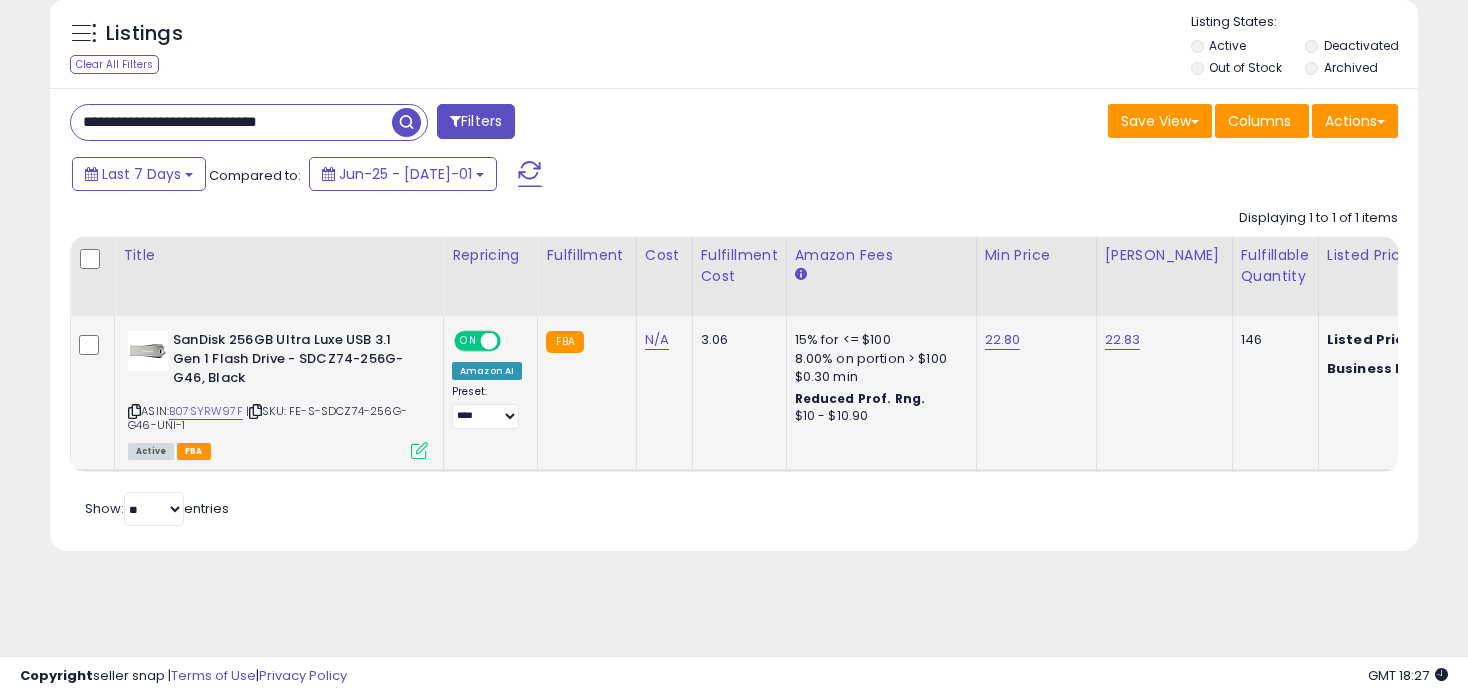 type on "**********" 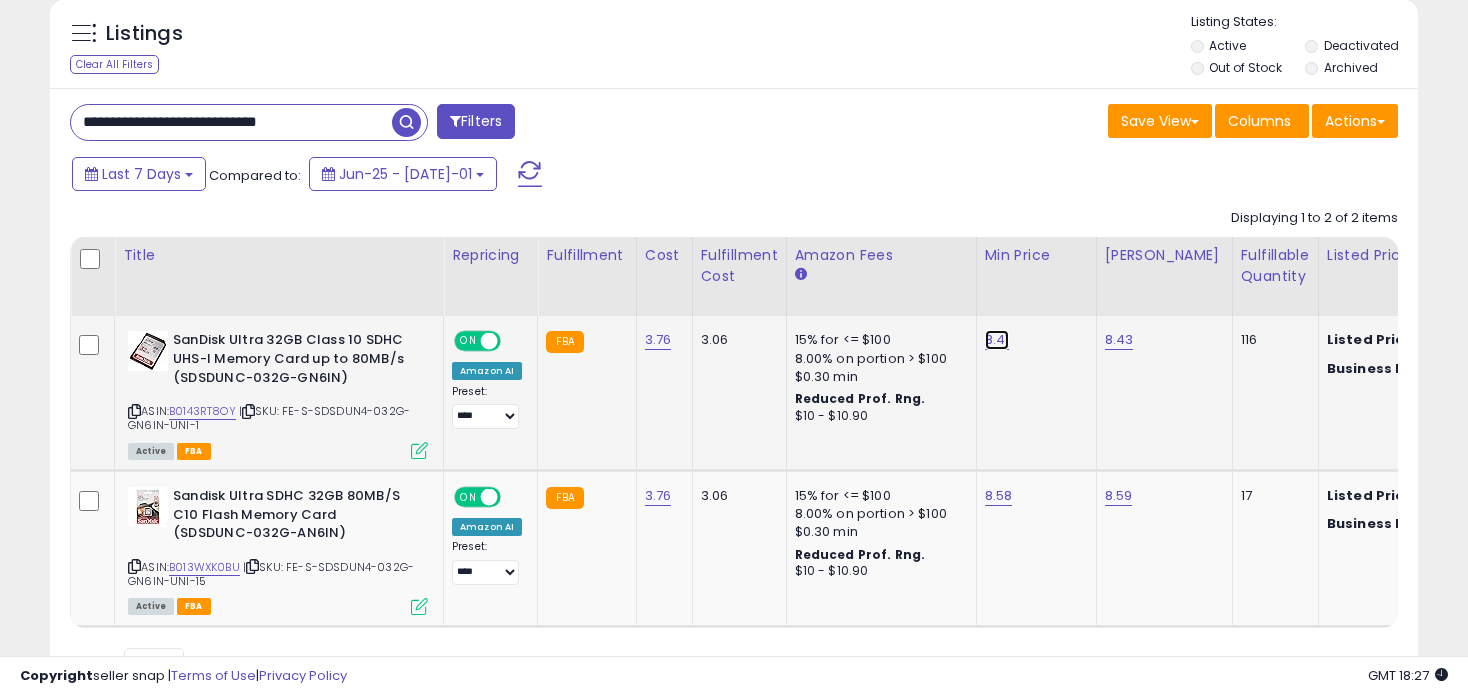 click on "8.41" at bounding box center (997, 340) 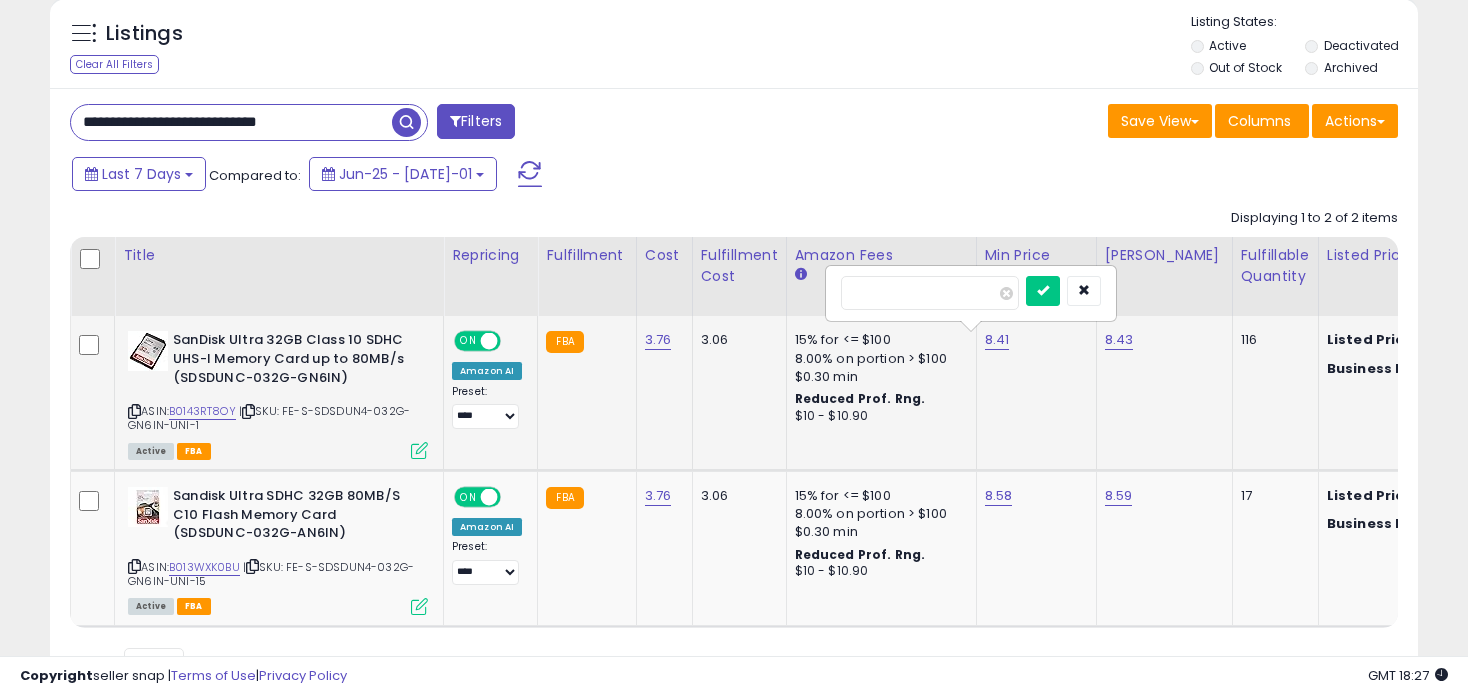 type on "****" 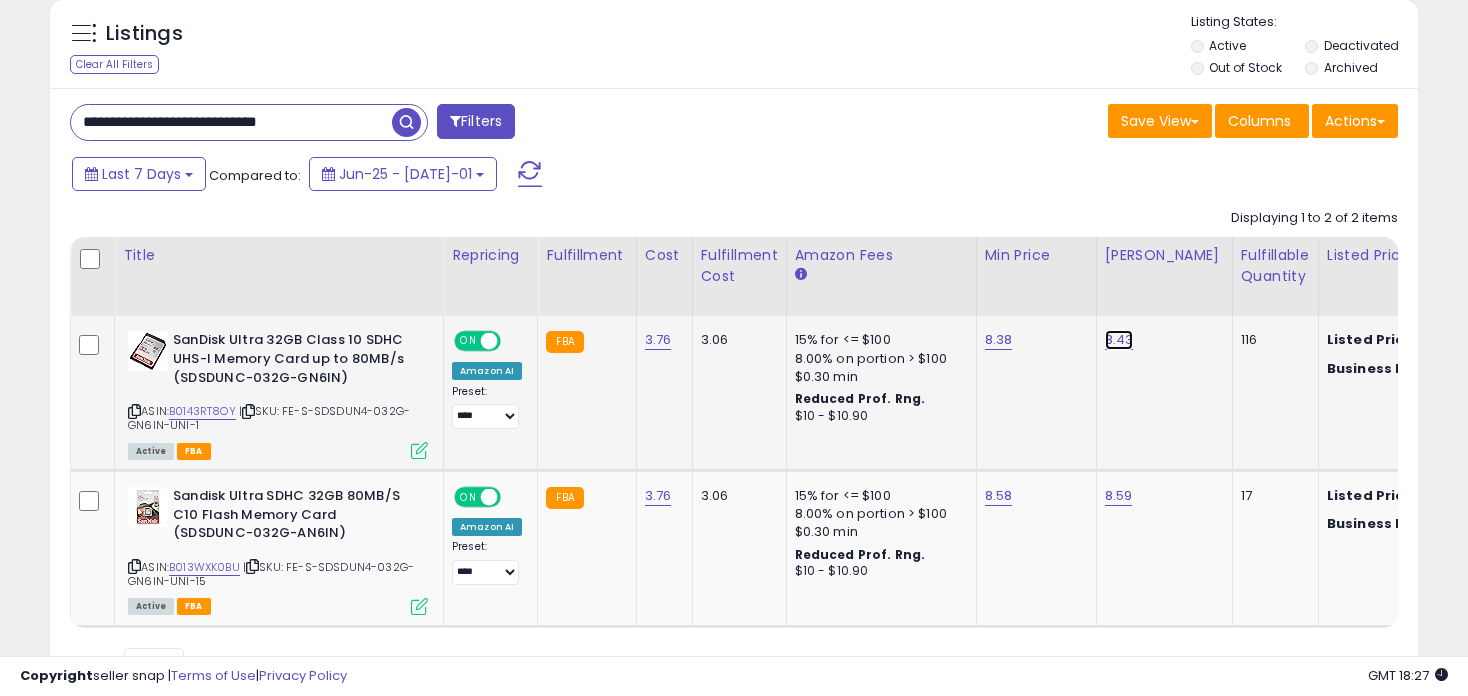 click on "8.43" at bounding box center [1119, 340] 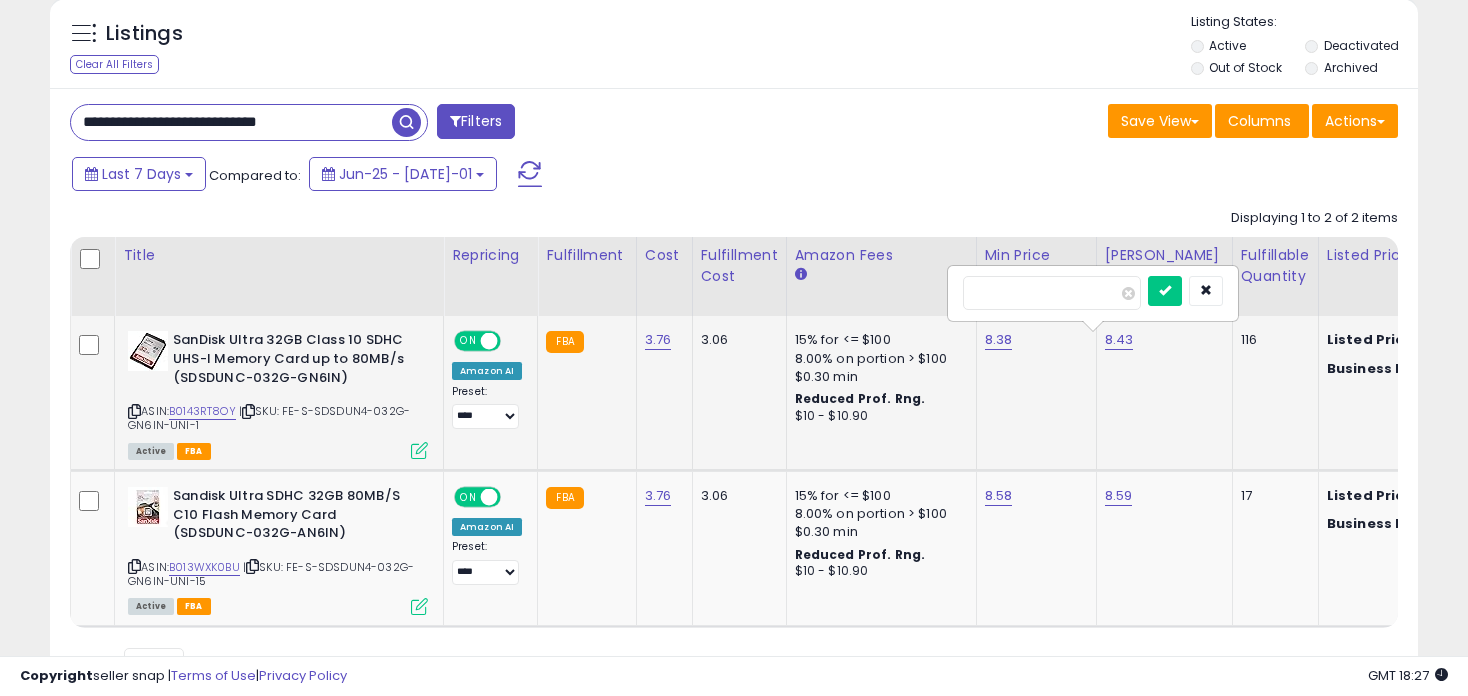 click on "****" at bounding box center (1052, 293) 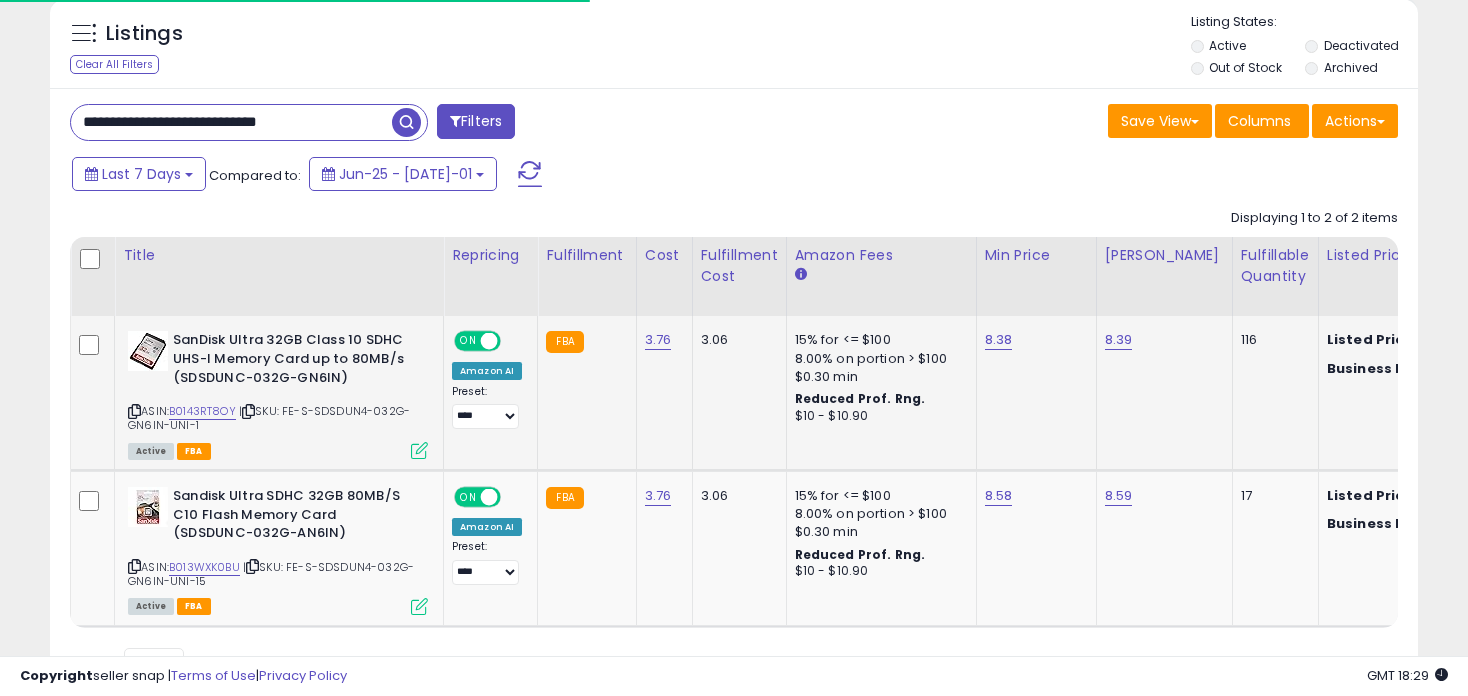 drag, startPoint x: 355, startPoint y: 125, endPoint x: -53, endPoint y: 103, distance: 408.5927 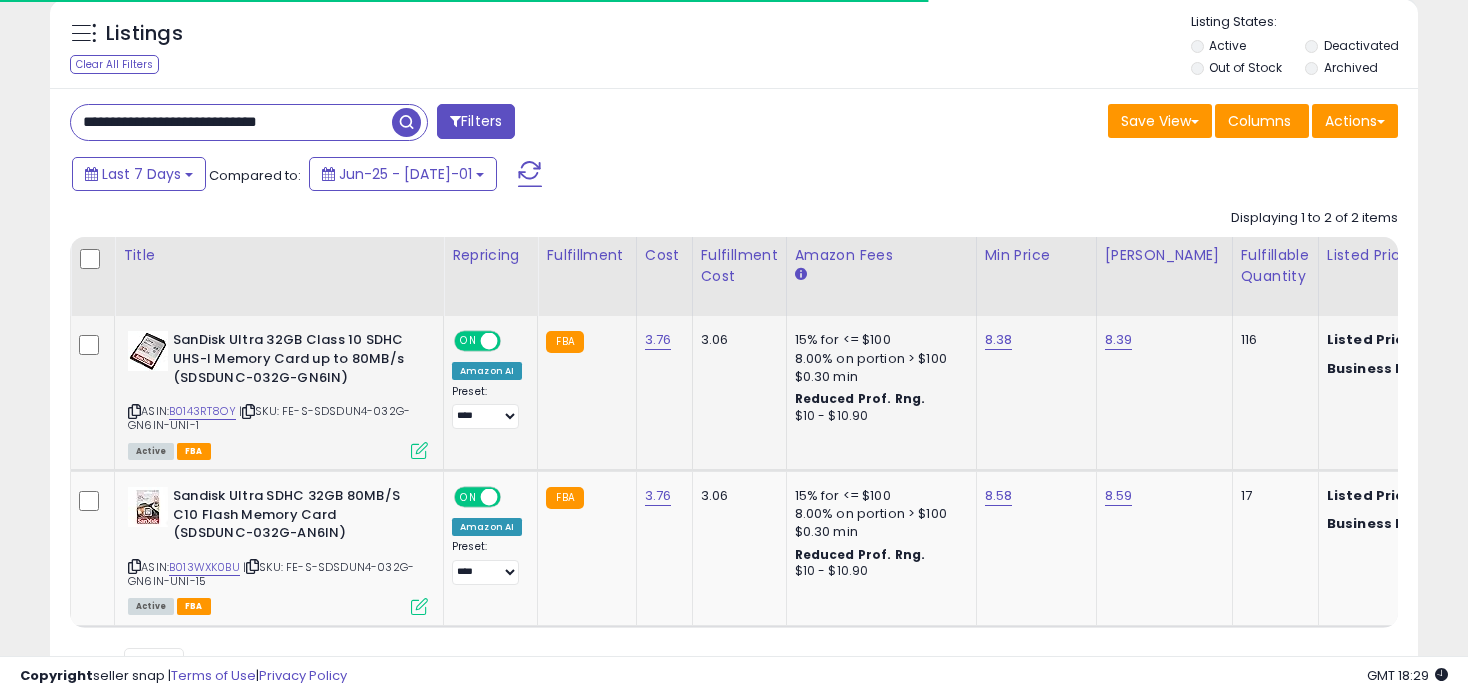 paste on "**********" 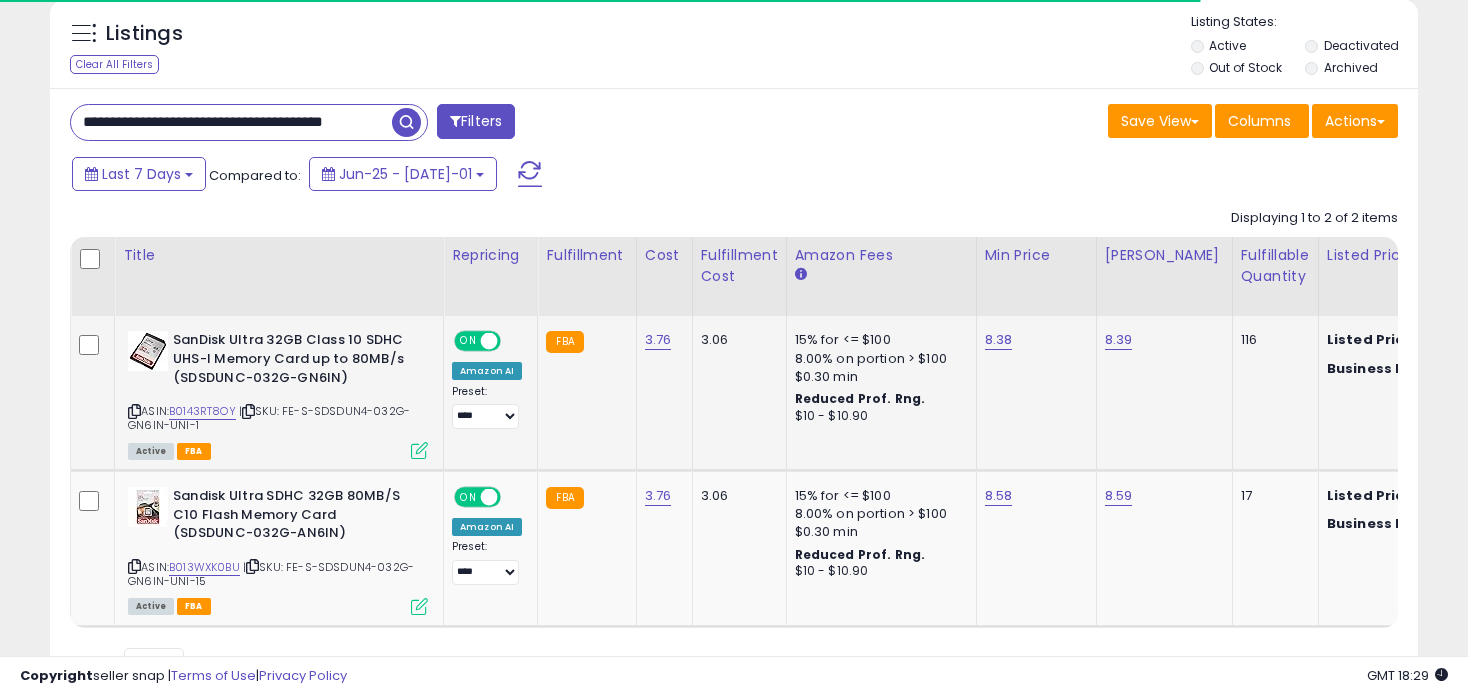 type on "**********" 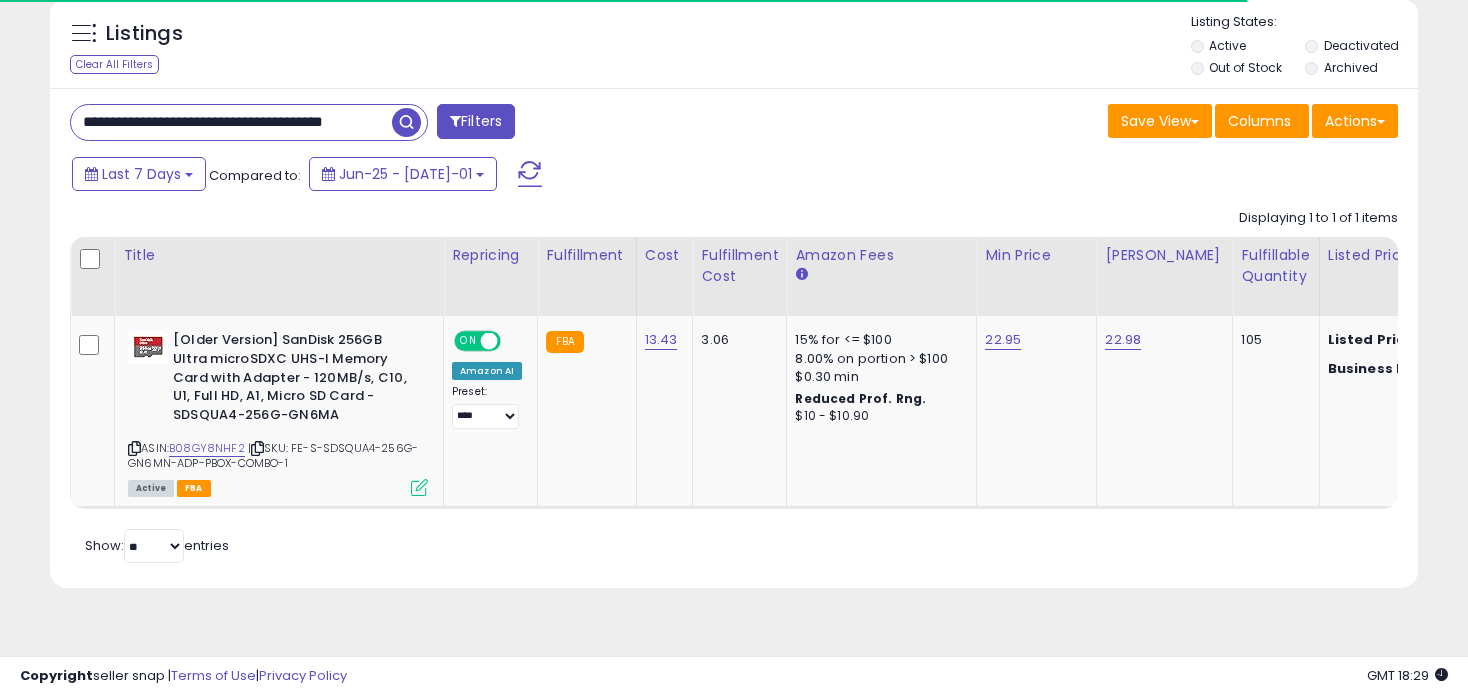 scroll, scrollTop: 0, scrollLeft: 0, axis: both 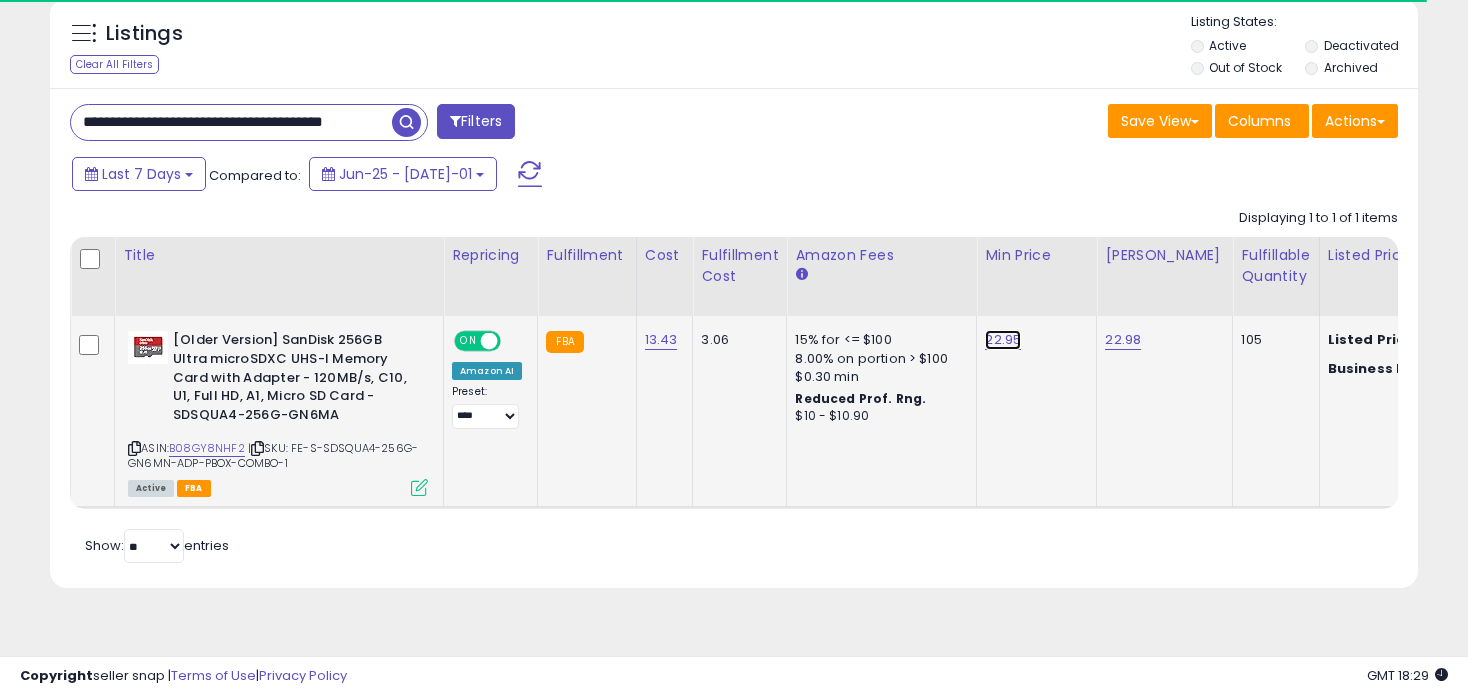 click on "22.95" at bounding box center [1003, 340] 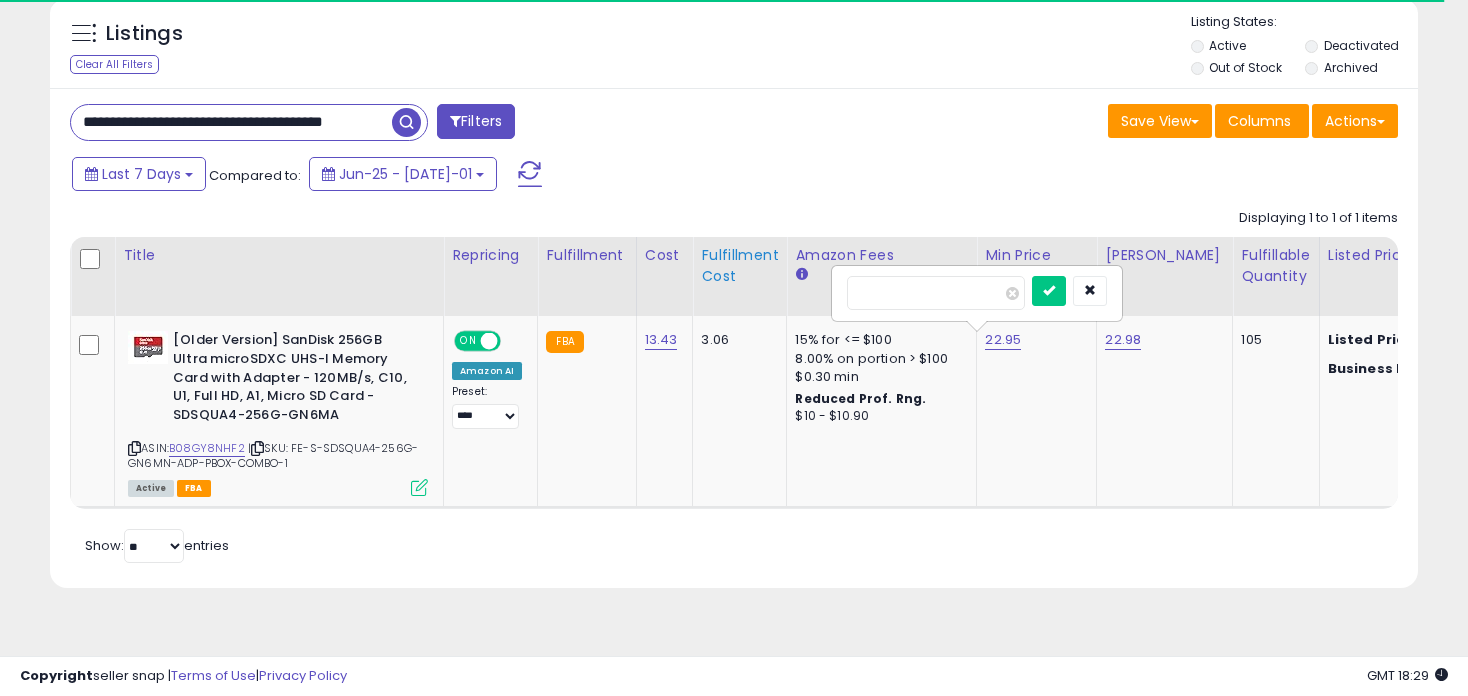 drag, startPoint x: 934, startPoint y: 295, endPoint x: 757, endPoint y: 293, distance: 177.01129 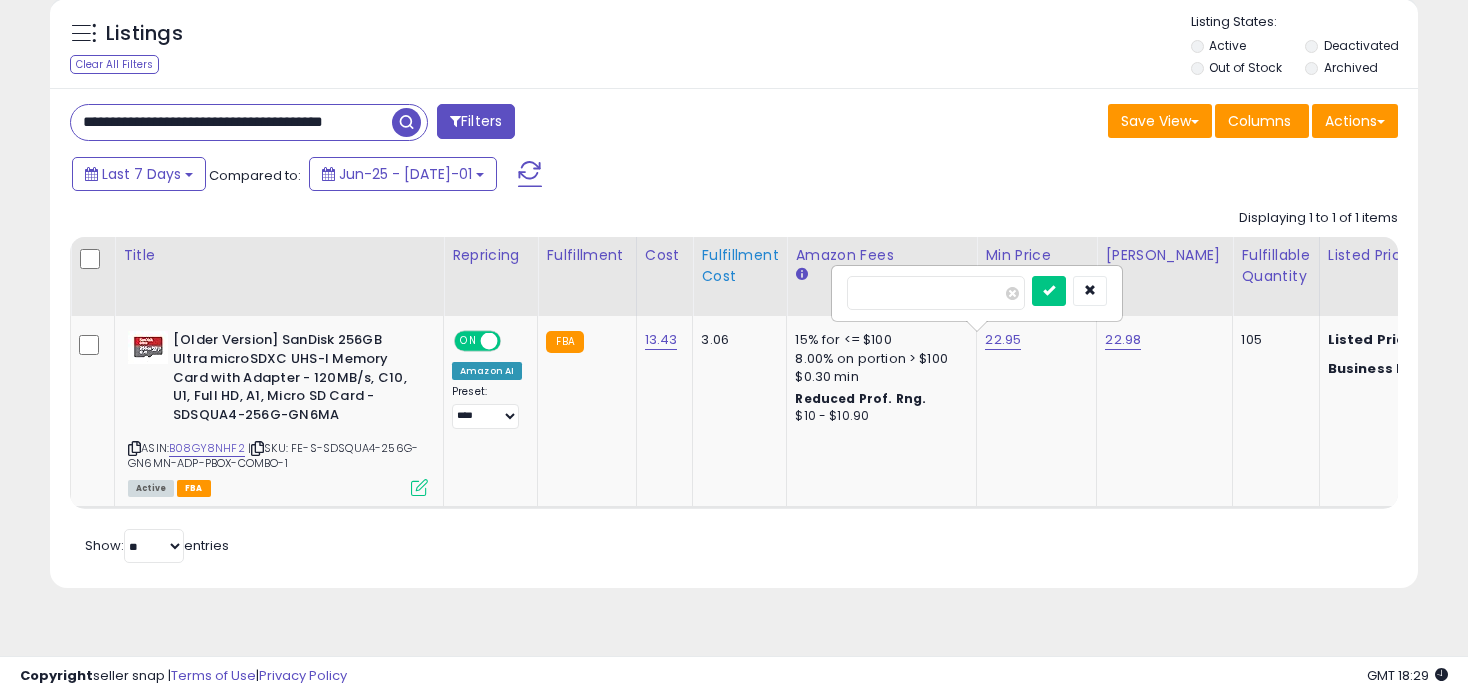 type on "*****" 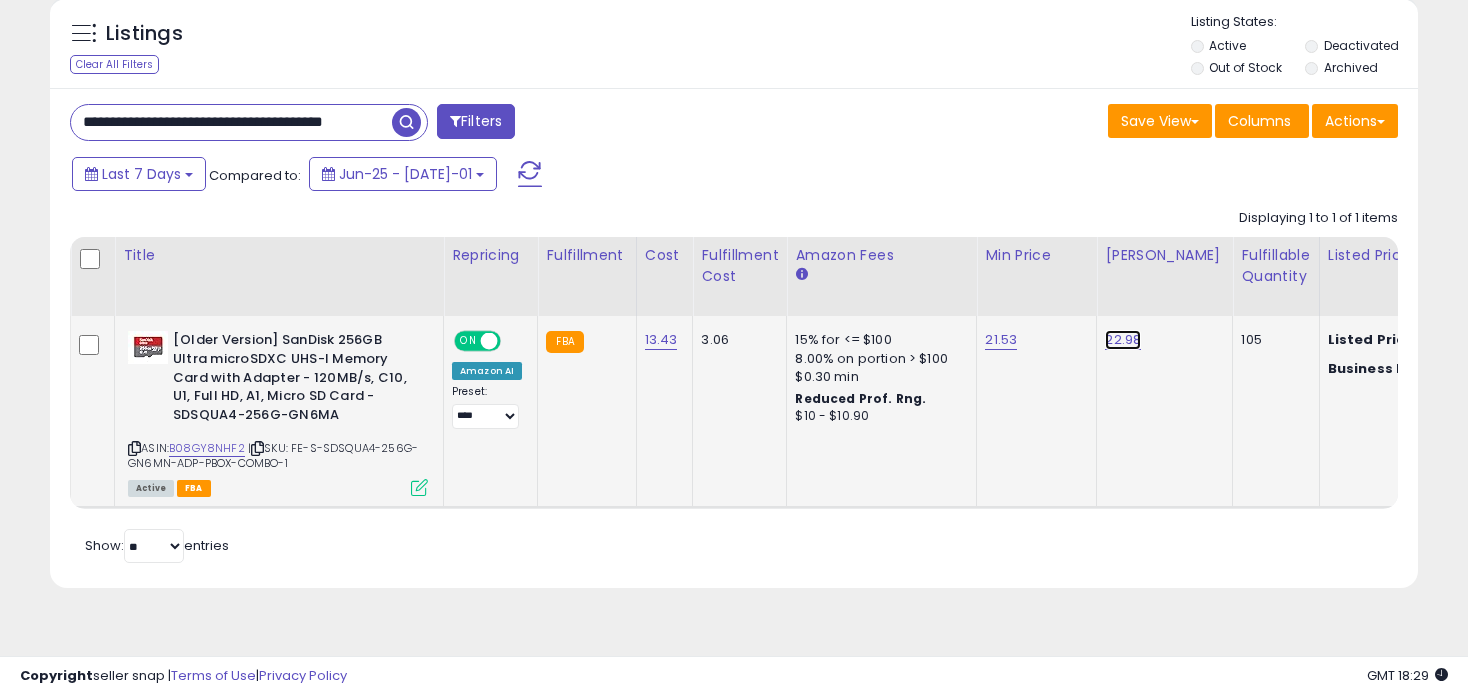 click on "22.98" at bounding box center (1123, 340) 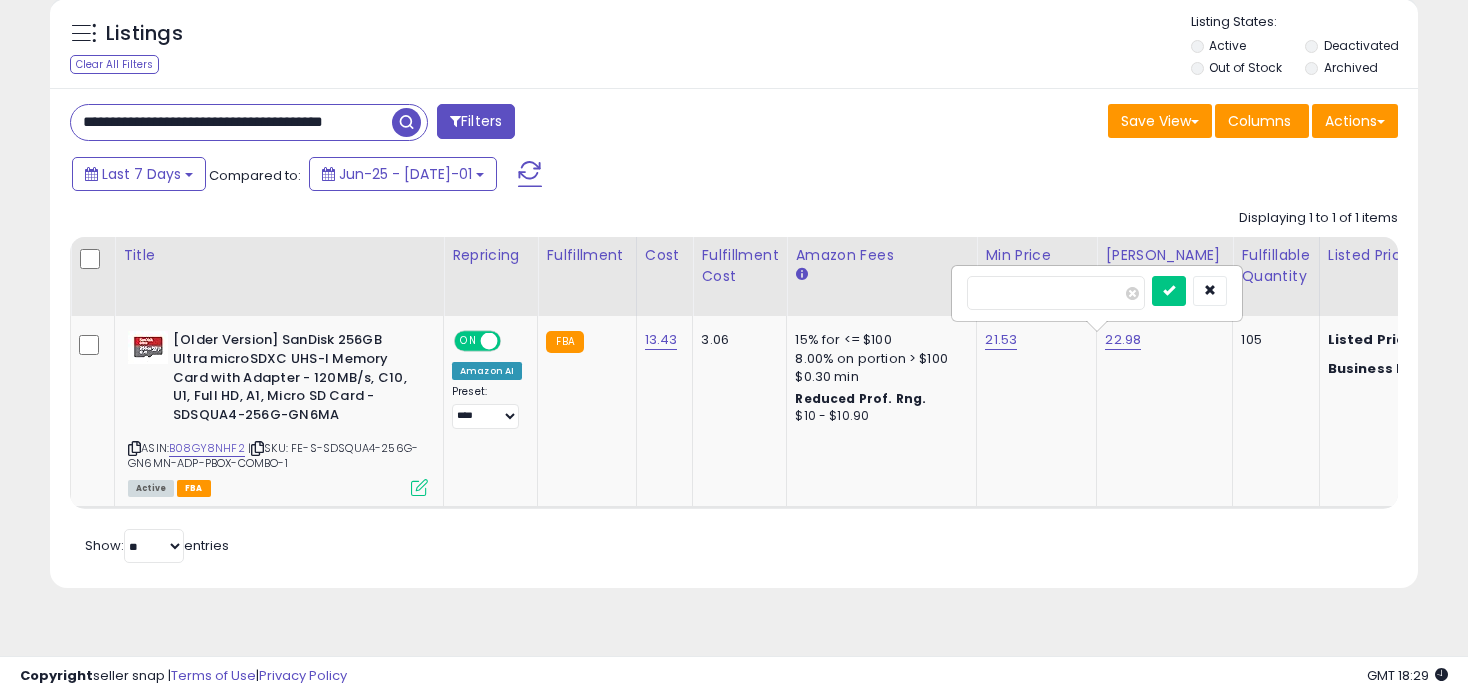 click on "Title
Repricing" at bounding box center [1629, 373] 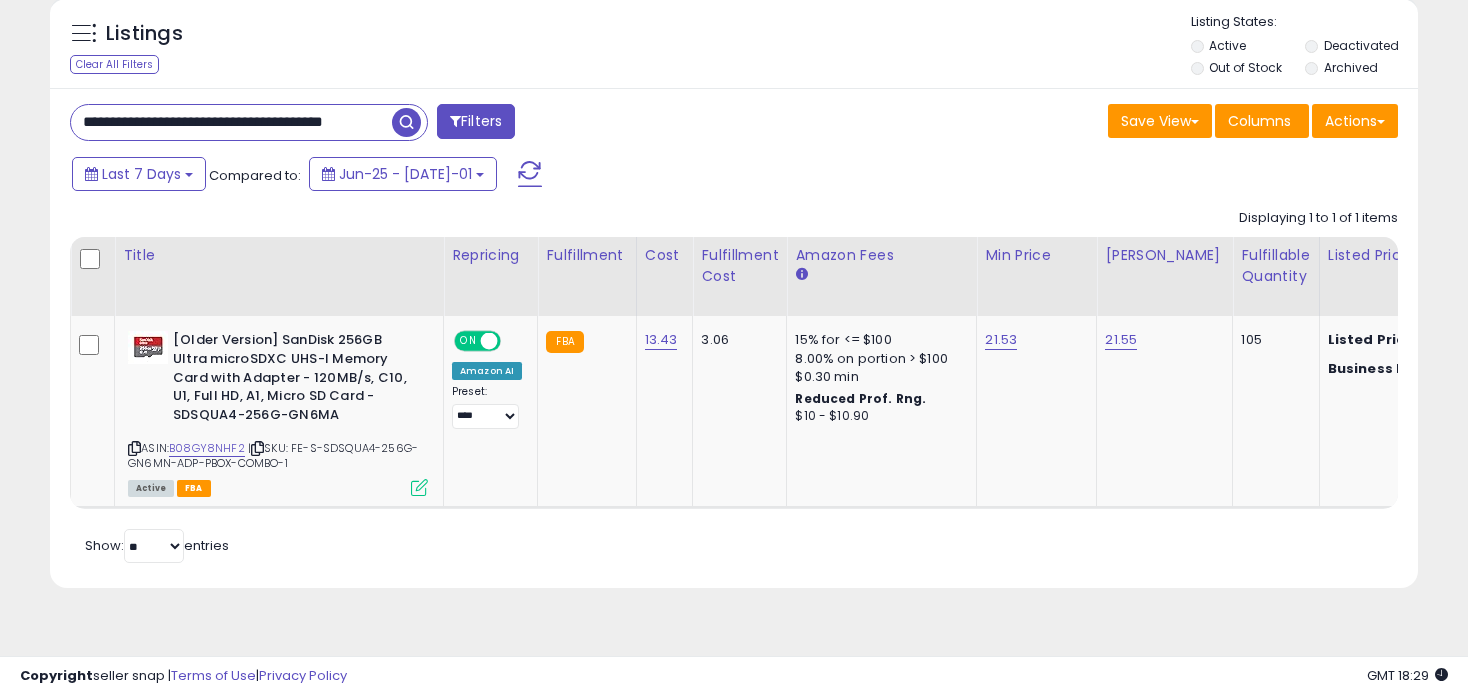 click on "Last 7 Days
Compared to:
Jun-25 - [DATE]-01" at bounding box center (565, 176) 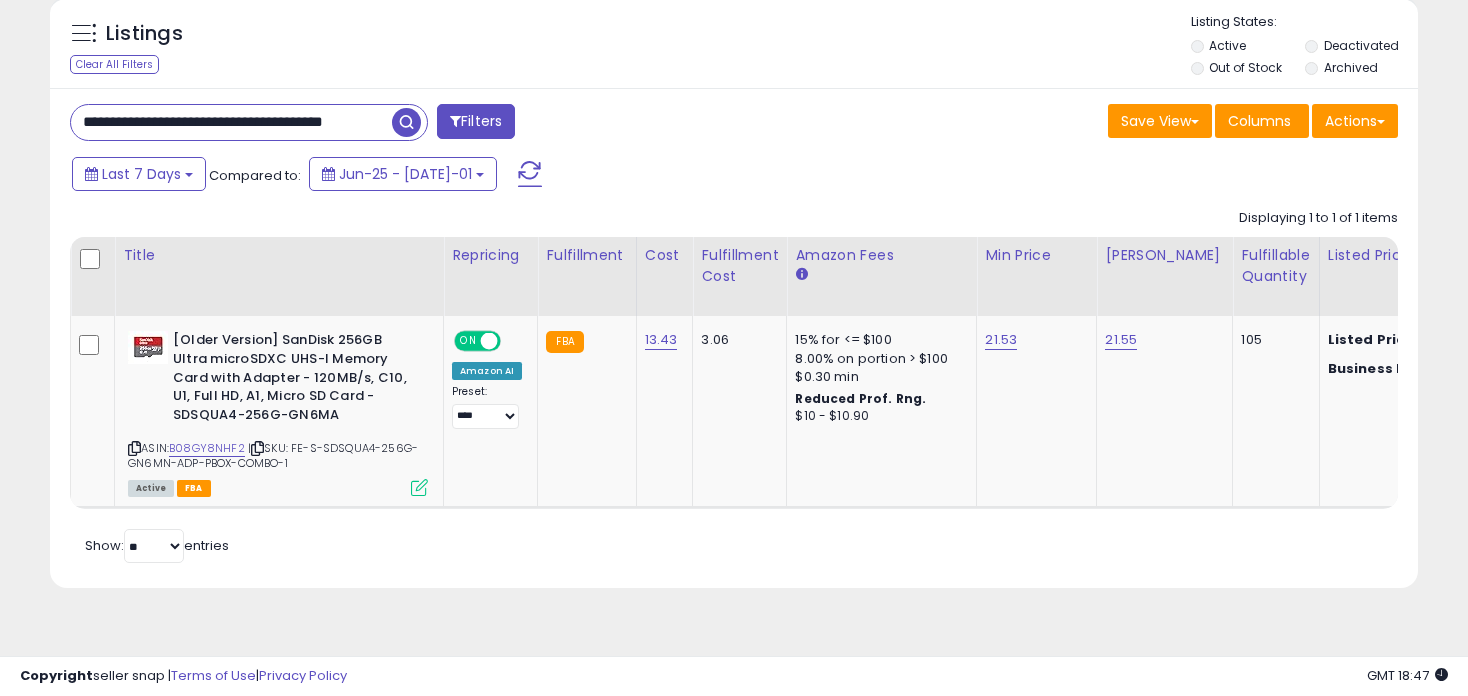 click on "Save View
Save As New View
Update Current View
Columns
Actions
Import  Export Visible Columns" at bounding box center (1073, 123) 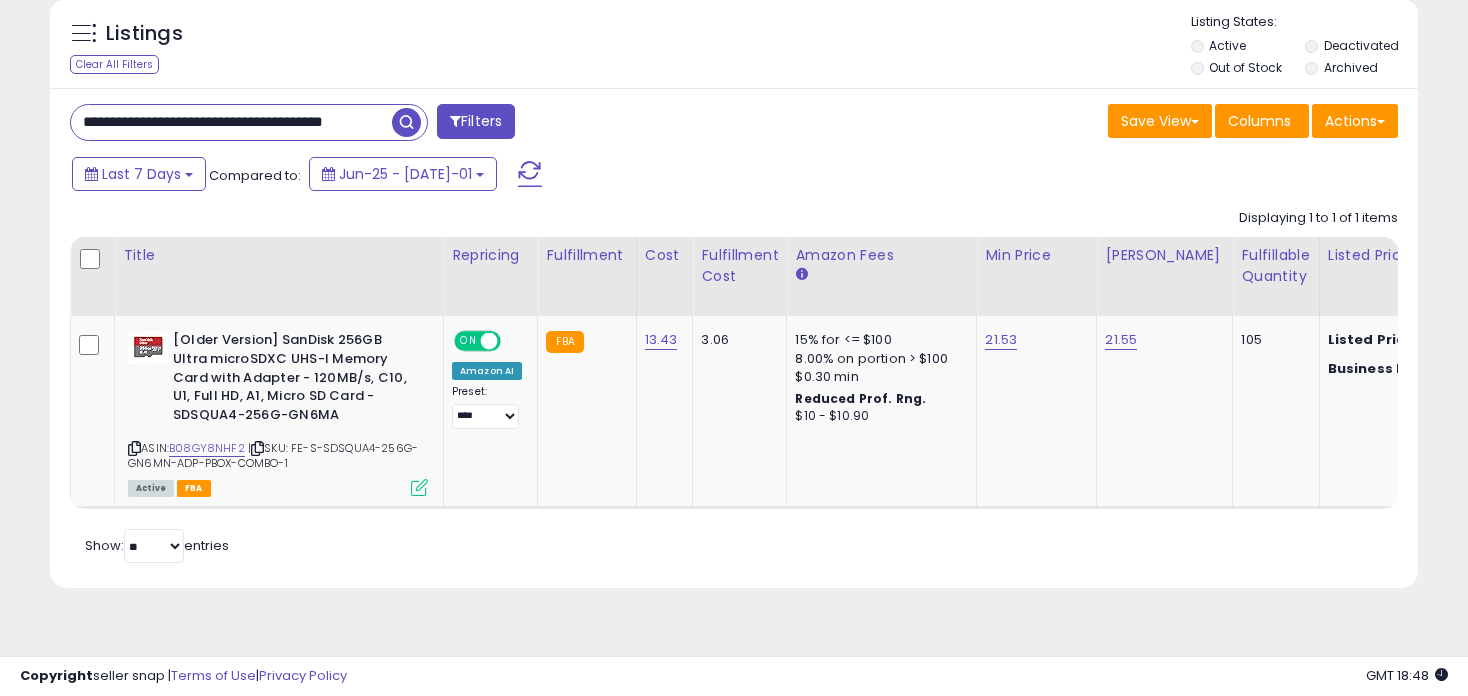 click on "Retrieving listings data..
Displaying 1 to 1 of 1 items
Title
Repricing" at bounding box center [734, 383] 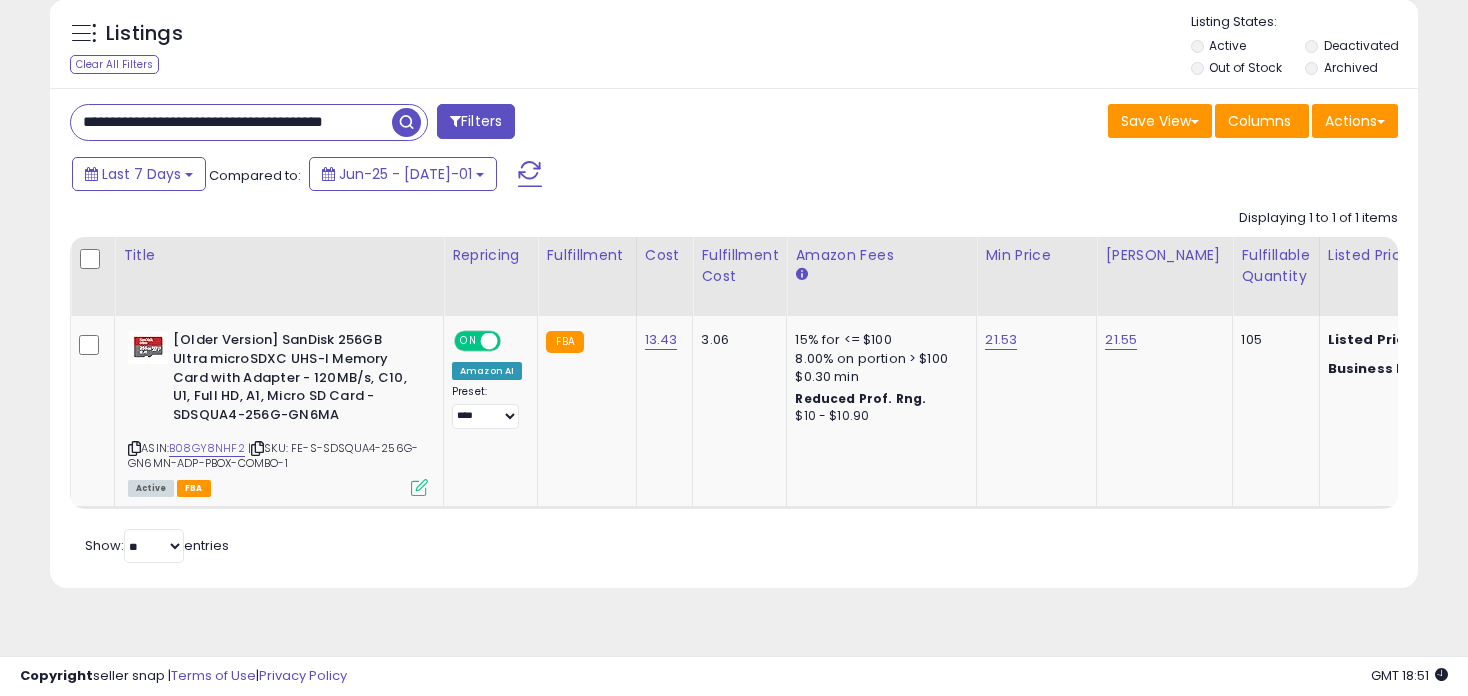 click on "Listings
Clear All Filters" at bounding box center (734, 299) 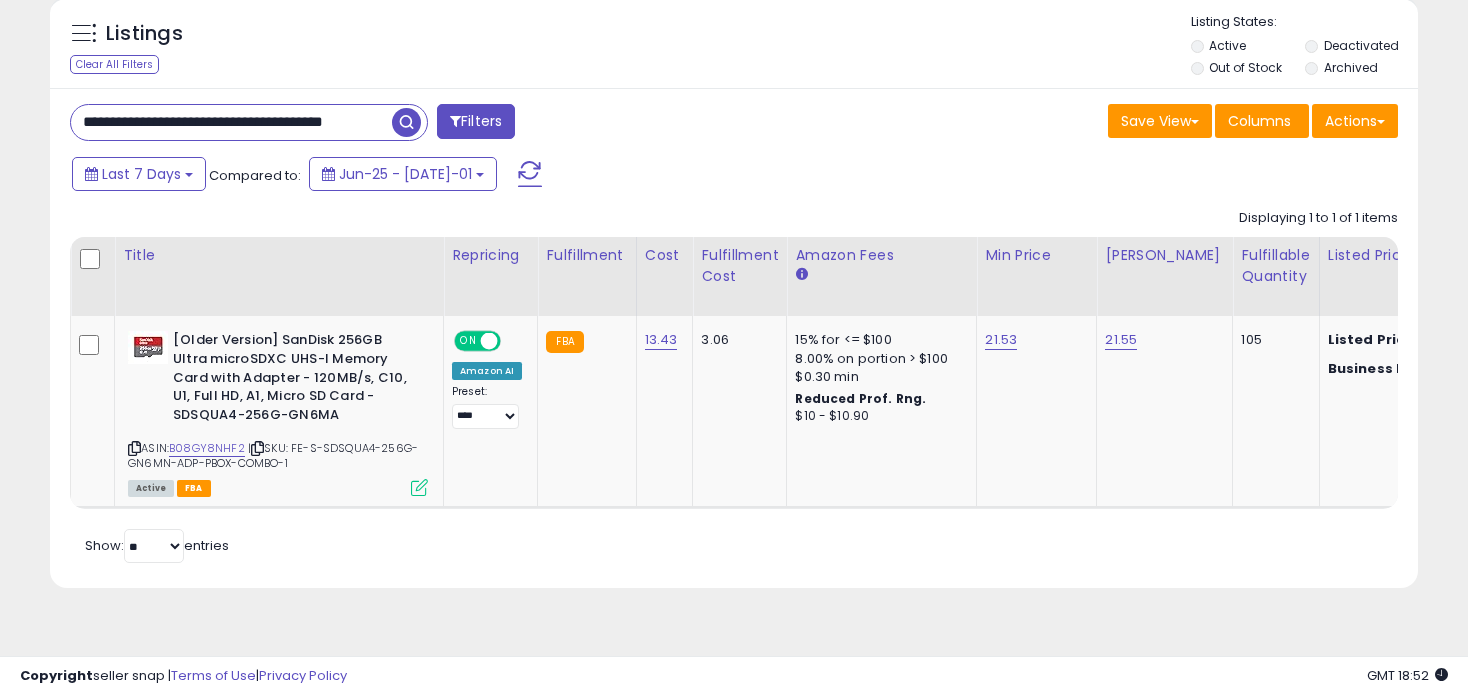 click on "Listings
Clear All Filters
Listing States:" at bounding box center [734, 47] 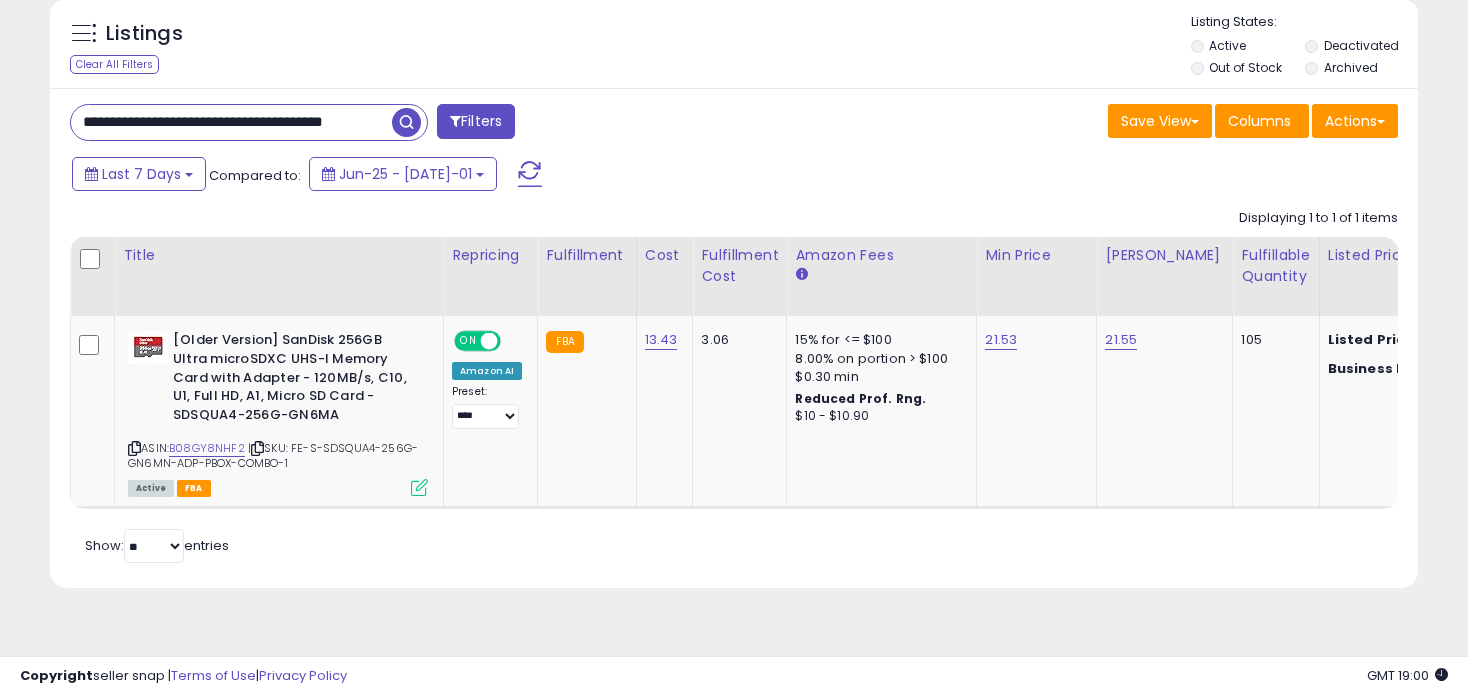 click on "**********" at bounding box center [734, 338] 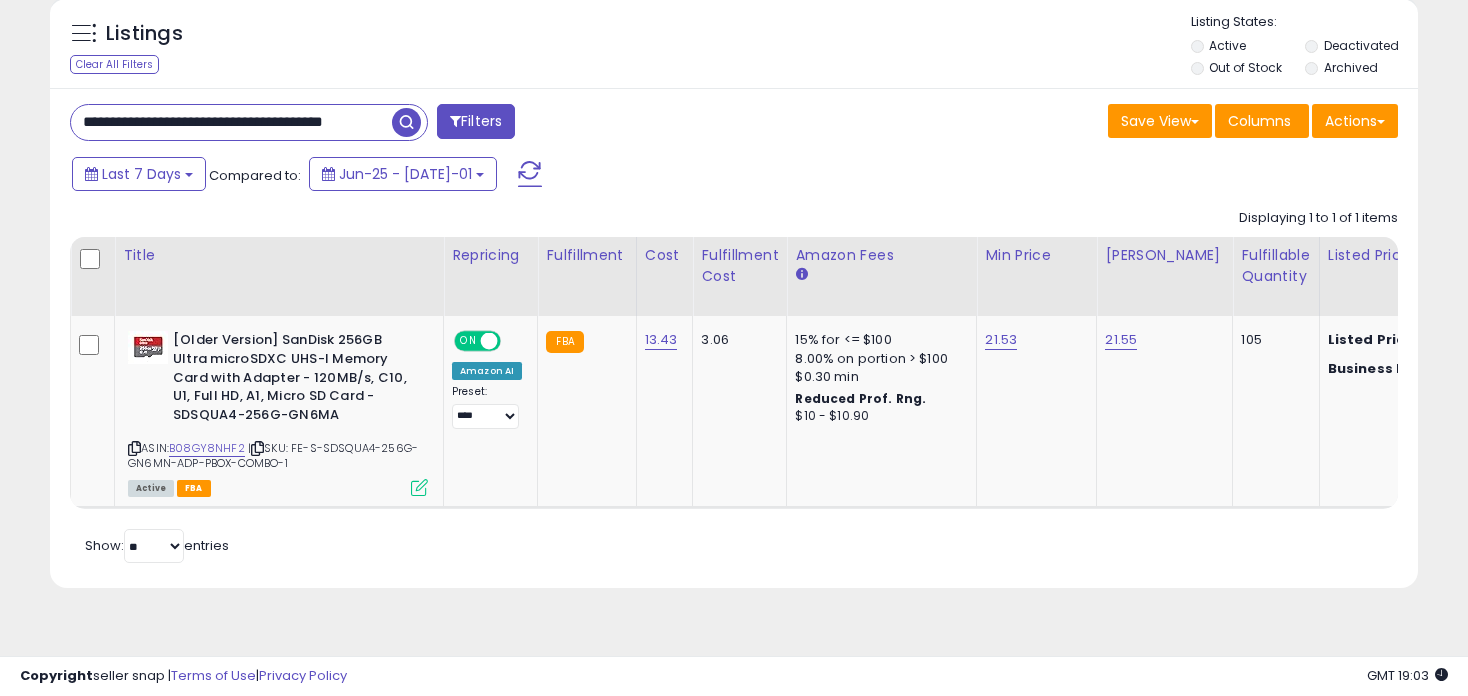 click on "Last 7 Days
Compared to:
Jun-25 - [DATE]-01" at bounding box center [565, 176] 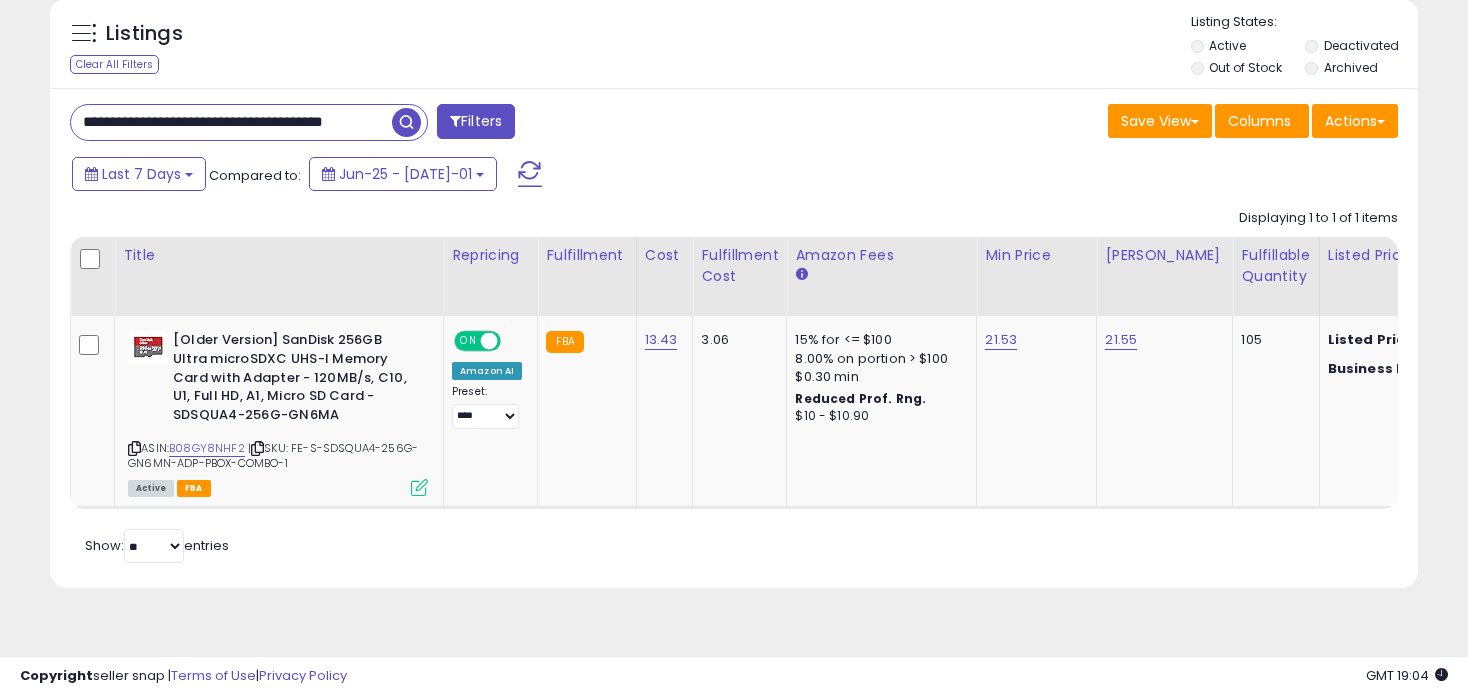 scroll, scrollTop: 0, scrollLeft: 97, axis: horizontal 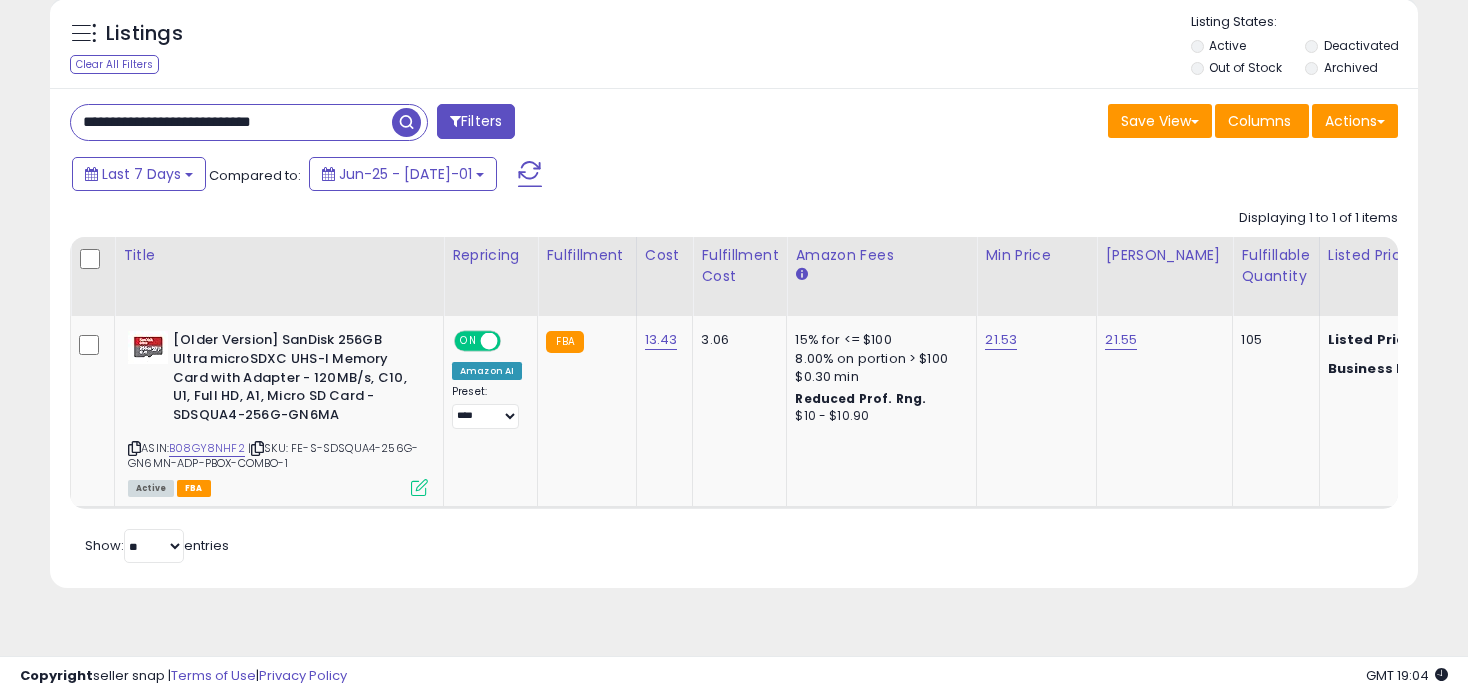 type on "**********" 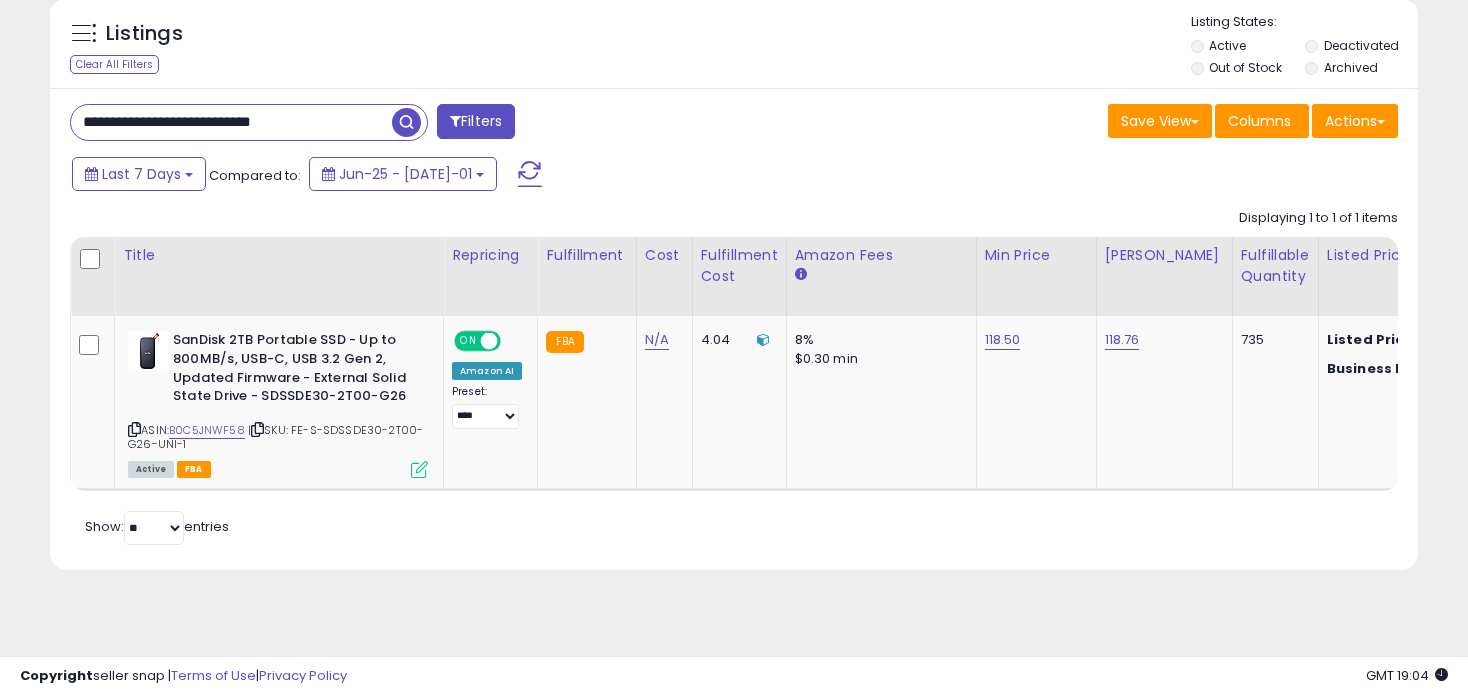 scroll, scrollTop: 0, scrollLeft: 1218, axis: horizontal 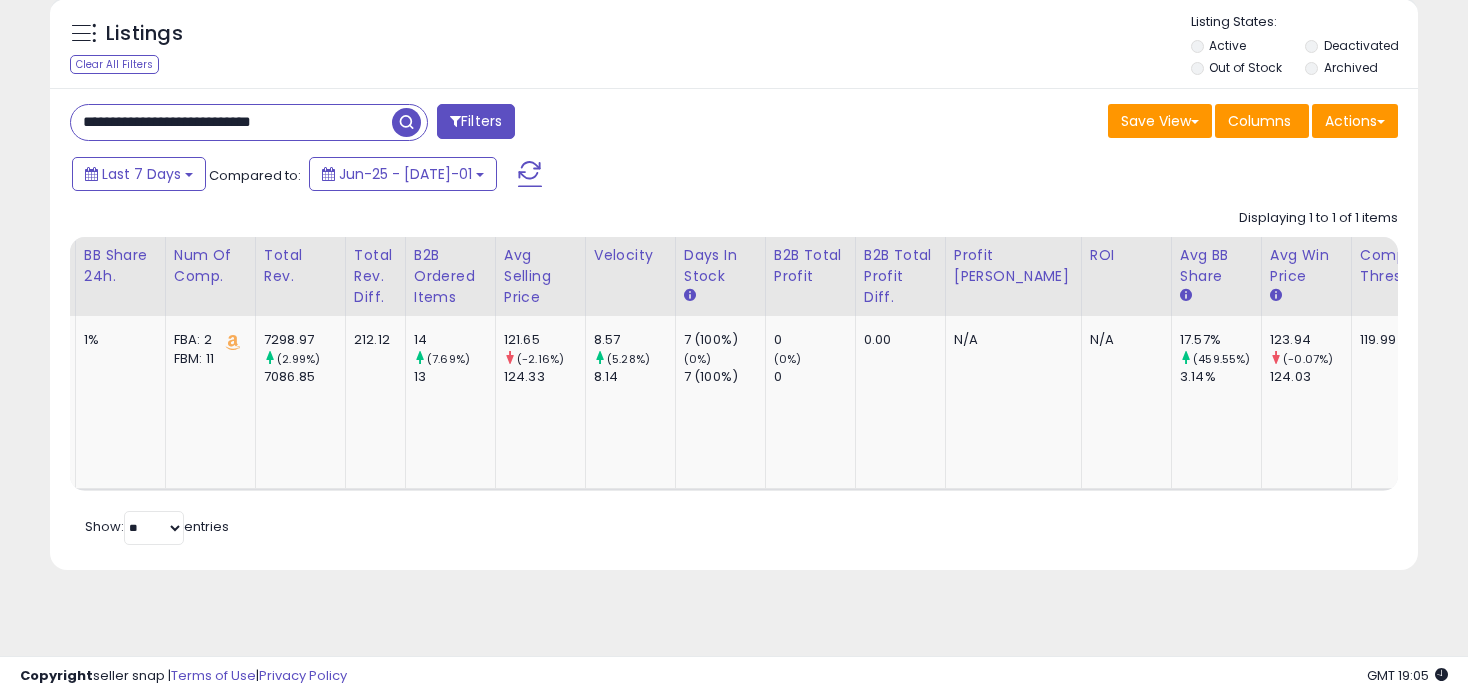 drag, startPoint x: 340, startPoint y: 117, endPoint x: -53, endPoint y: 92, distance: 393.79437 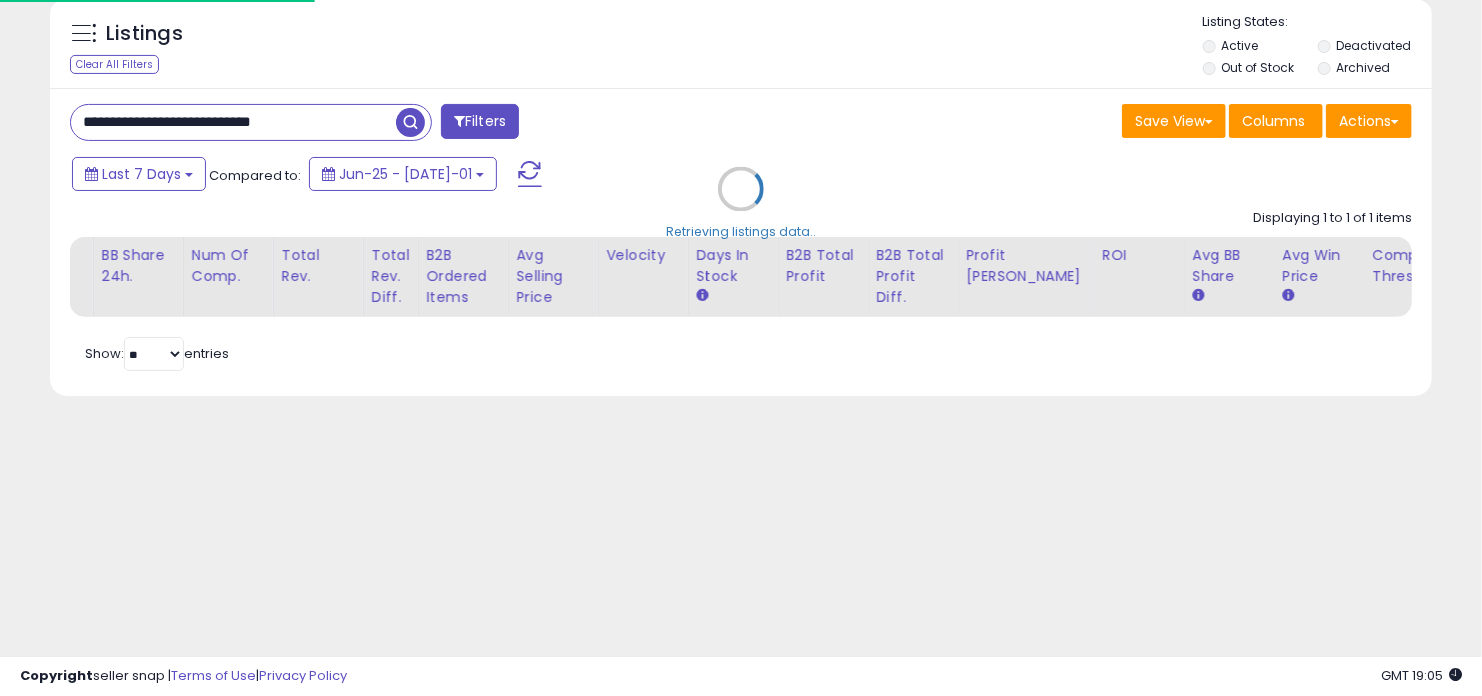 scroll, scrollTop: 0, scrollLeft: 1404, axis: horizontal 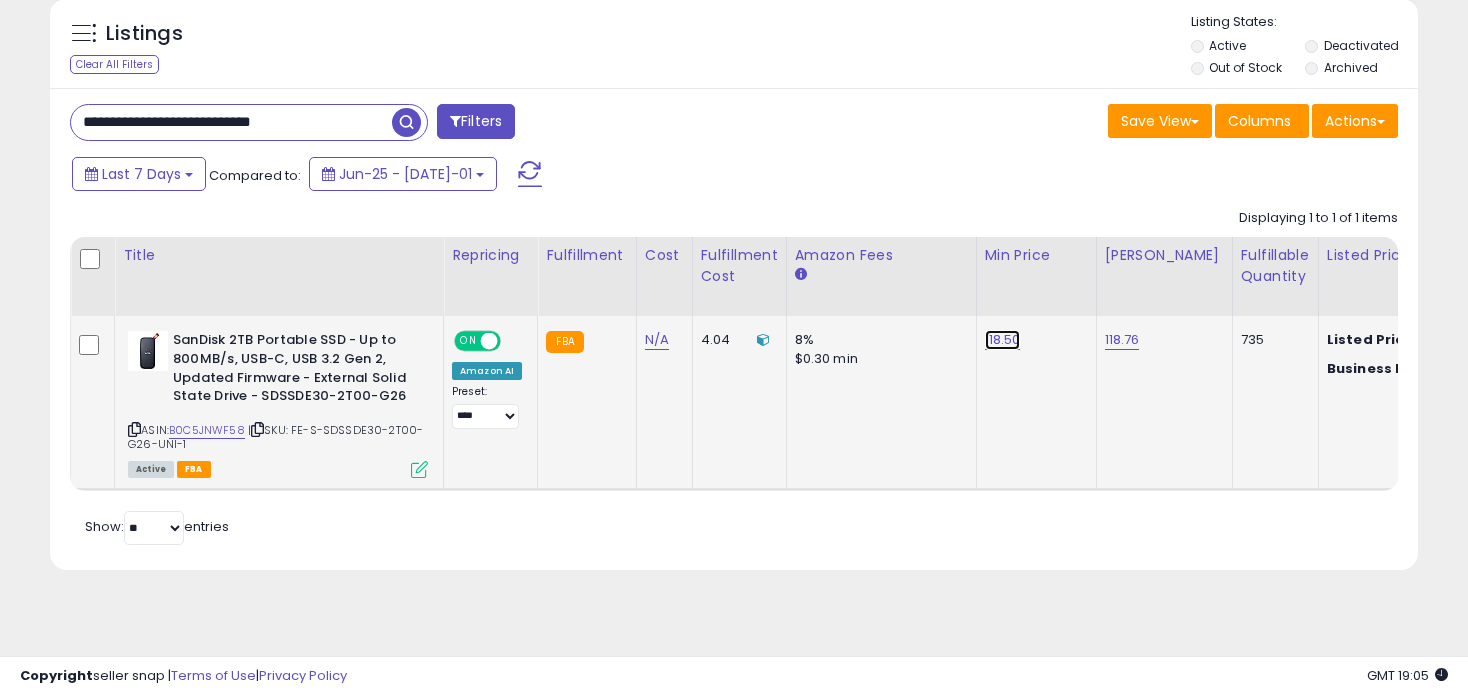 click on "118.50" at bounding box center (1003, 340) 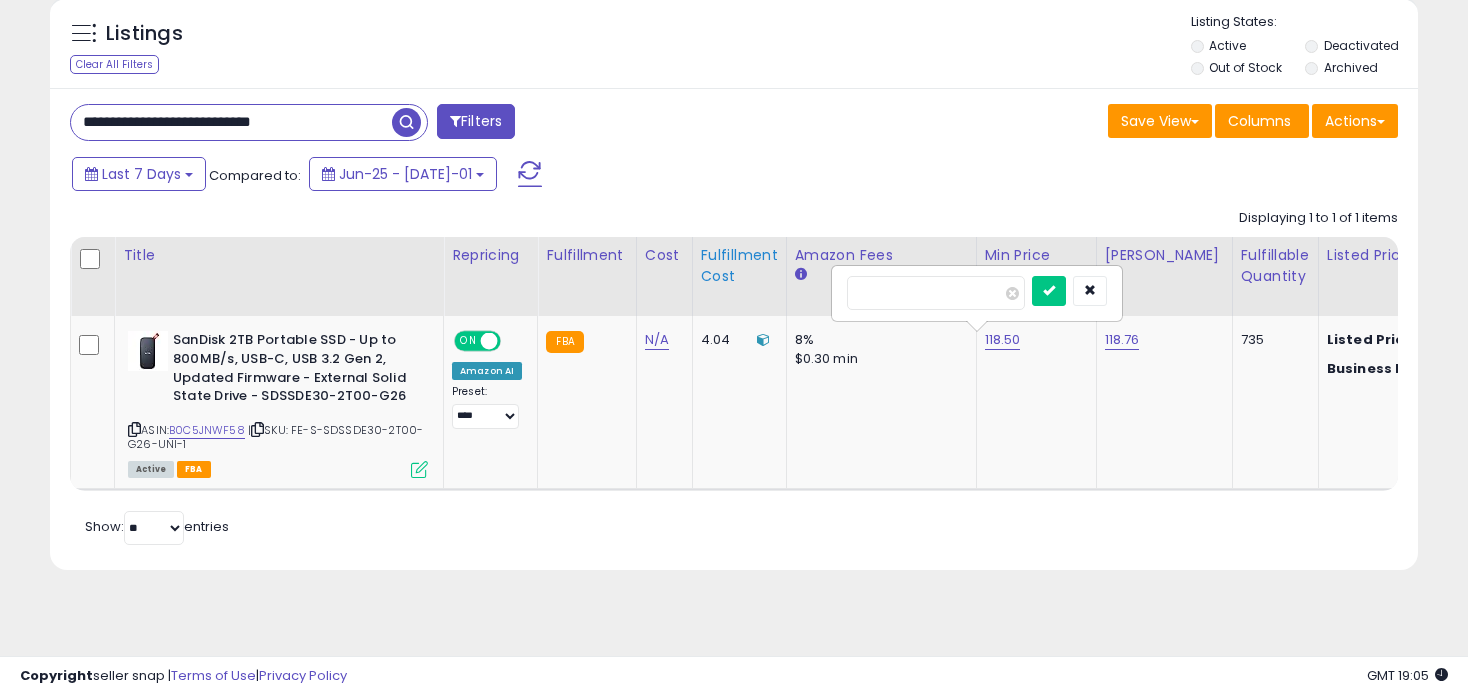 drag, startPoint x: 928, startPoint y: 300, endPoint x: 687, endPoint y: 293, distance: 241.10164 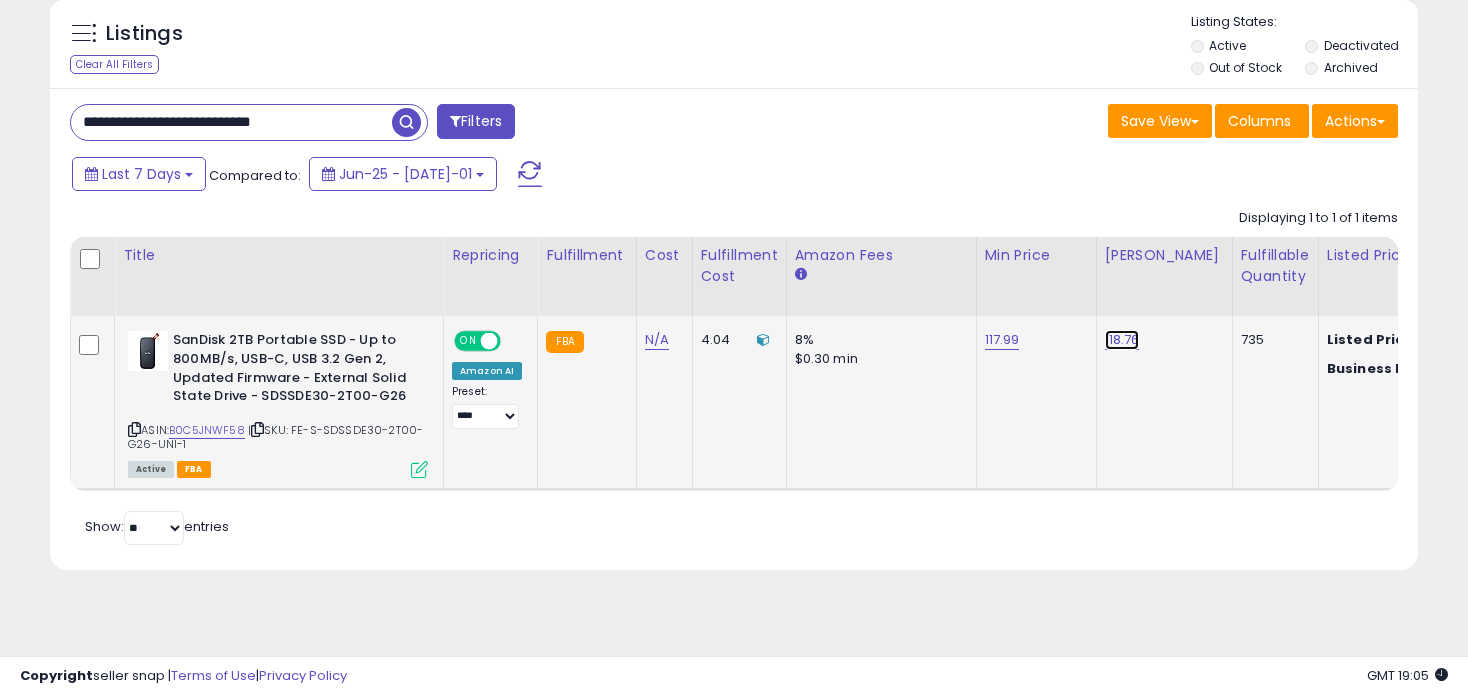 click on "118.76" at bounding box center [1122, 340] 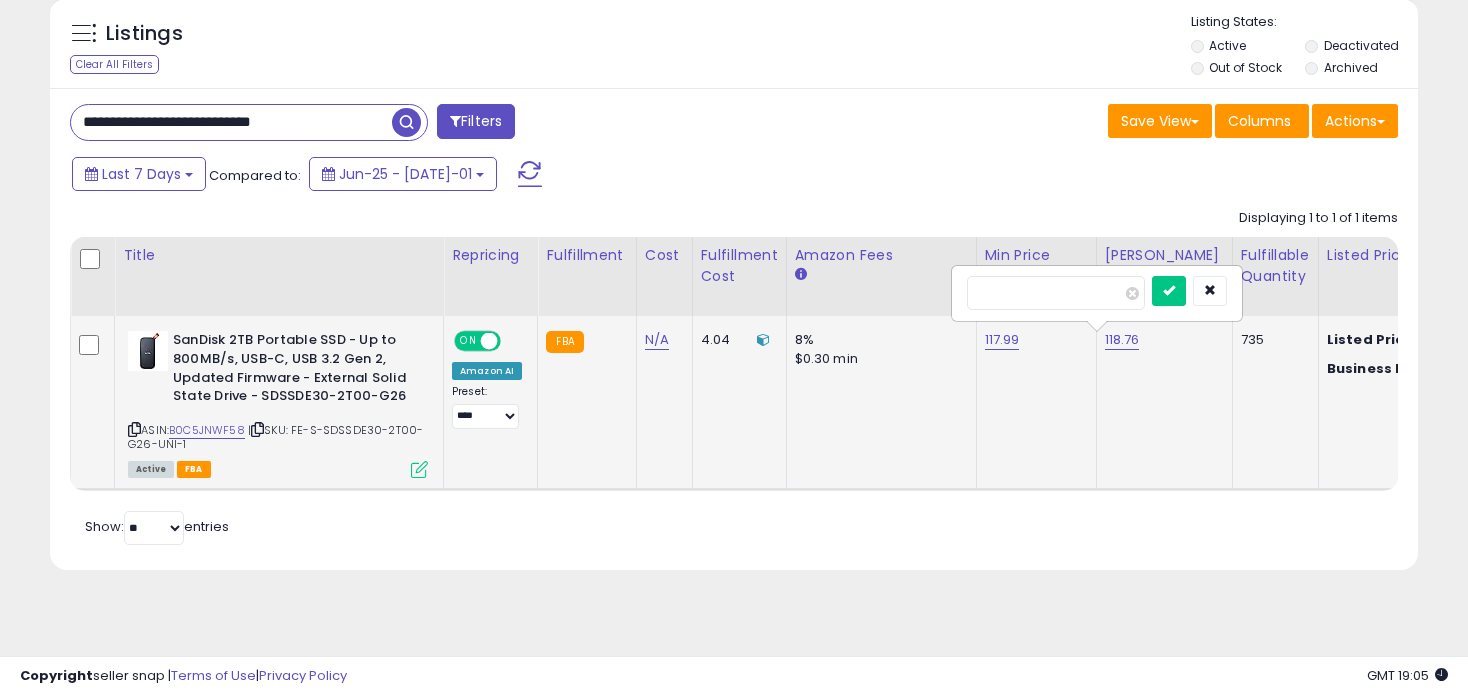 type on "******" 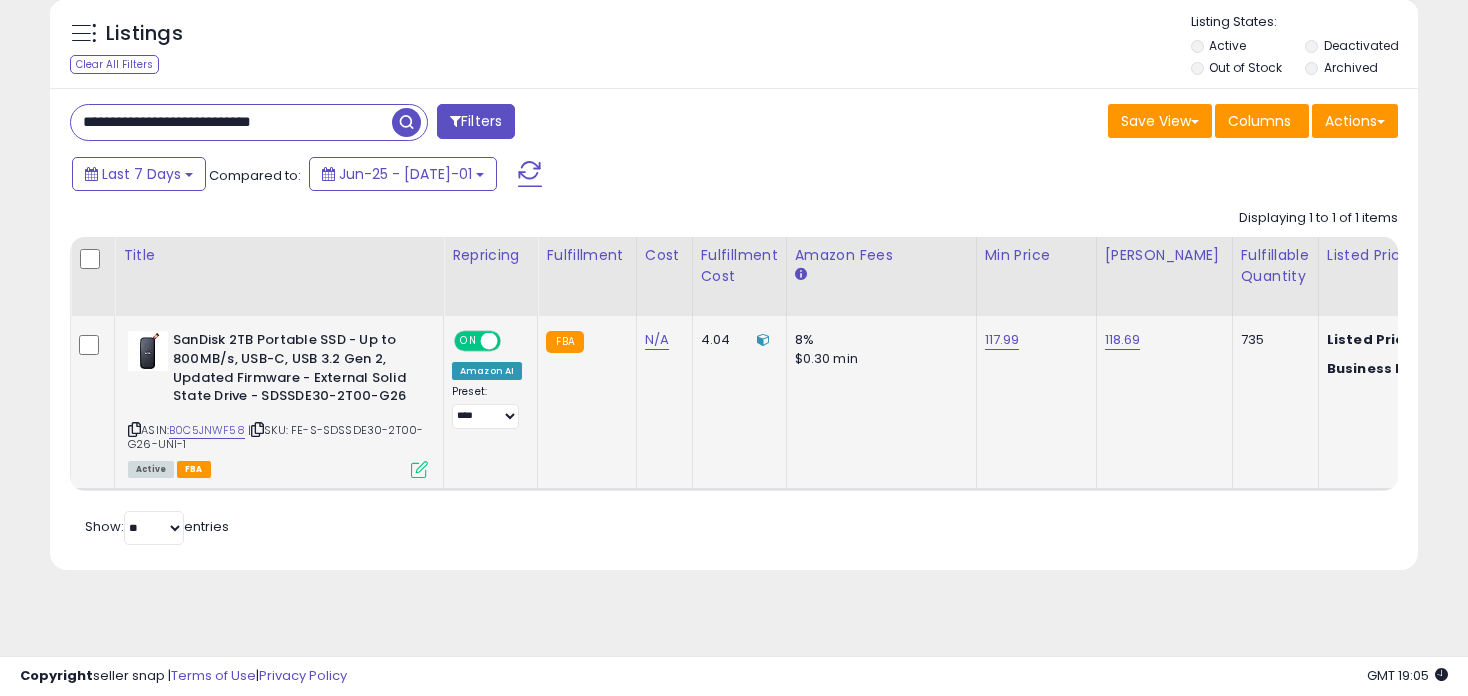 click on "Listings
Clear All Filters" at bounding box center [734, 290] 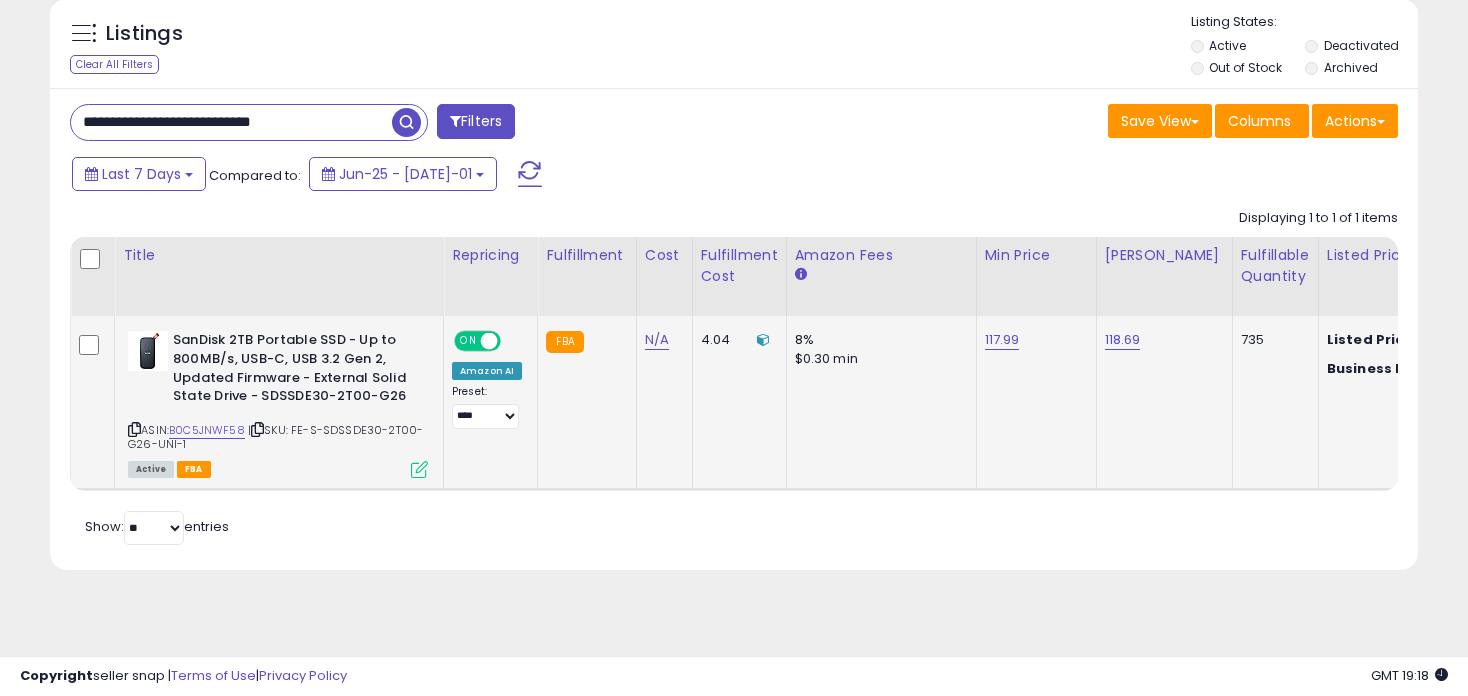 drag, startPoint x: 332, startPoint y: 127, endPoint x: -53, endPoint y: 90, distance: 386.77383 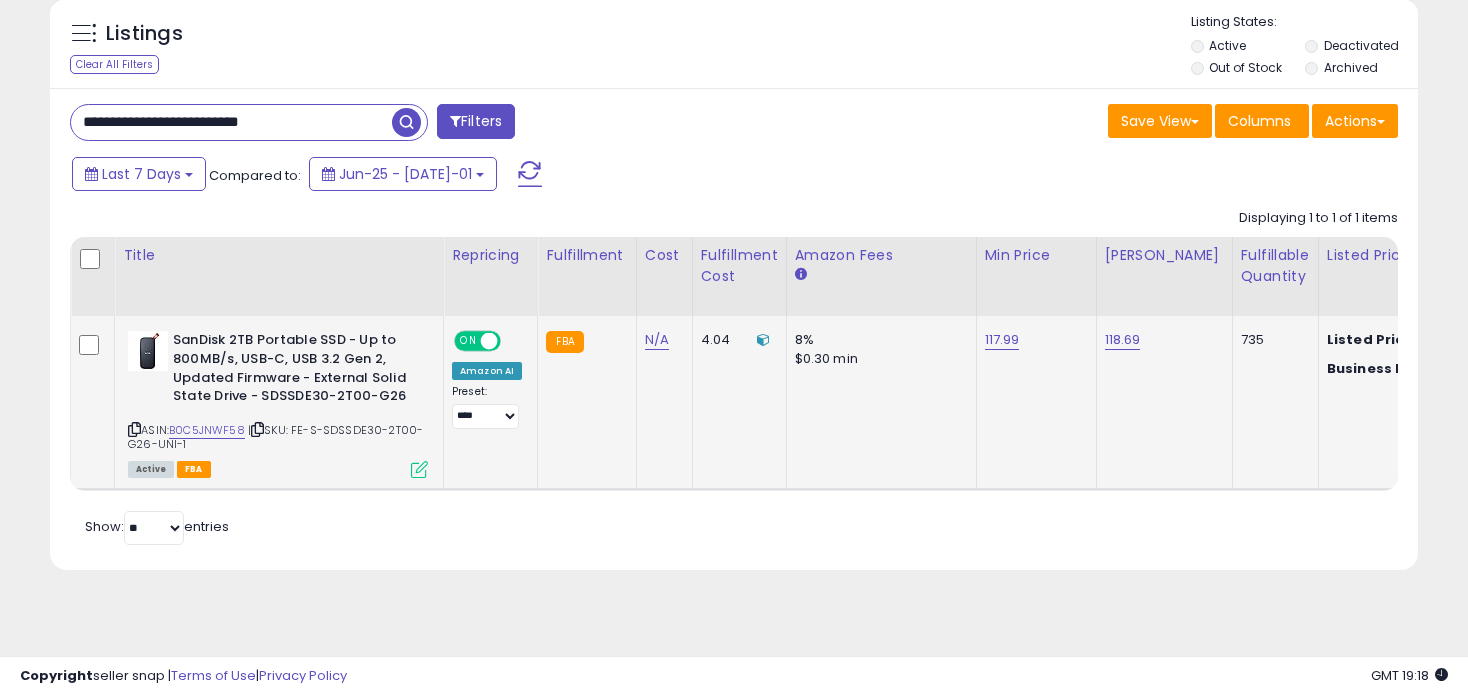 type on "**********" 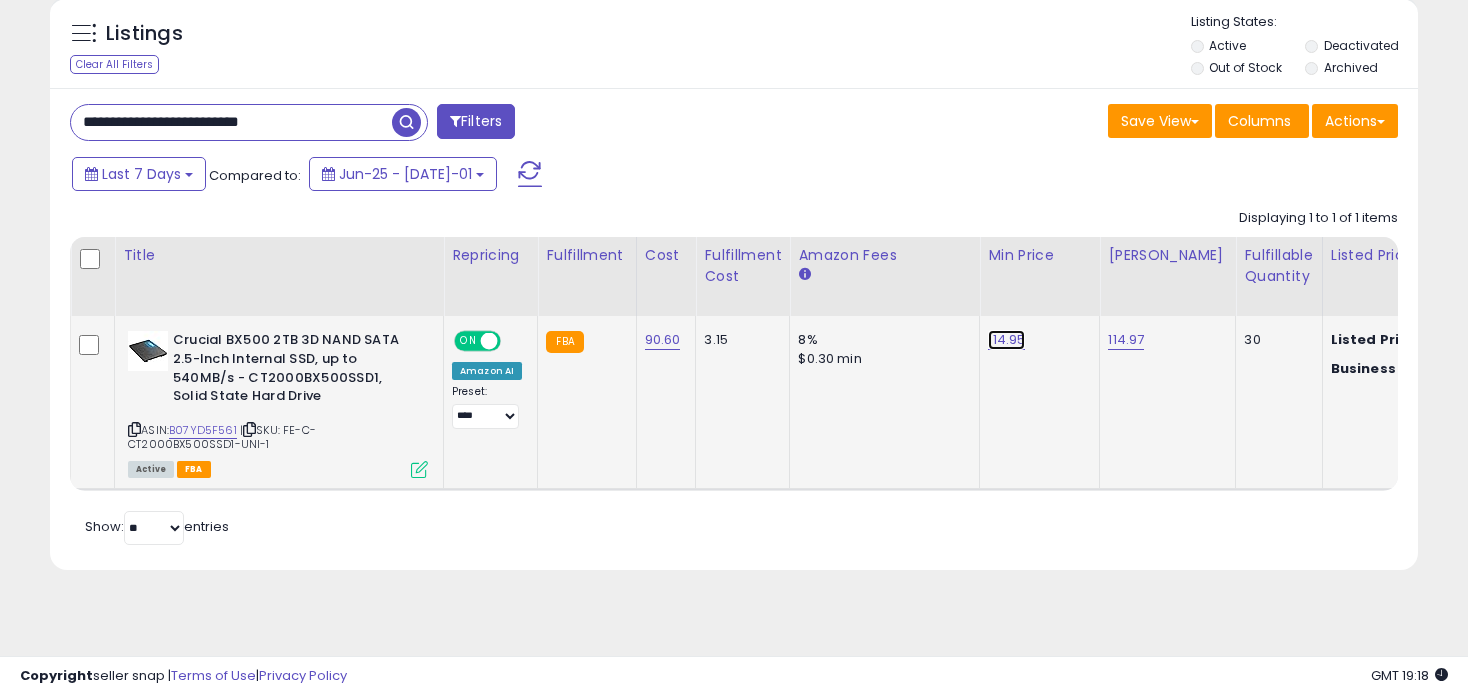 click on "114.95" at bounding box center (1006, 340) 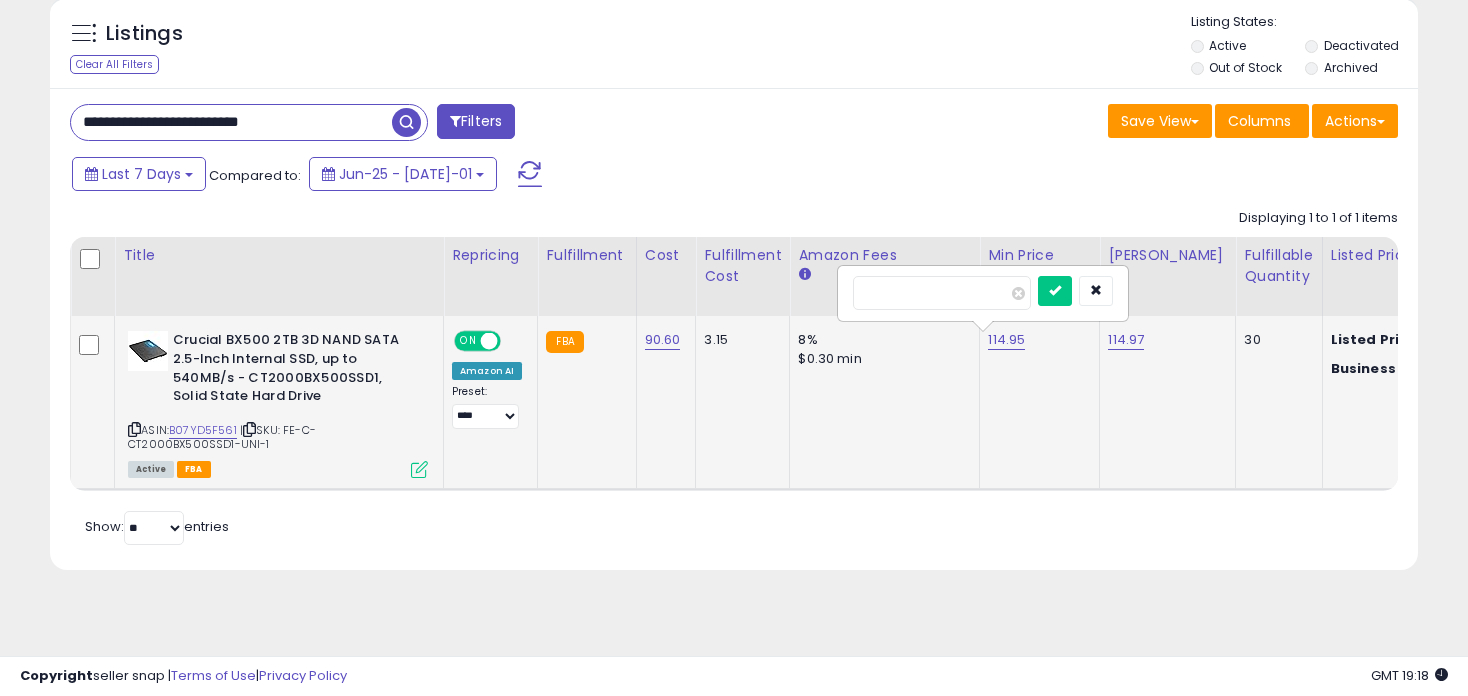 type on "******" 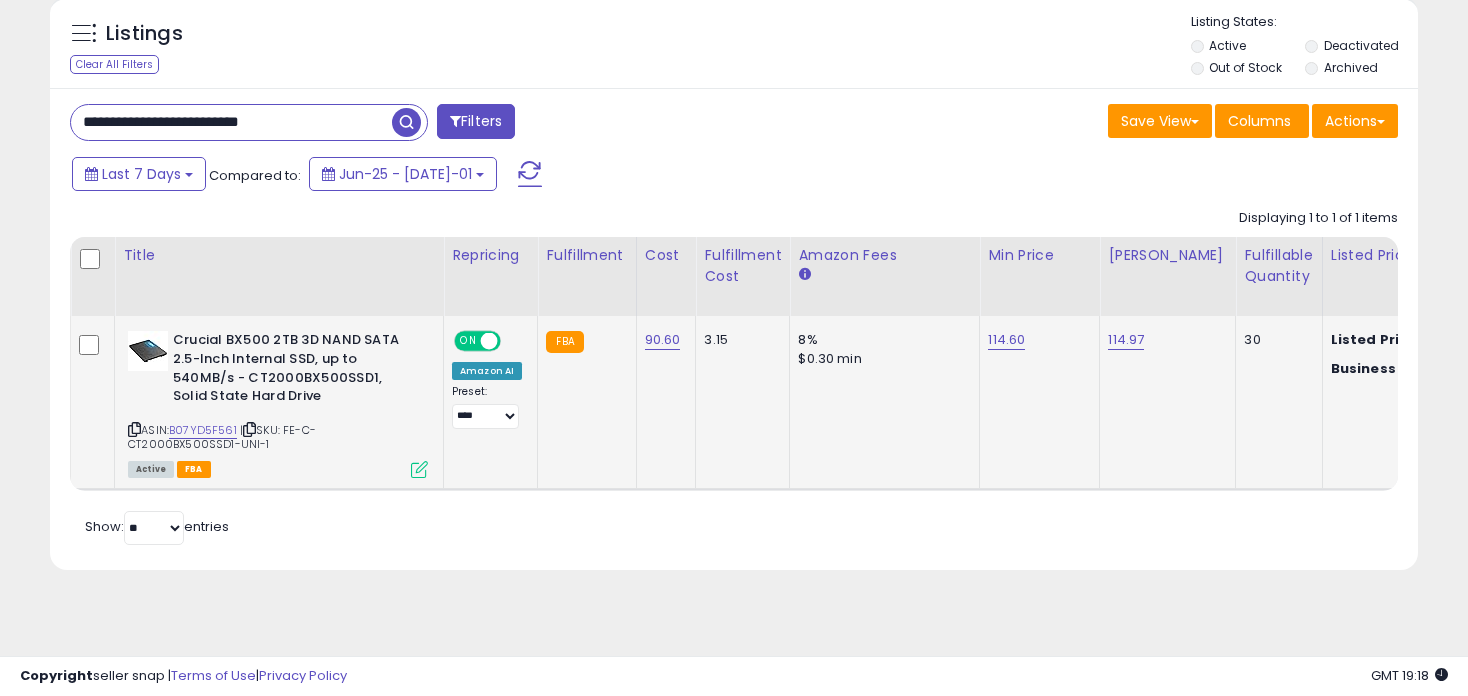 click on "114.97" 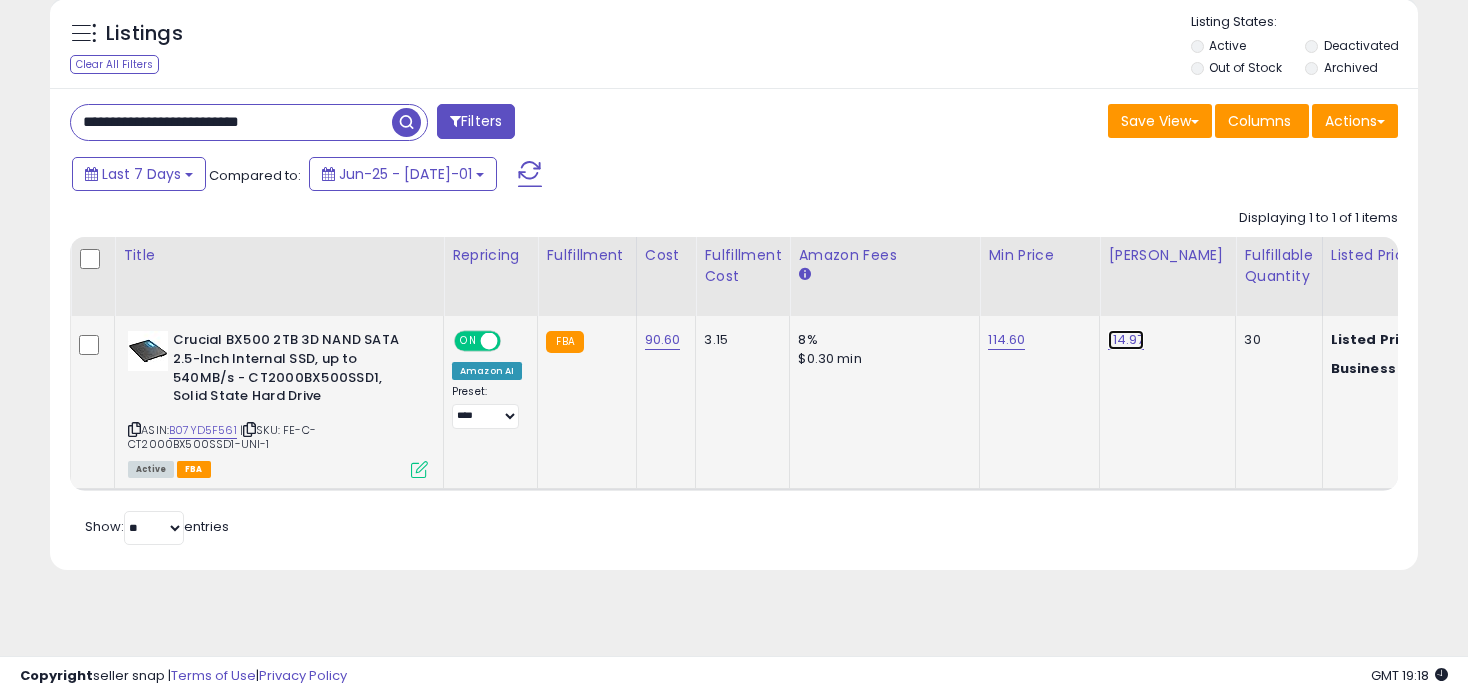 click on "114.97" at bounding box center (1126, 340) 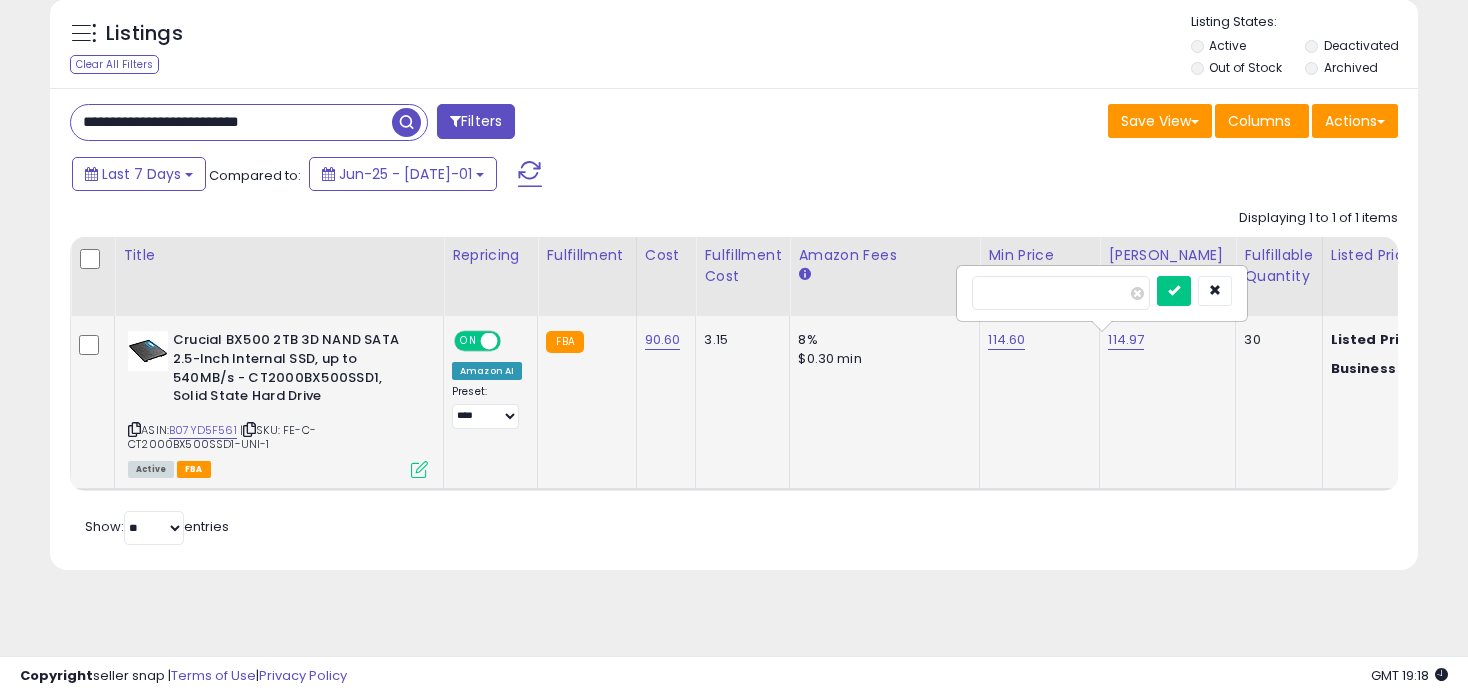 type on "******" 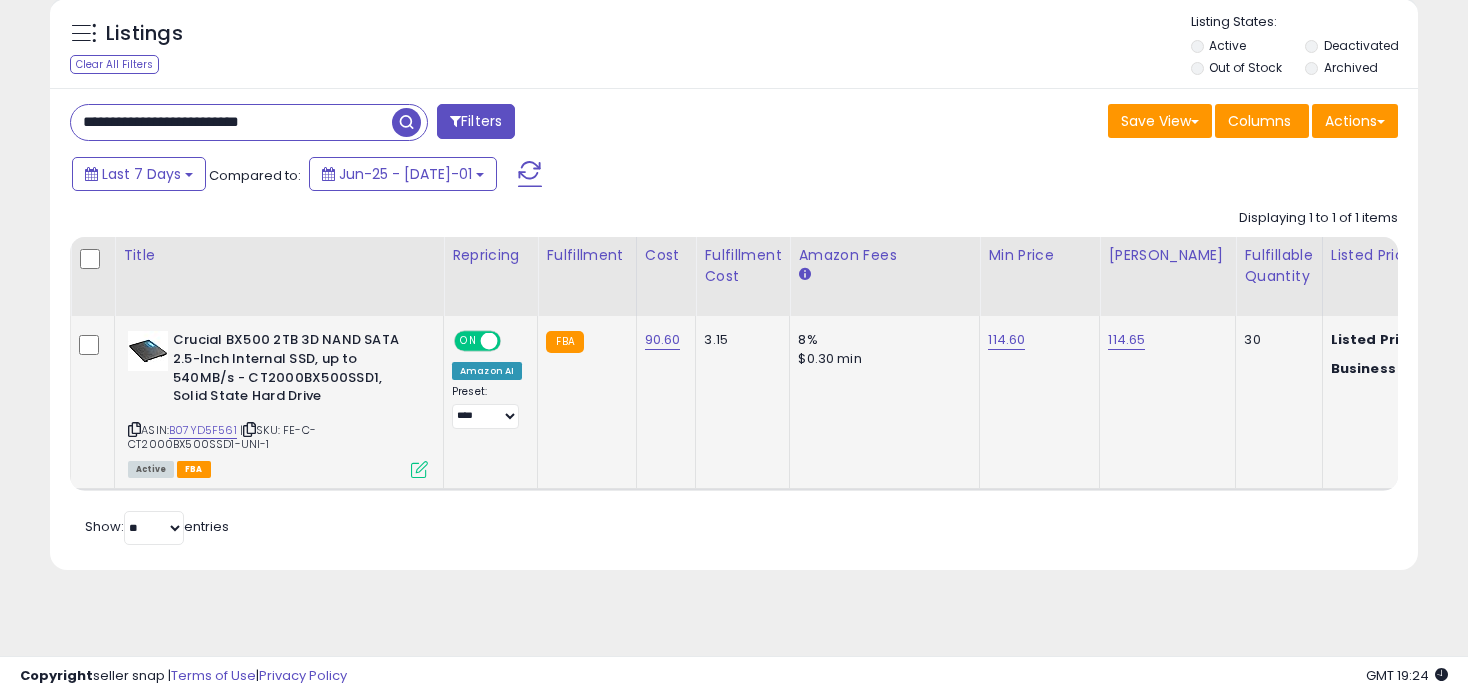 drag, startPoint x: 58, startPoint y: 120, endPoint x: -53, endPoint y: 158, distance: 117.32433 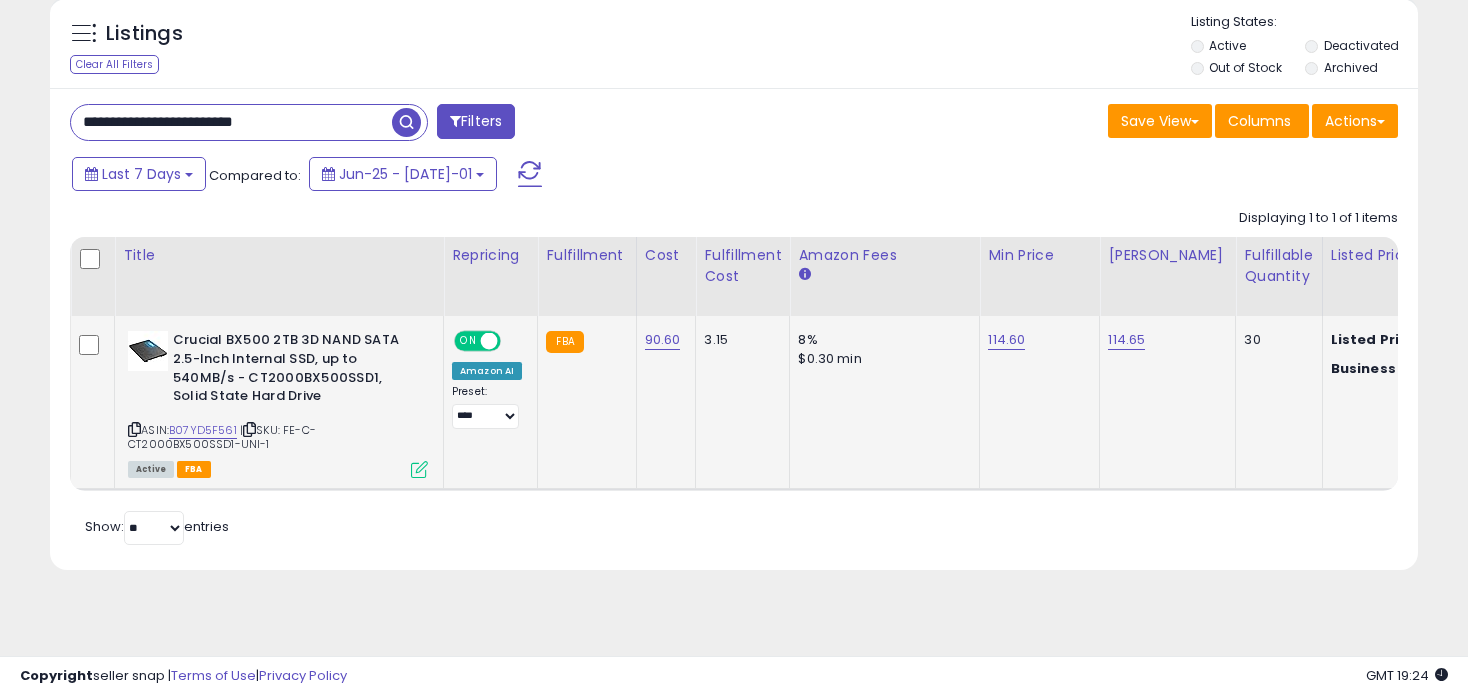 type on "**********" 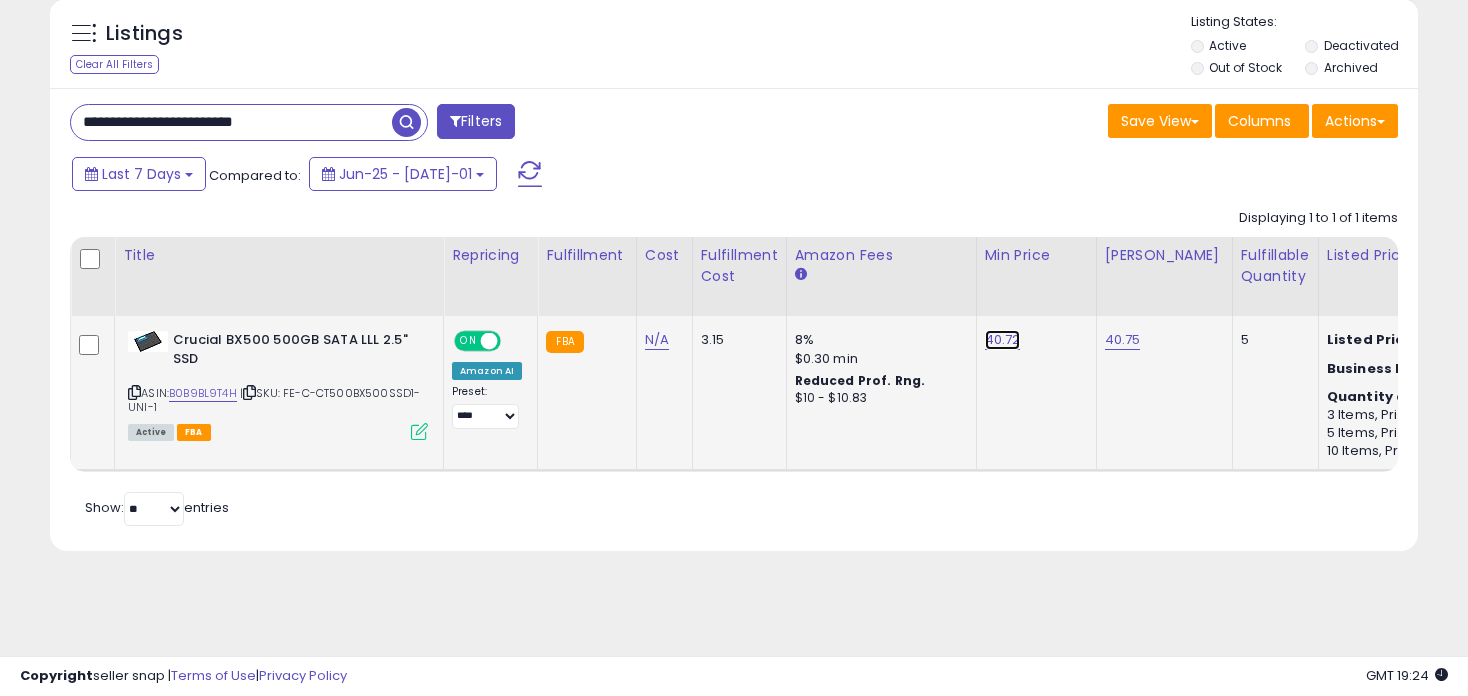 click on "40.72" at bounding box center [1003, 340] 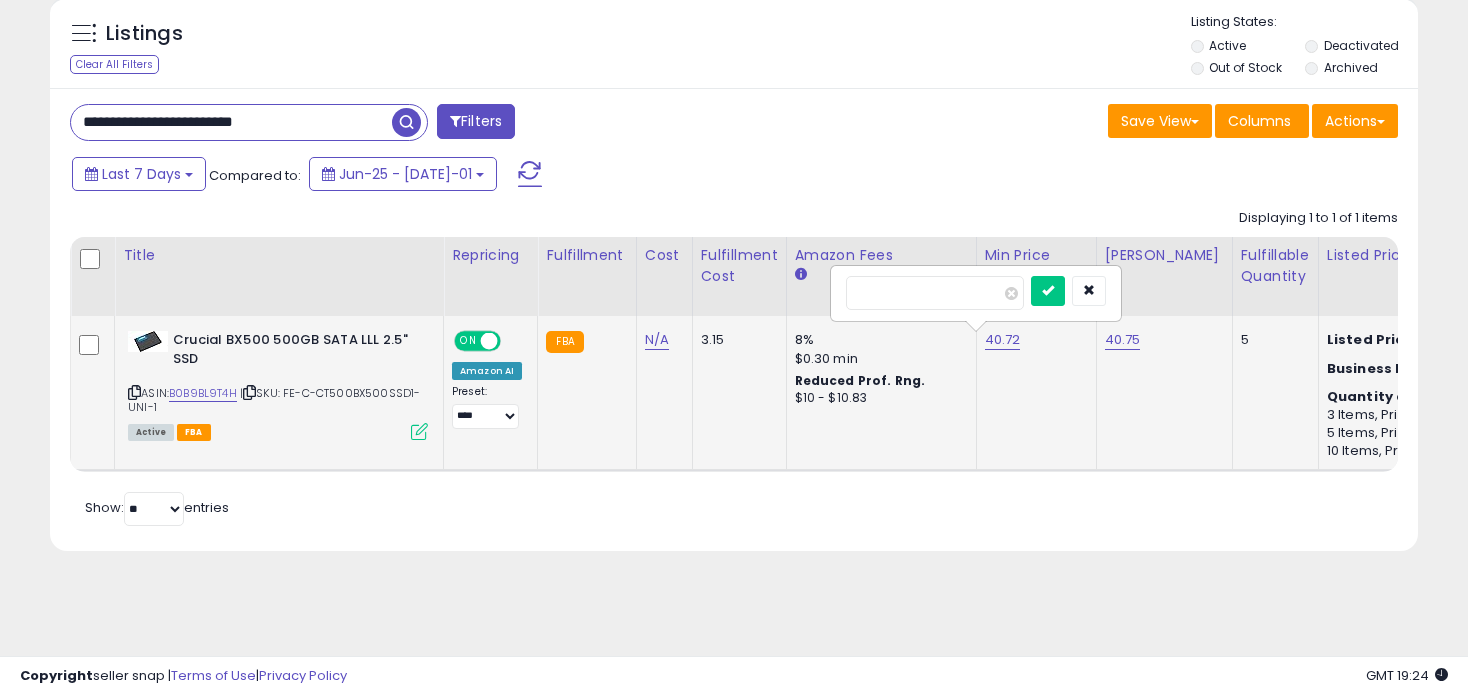type on "*****" 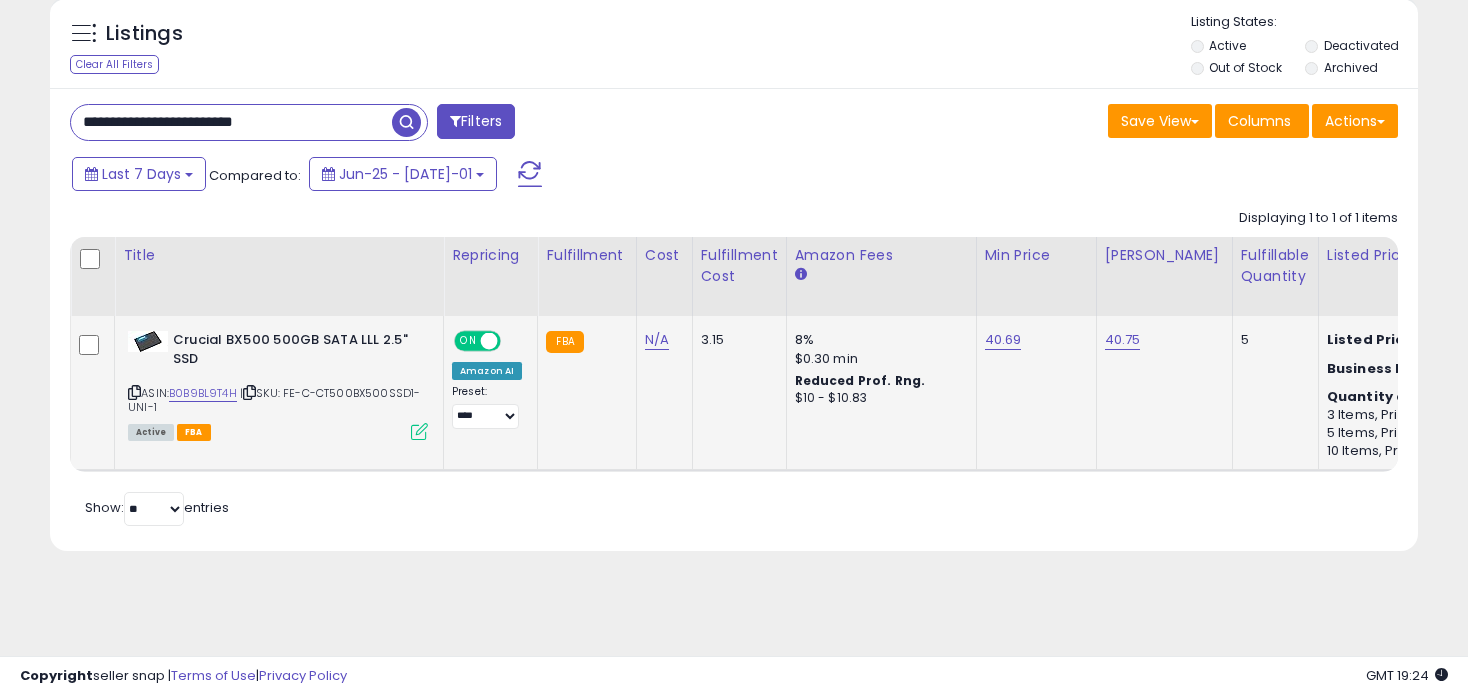 click on "40.75" at bounding box center (1161, 340) 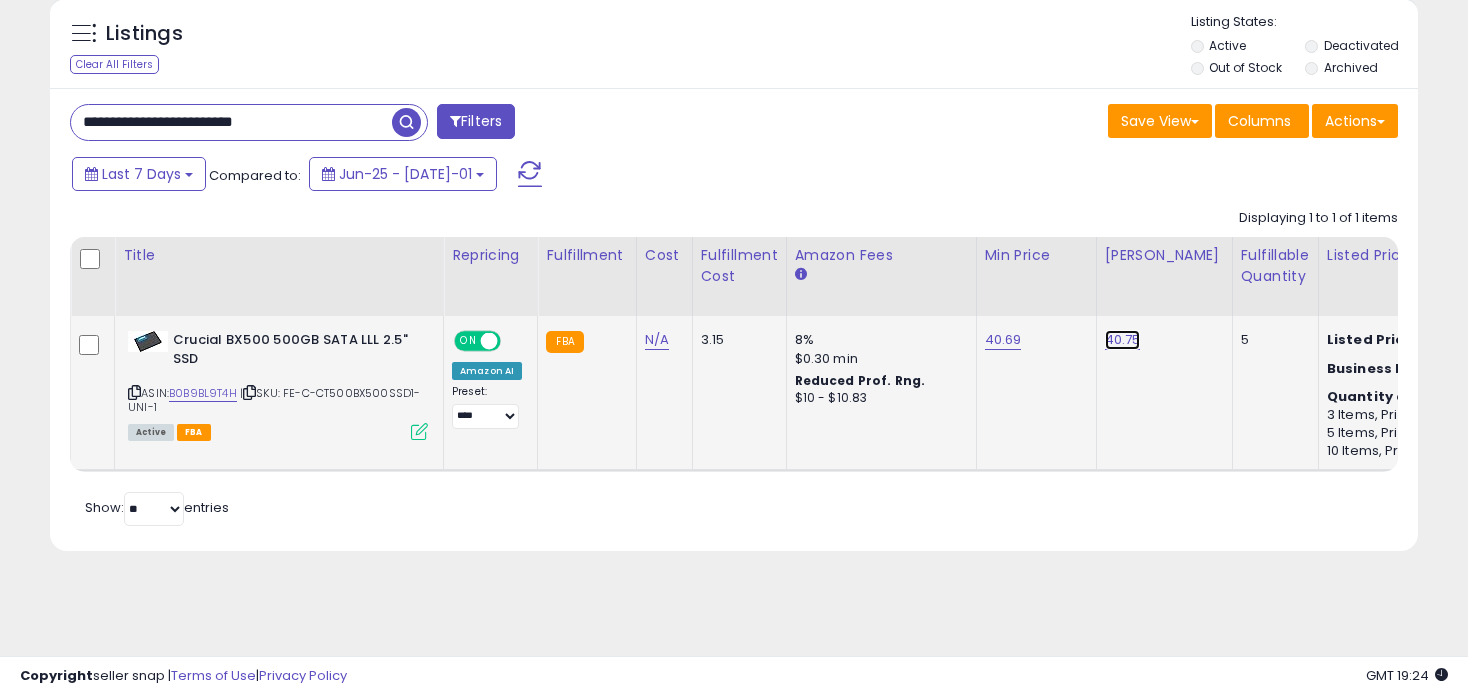 click on "40.75" at bounding box center (1123, 340) 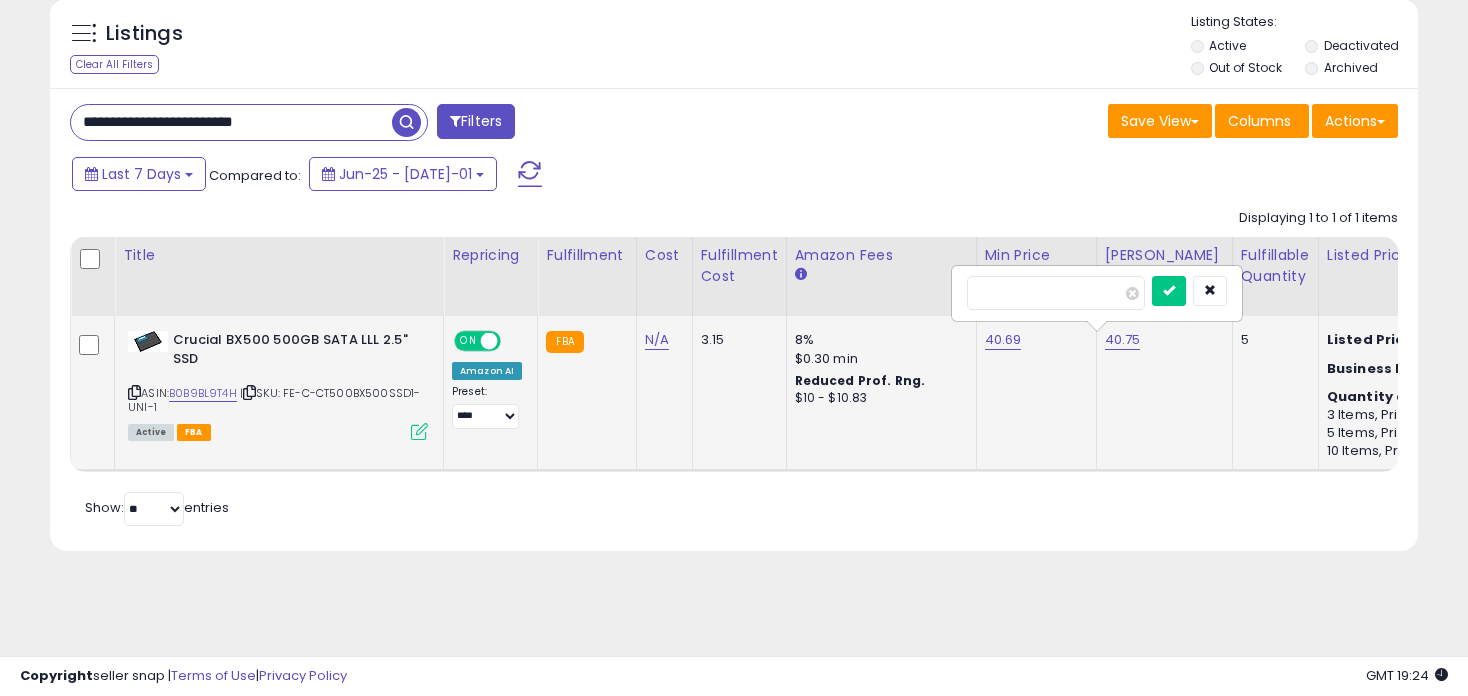 type on "*****" 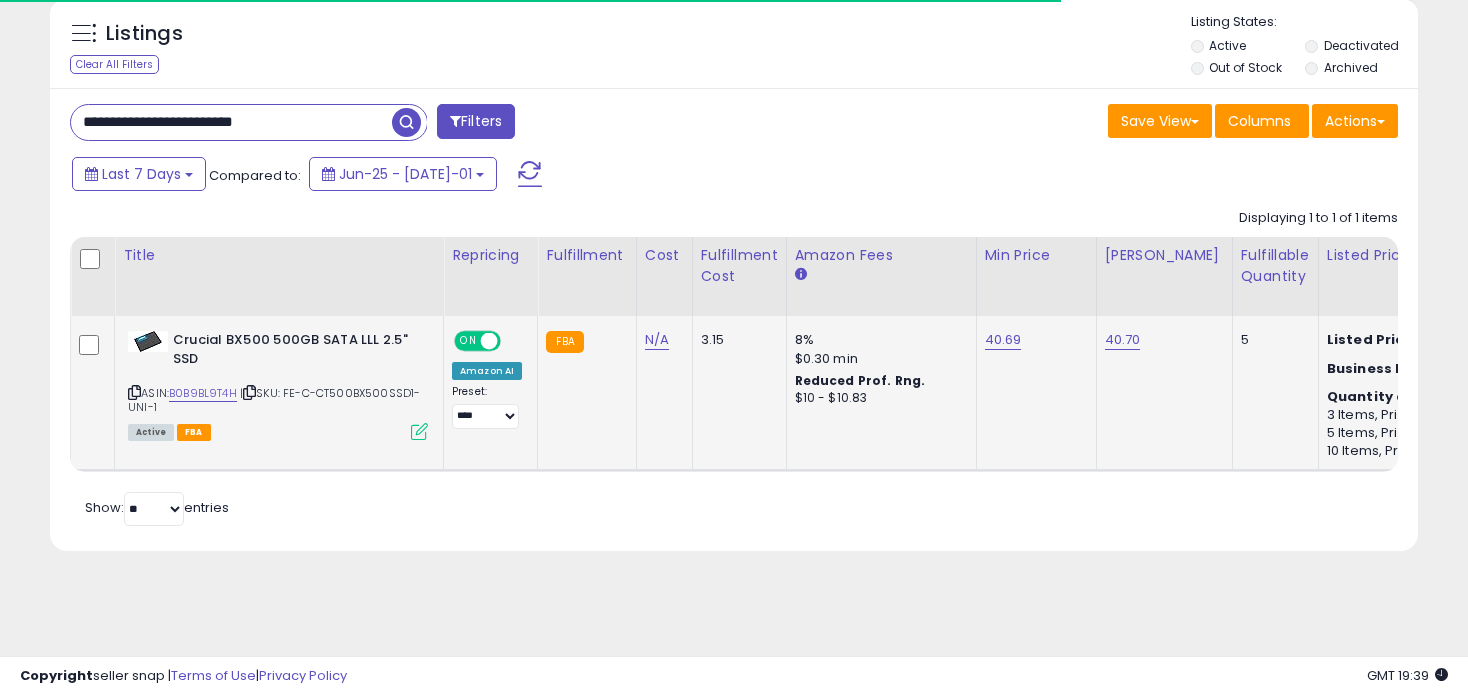 drag, startPoint x: 337, startPoint y: 126, endPoint x: 21, endPoint y: 117, distance: 316.12814 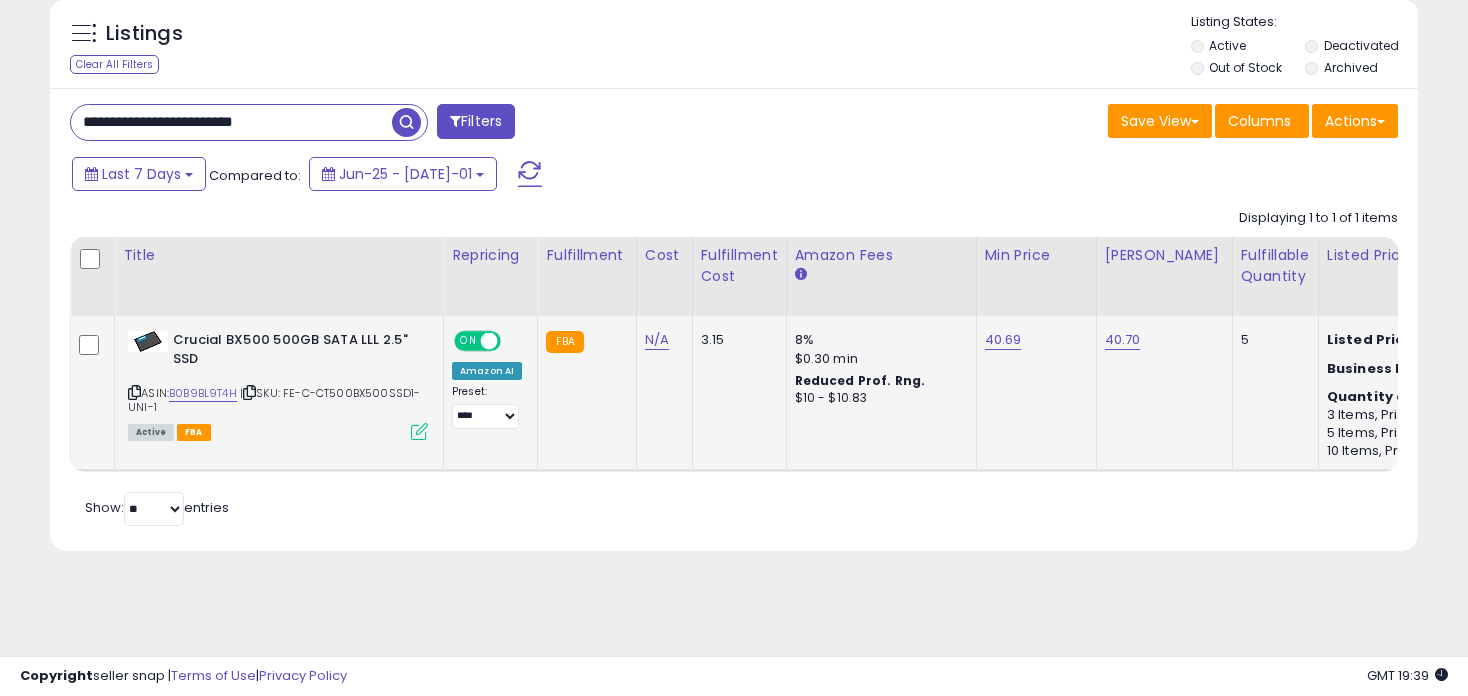 paste on "***" 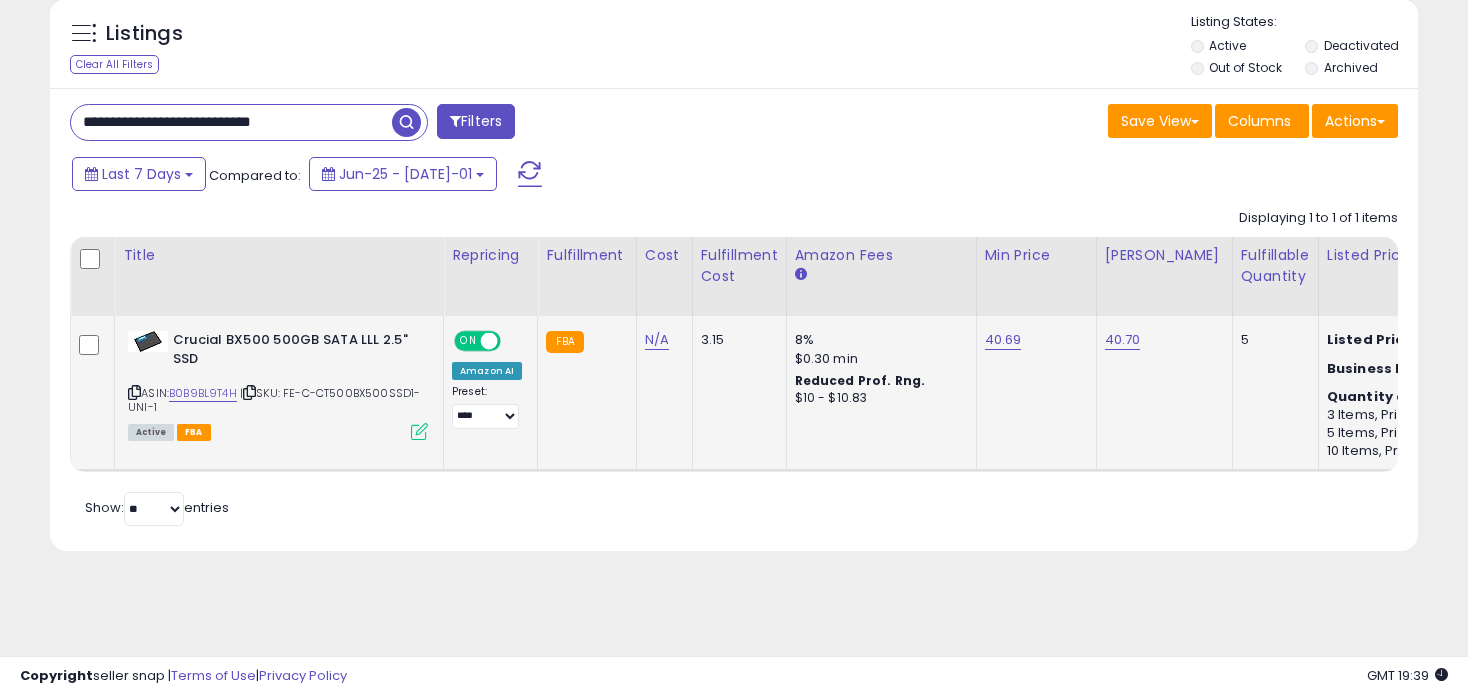 type on "**********" 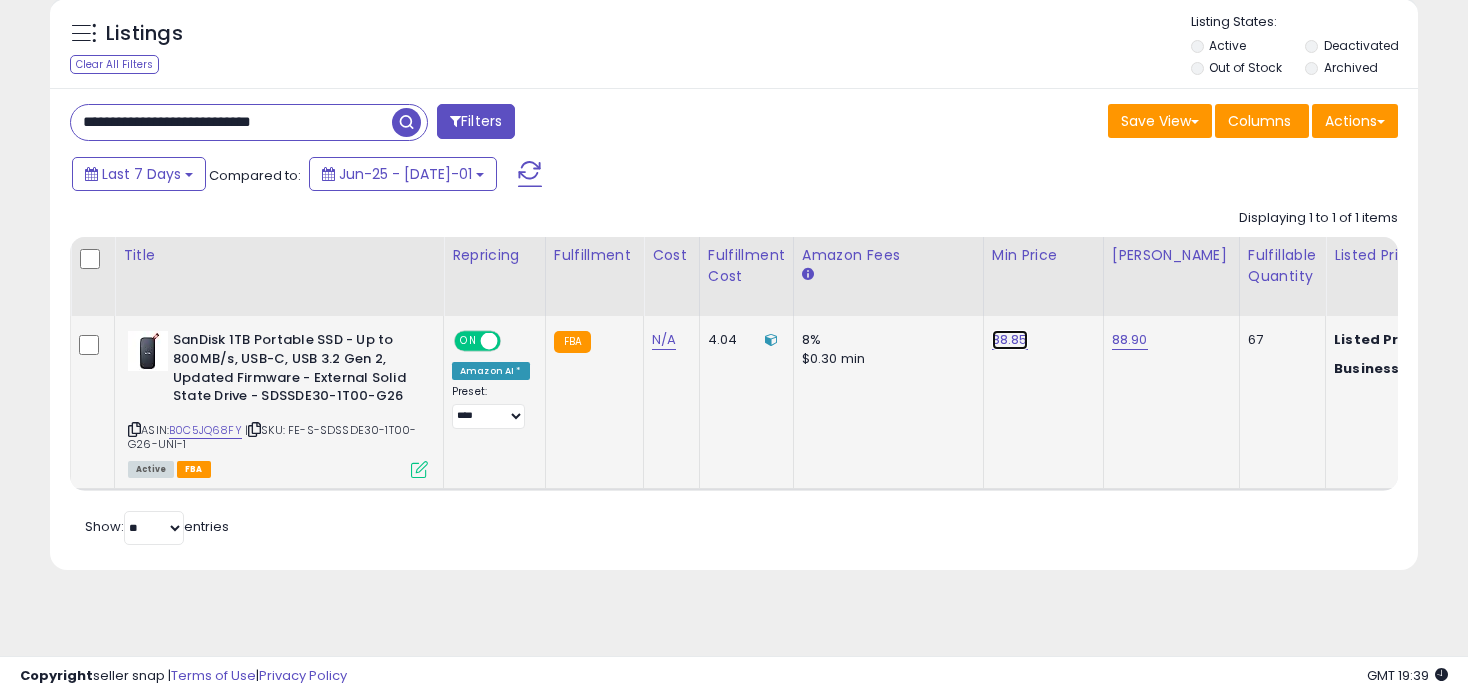 click on "88.85" at bounding box center (1010, 340) 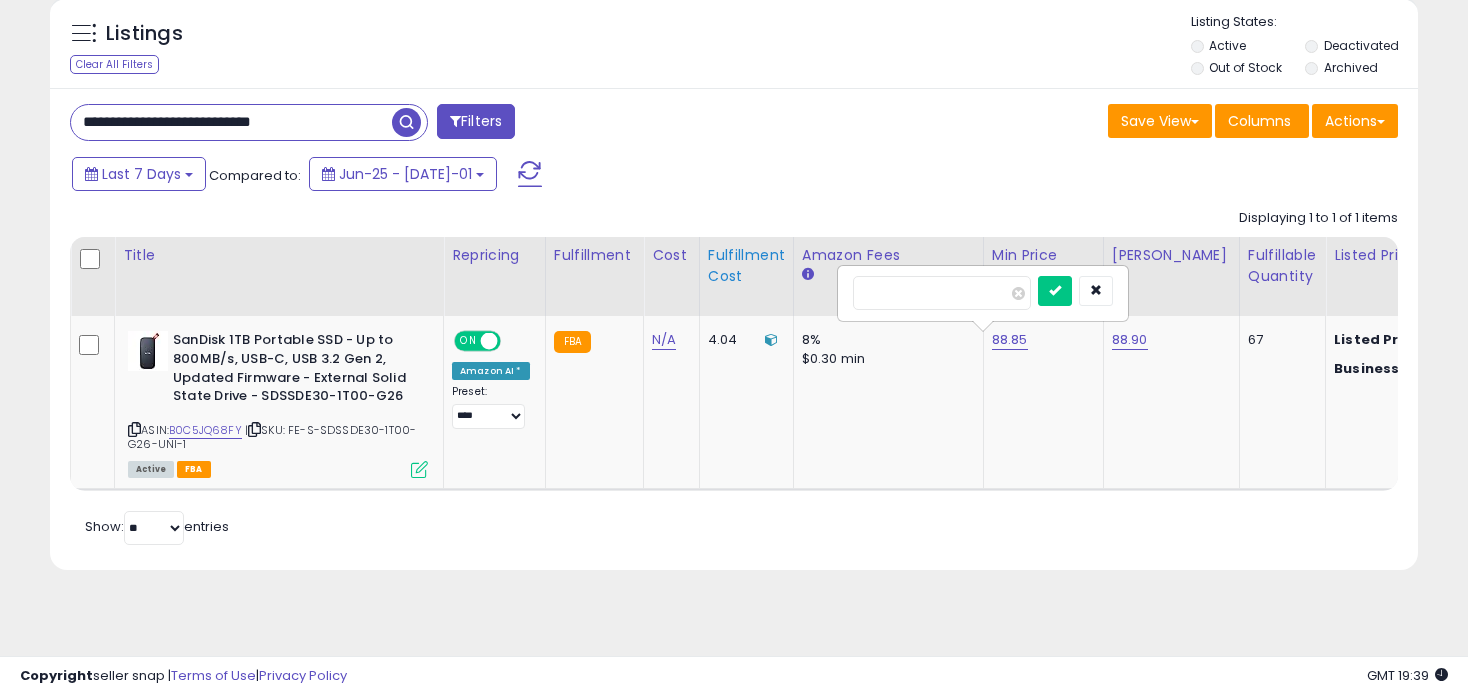drag, startPoint x: 934, startPoint y: 289, endPoint x: 732, endPoint y: 304, distance: 202.55617 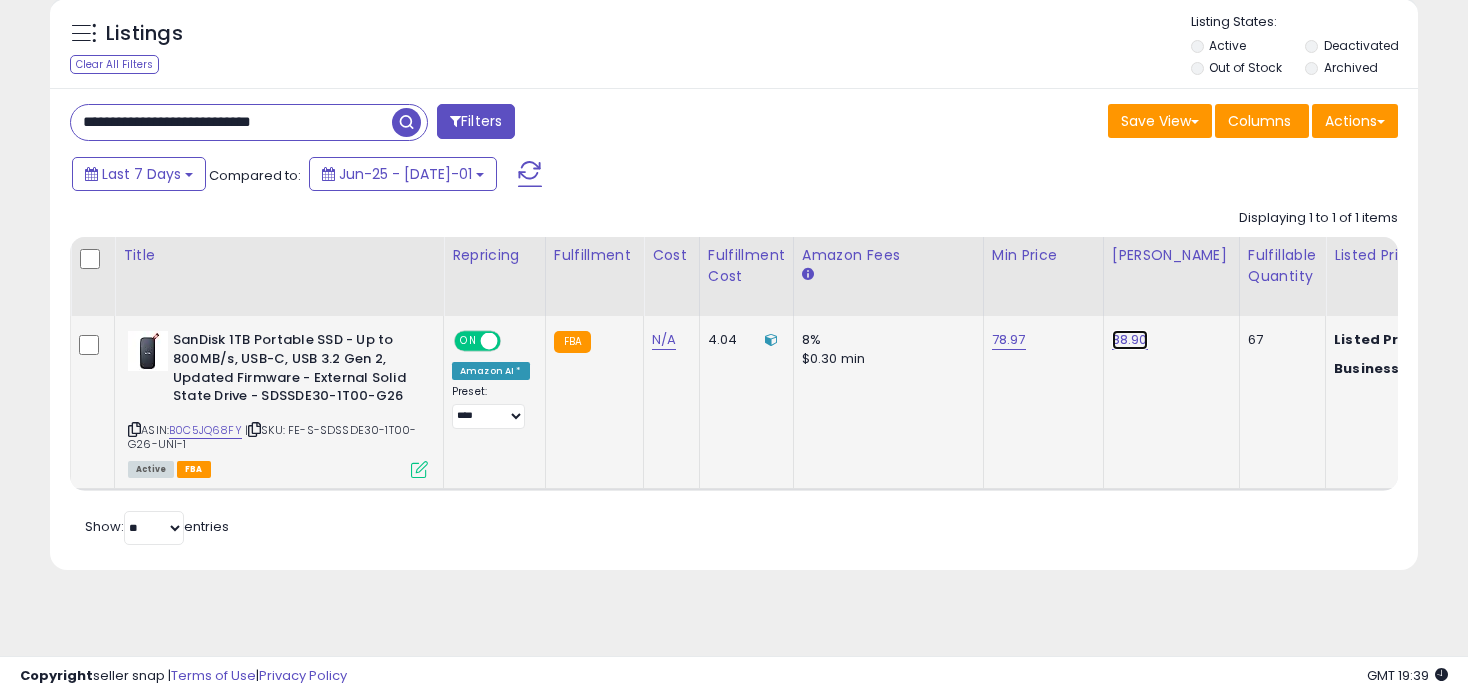 click on "88.90" at bounding box center (1130, 340) 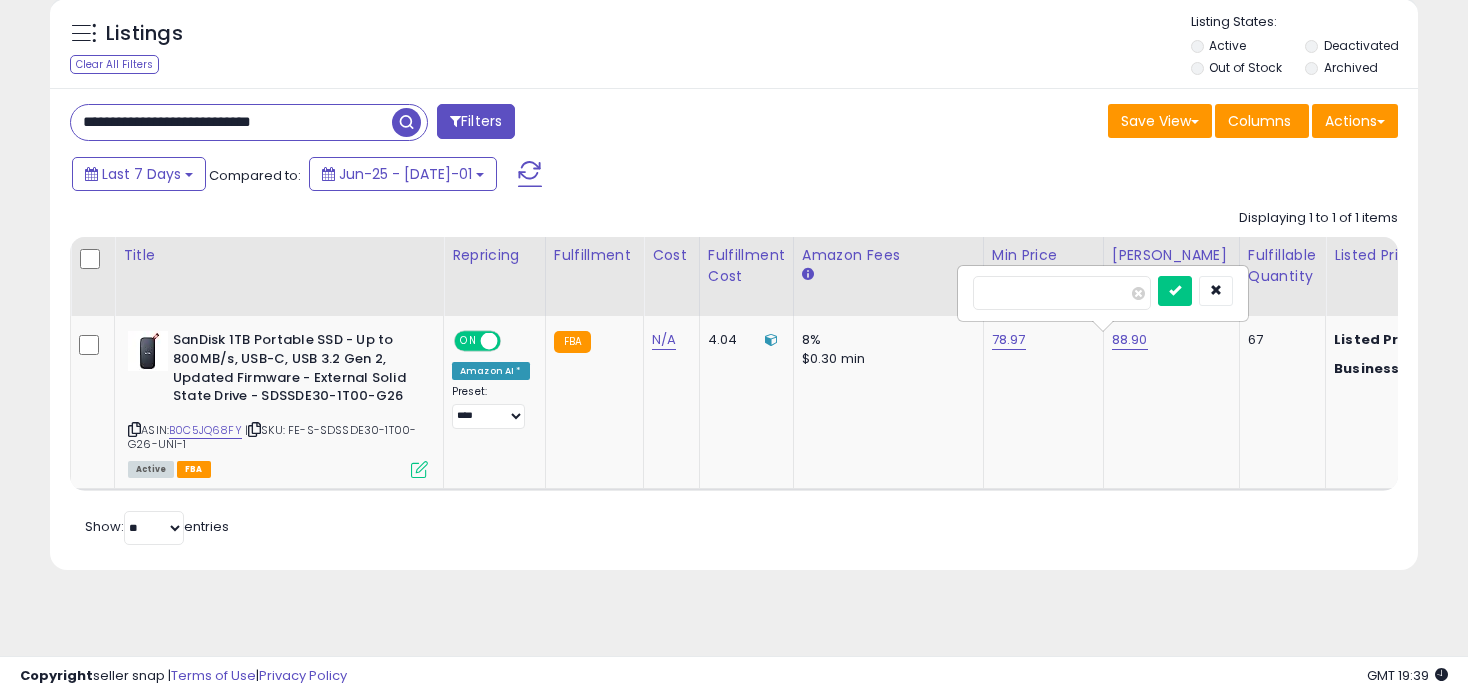 drag, startPoint x: 1047, startPoint y: 294, endPoint x: 802, endPoint y: 298, distance: 245.03265 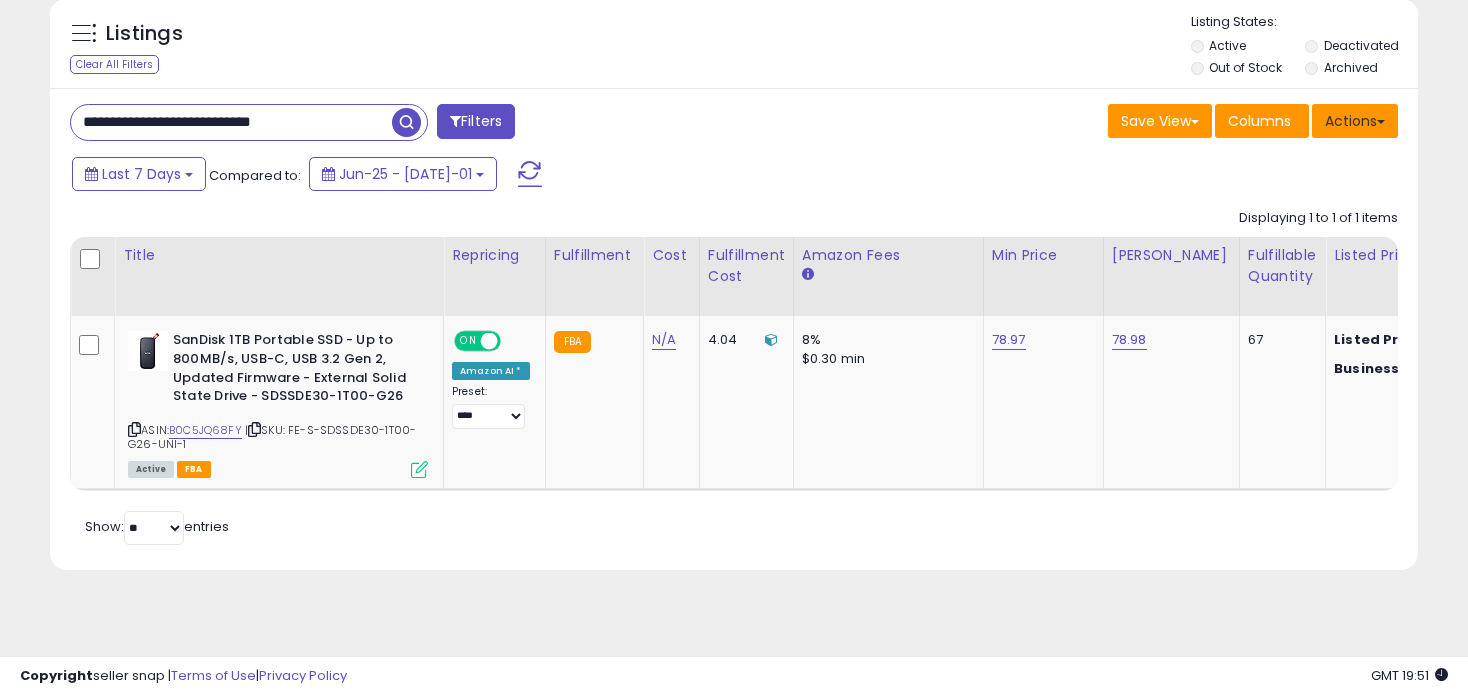 click on "Actions" at bounding box center (1355, 121) 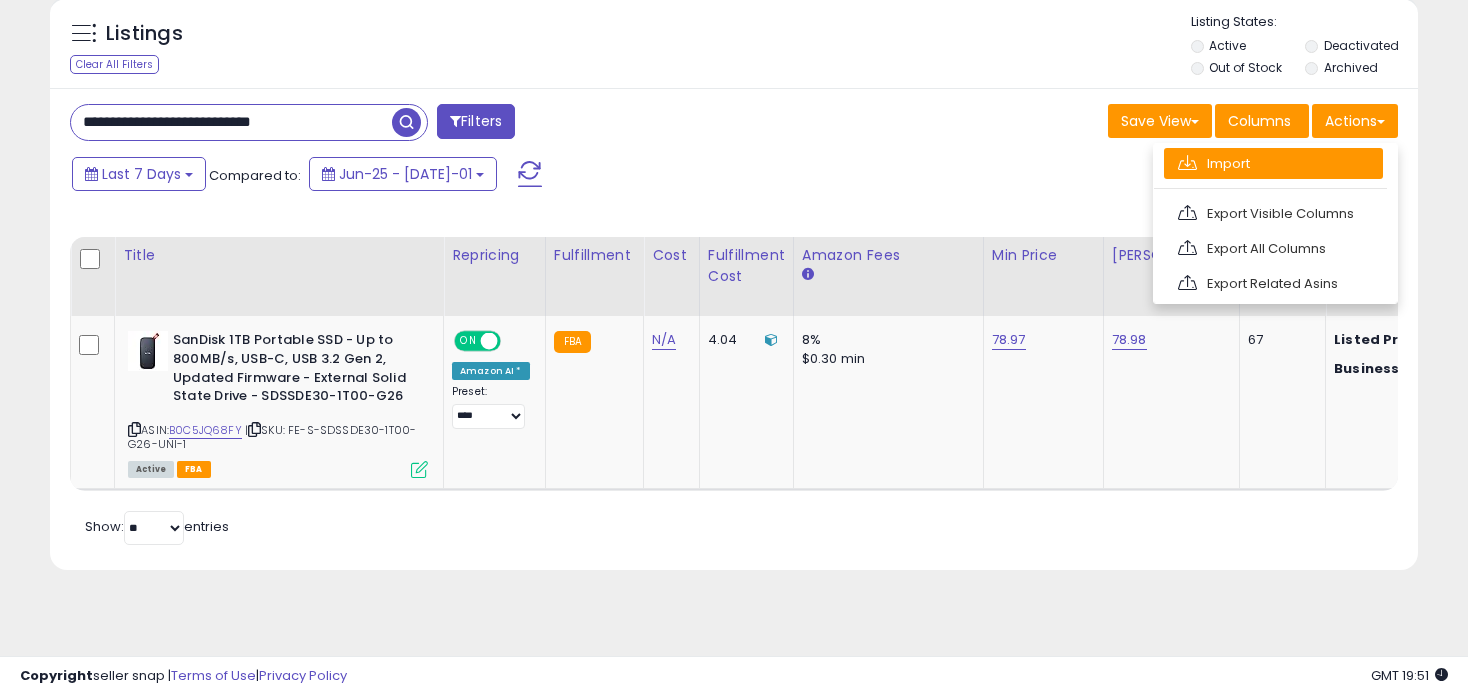 click on "Import" at bounding box center (1273, 163) 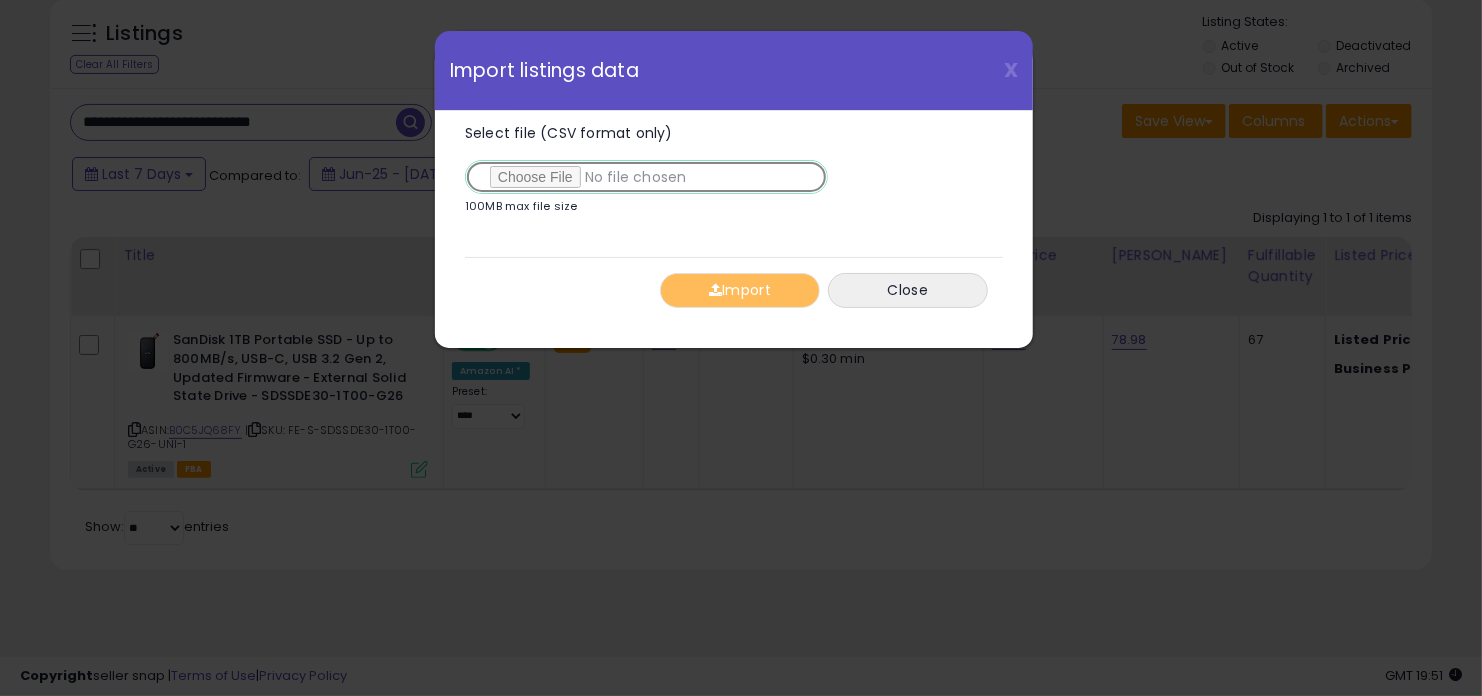 click on "Select file (CSV format only)" at bounding box center (646, 177) 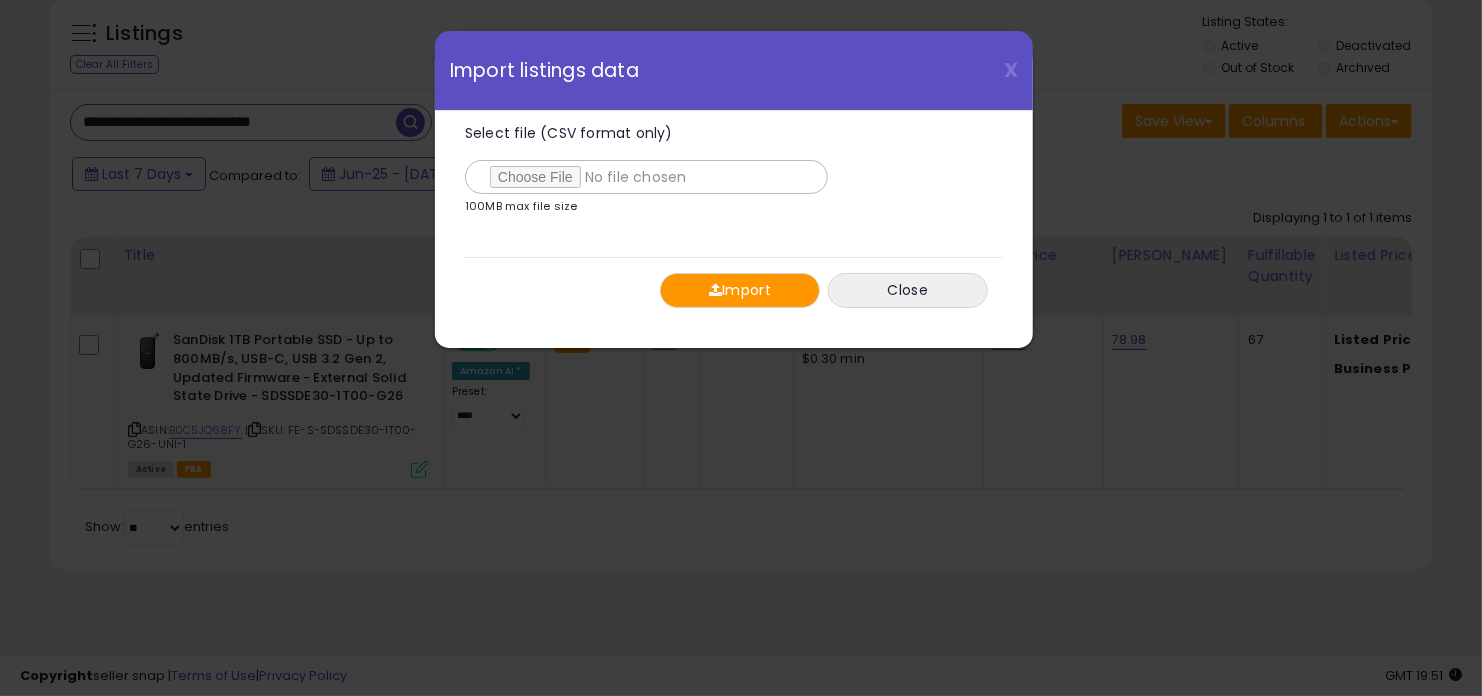click on "Import" at bounding box center [740, 290] 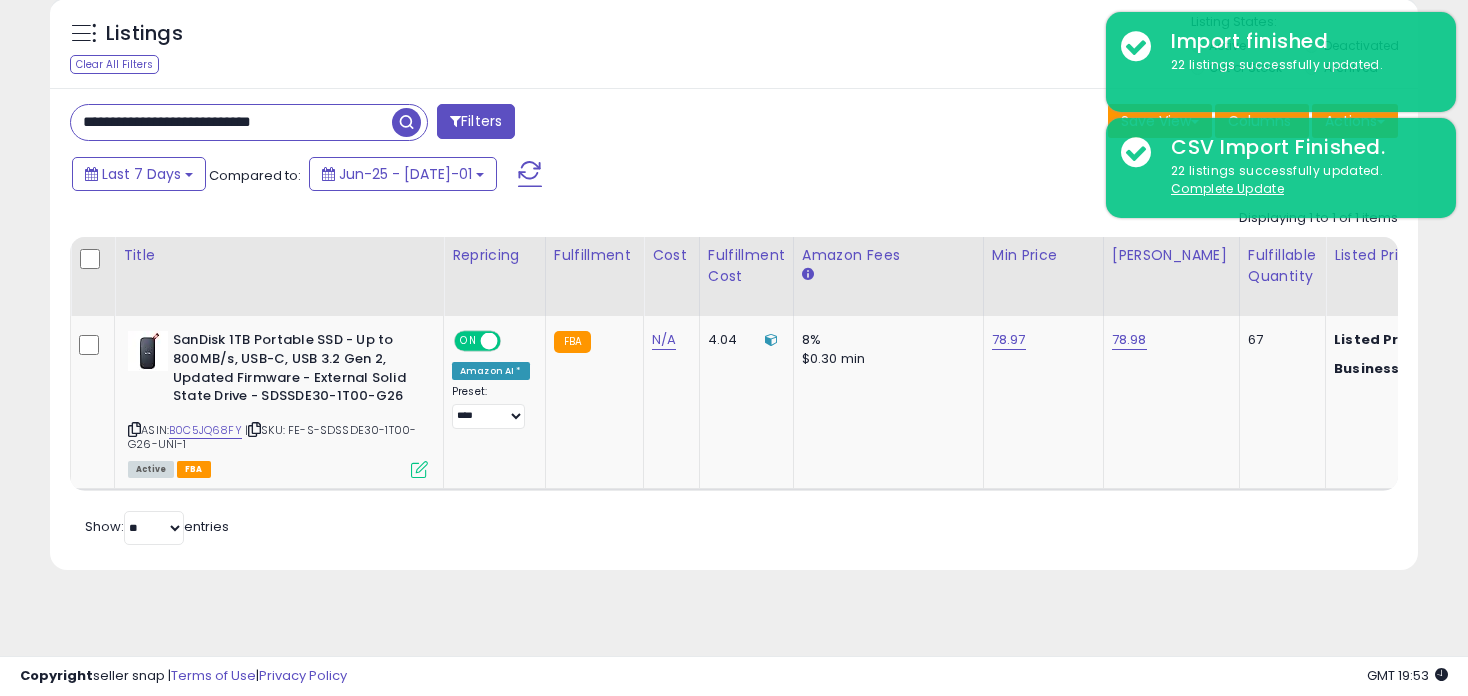 drag, startPoint x: 355, startPoint y: 134, endPoint x: -53, endPoint y: 133, distance: 408.00122 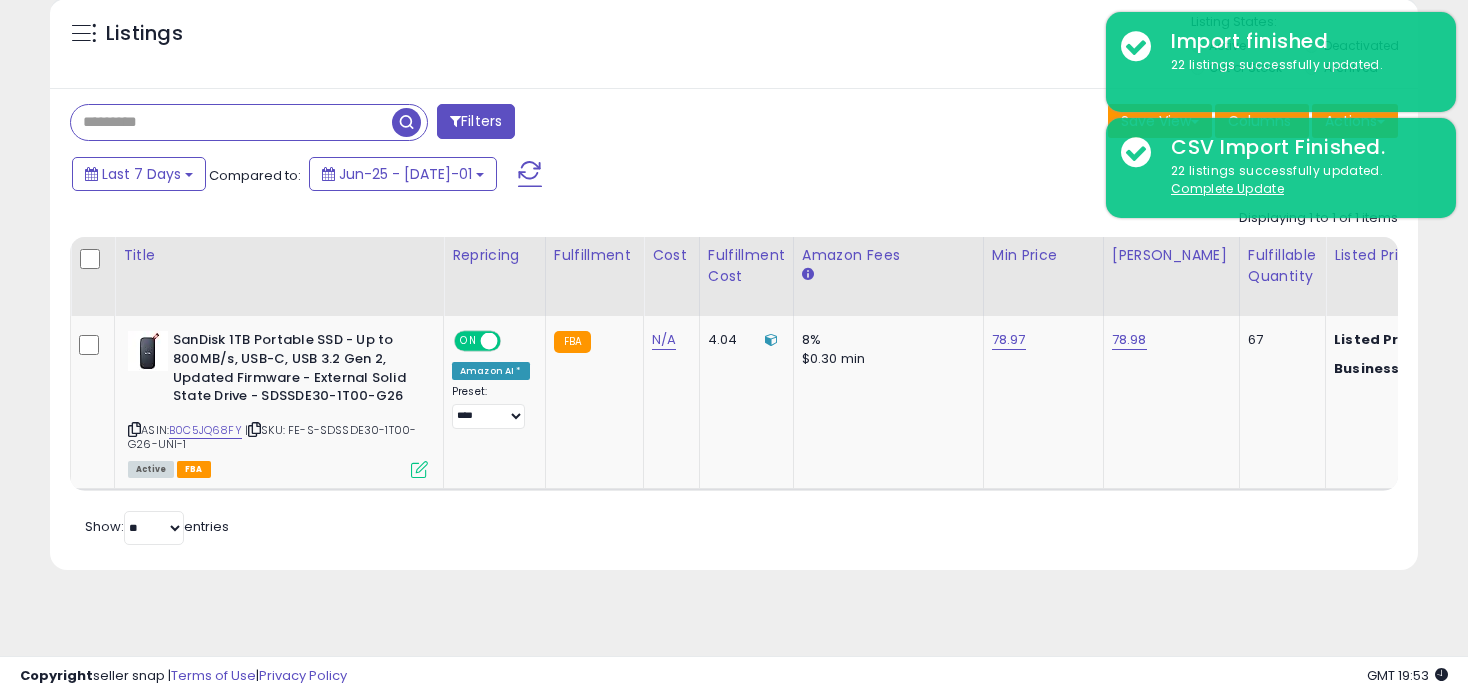 type 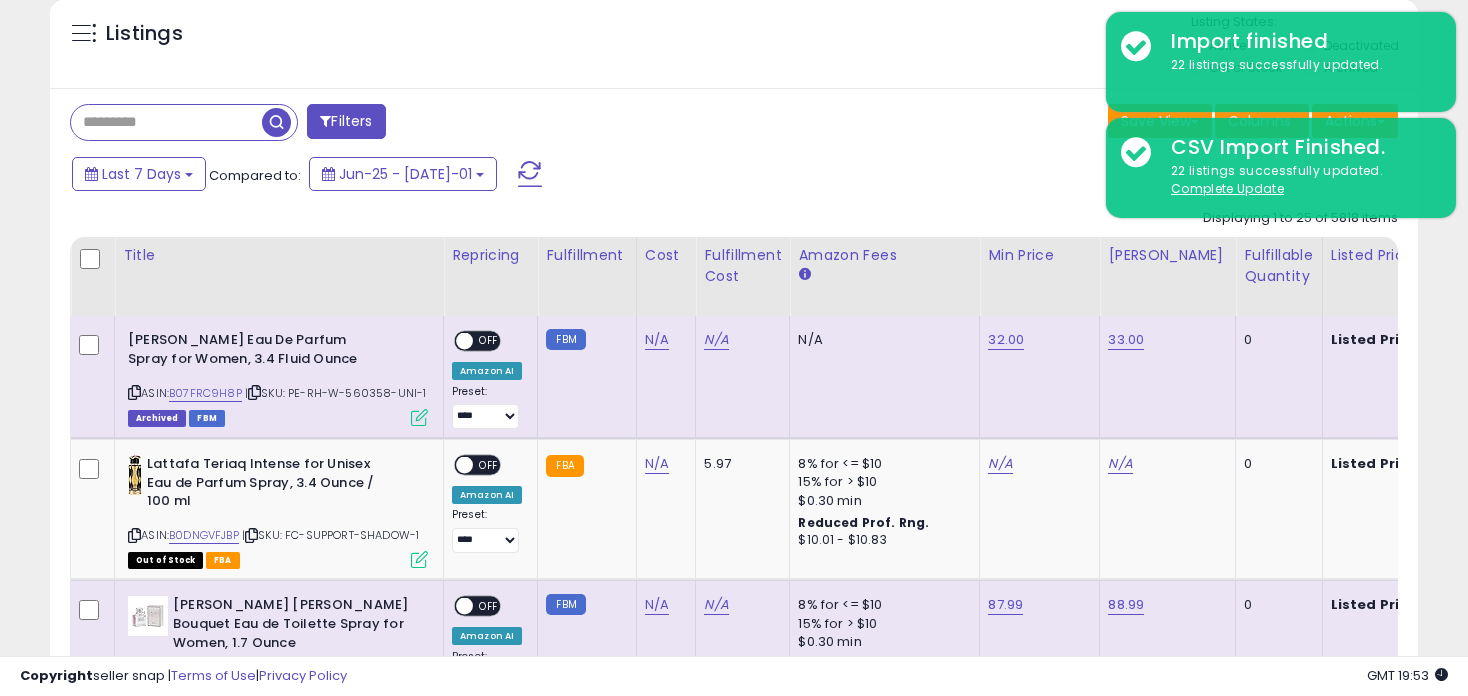 click on "Save View
Save As New View
Update Current View
Columns
Actions
Import  Export Visible Columns" at bounding box center [1073, 123] 